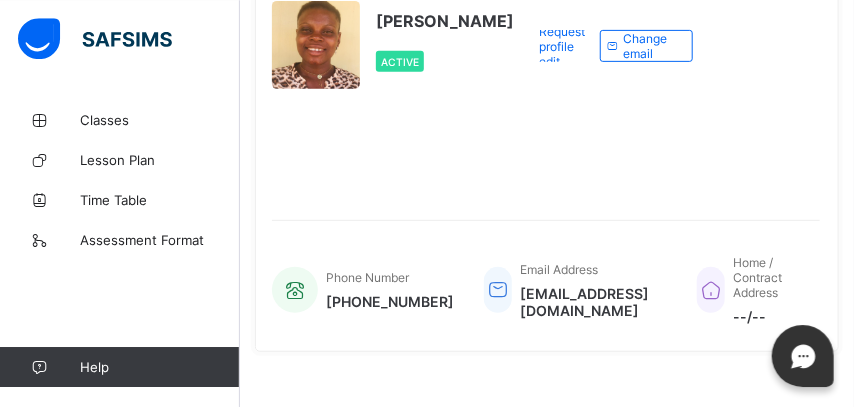 scroll, scrollTop: 0, scrollLeft: 0, axis: both 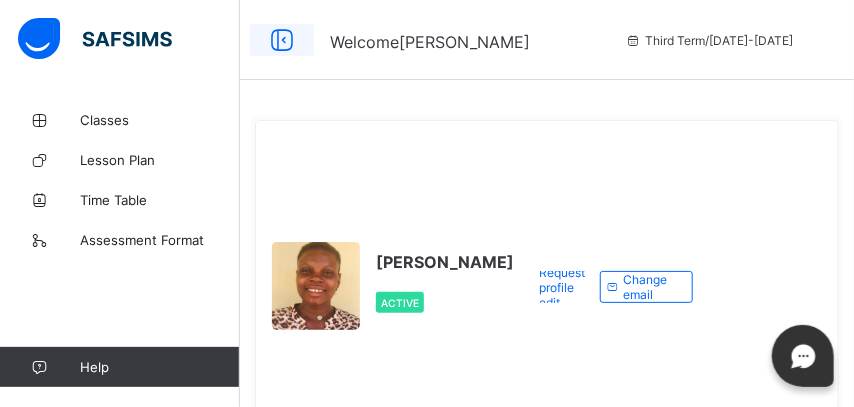click at bounding box center [282, 40] 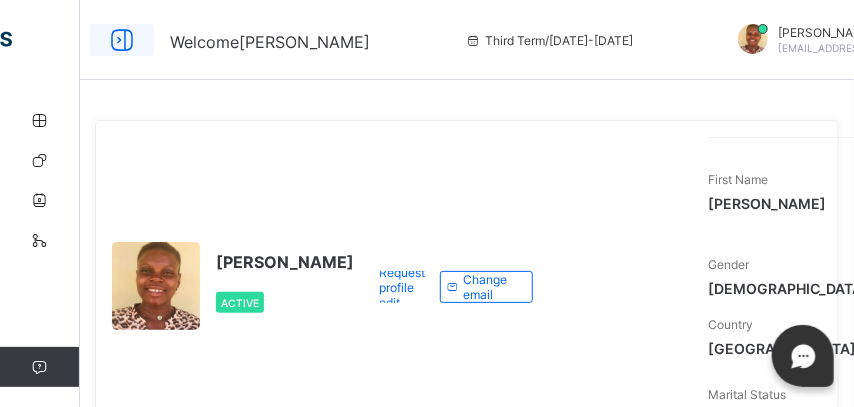 click at bounding box center (122, 40) 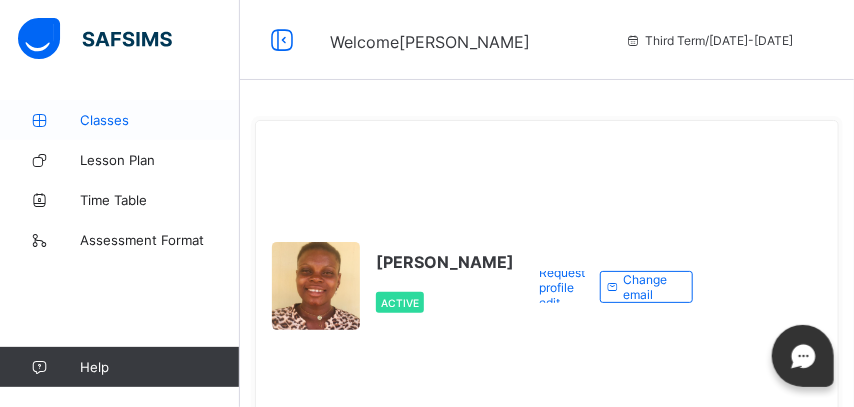 click on "Classes" at bounding box center [160, 120] 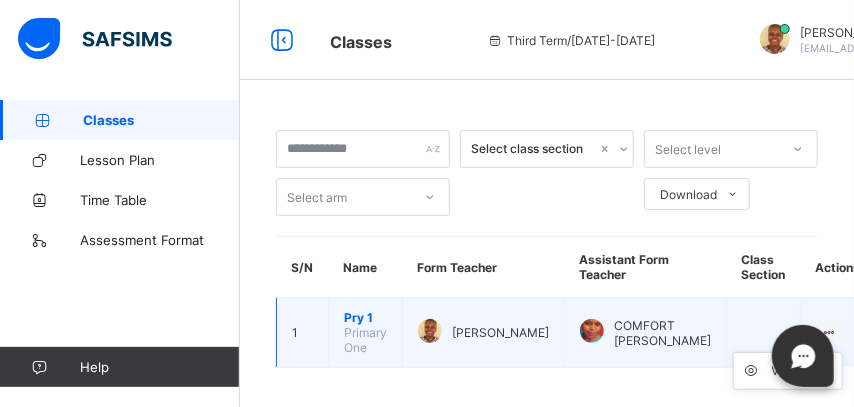 click at bounding box center [829, 332] 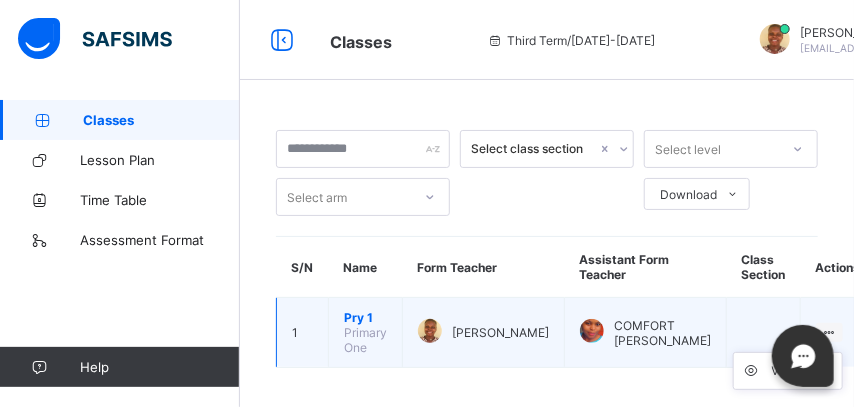 click at bounding box center [829, 332] 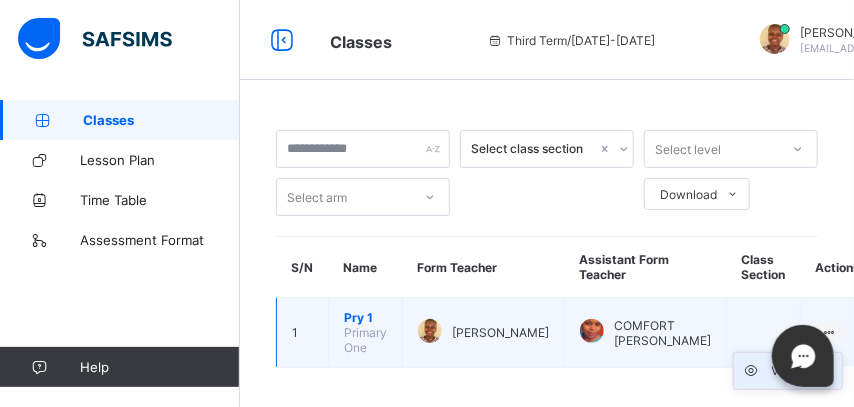 click on "View Class" at bounding box center (803, 371) 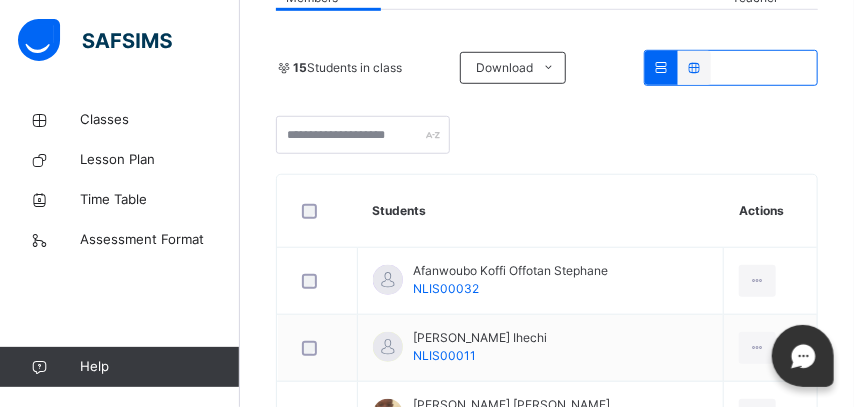 scroll, scrollTop: 212, scrollLeft: 0, axis: vertical 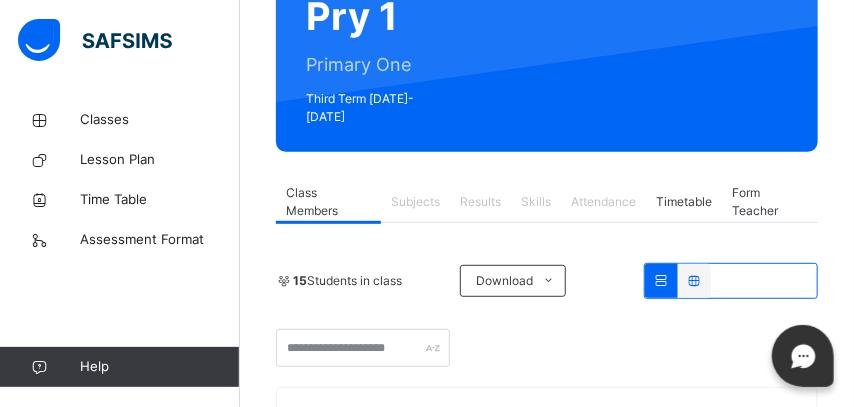 click on "Subjects" at bounding box center [415, 202] 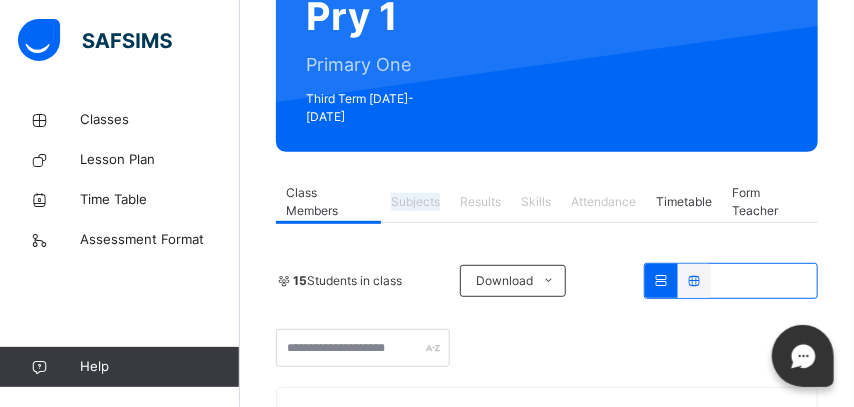 click on "Subjects" at bounding box center [415, 202] 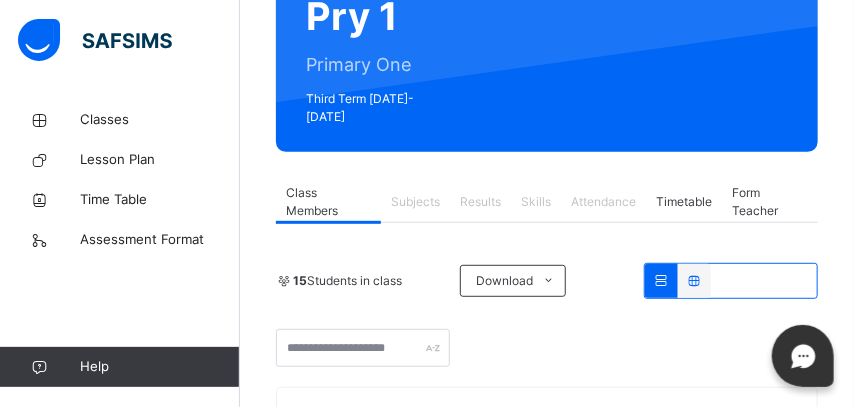 click on "Subjects" at bounding box center [415, 202] 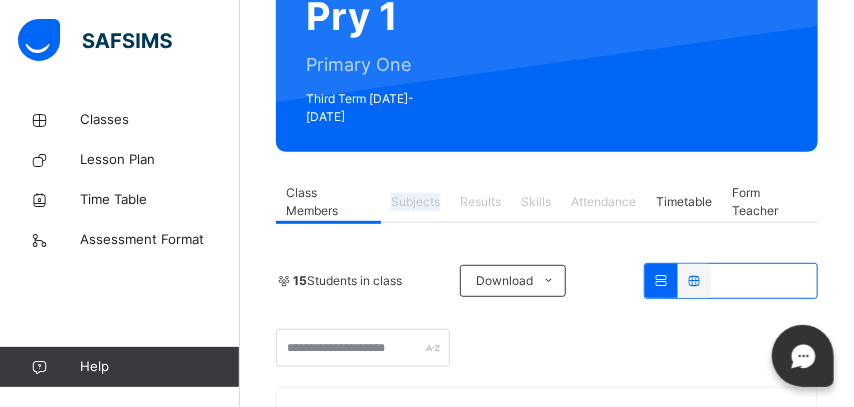 click on "Subjects" at bounding box center (415, 202) 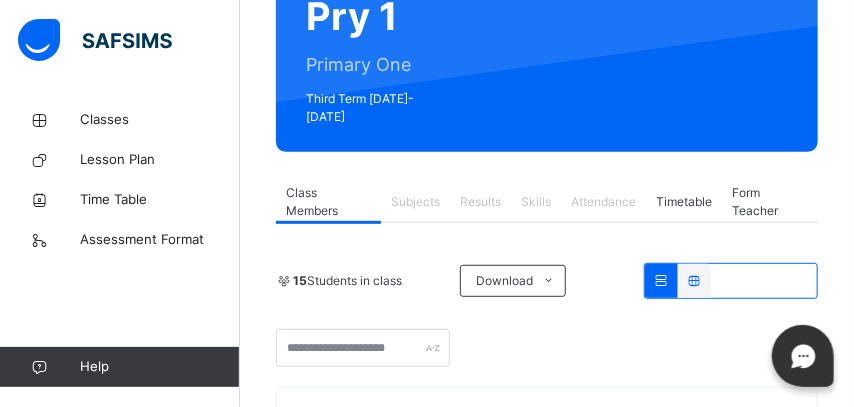 click on "Subjects" at bounding box center [415, 202] 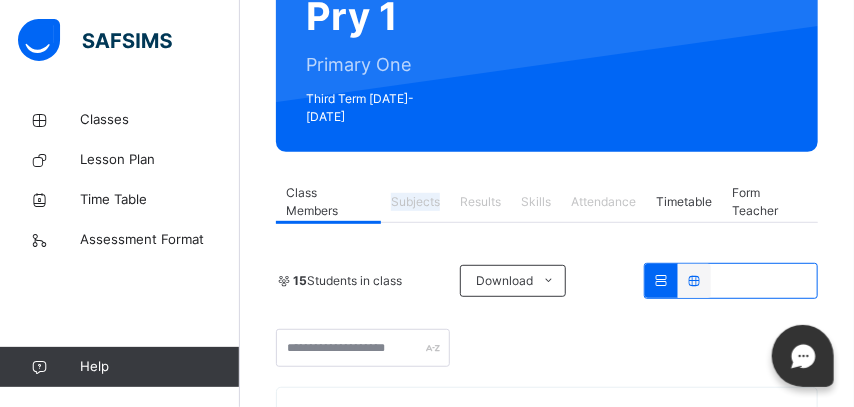 click on "Subjects" at bounding box center (415, 202) 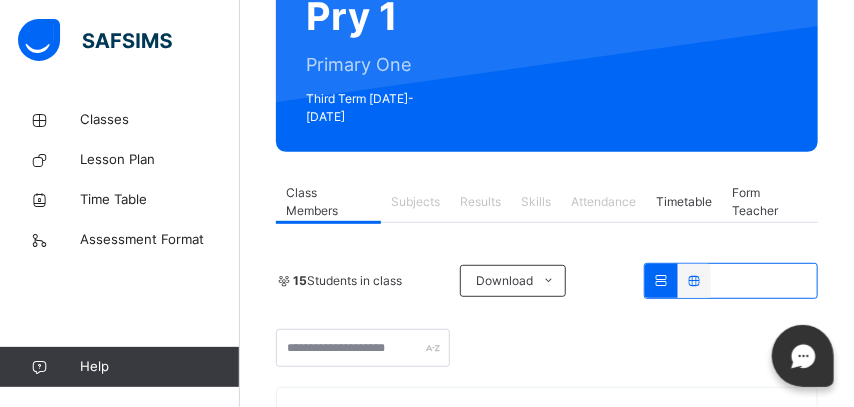 click on "Subjects" at bounding box center [415, 202] 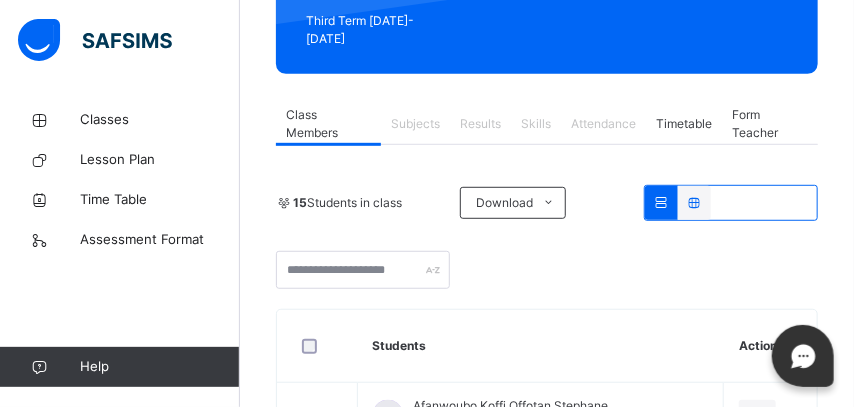 scroll, scrollTop: 212, scrollLeft: 0, axis: vertical 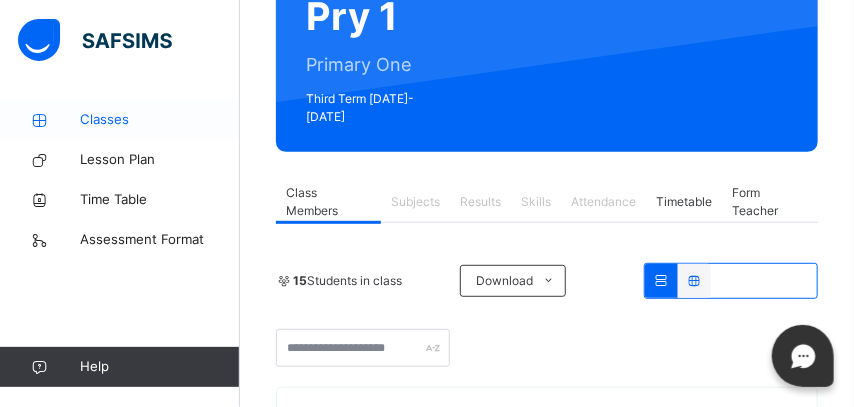 click at bounding box center (40, 120) 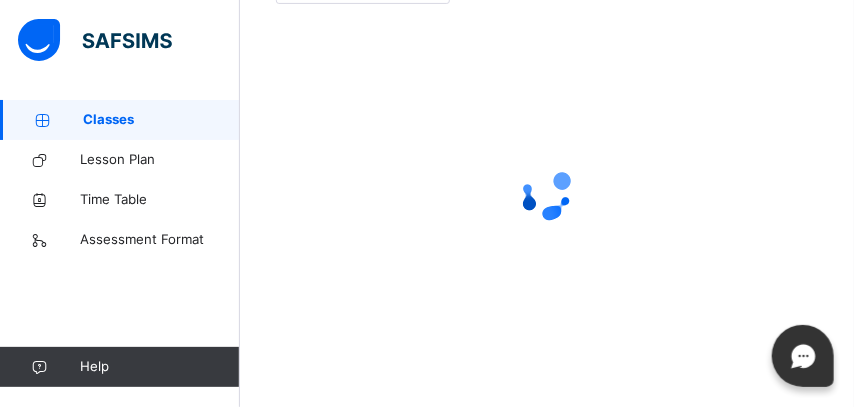 scroll, scrollTop: 15, scrollLeft: 0, axis: vertical 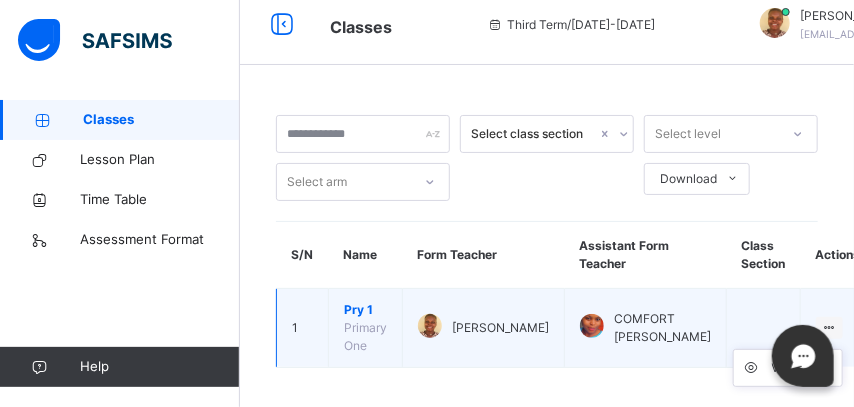 click at bounding box center [829, 327] 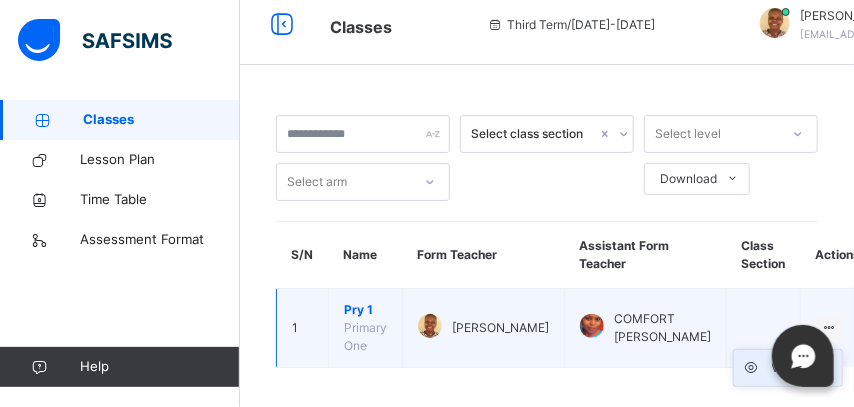 click on "View Class" at bounding box center (803, 368) 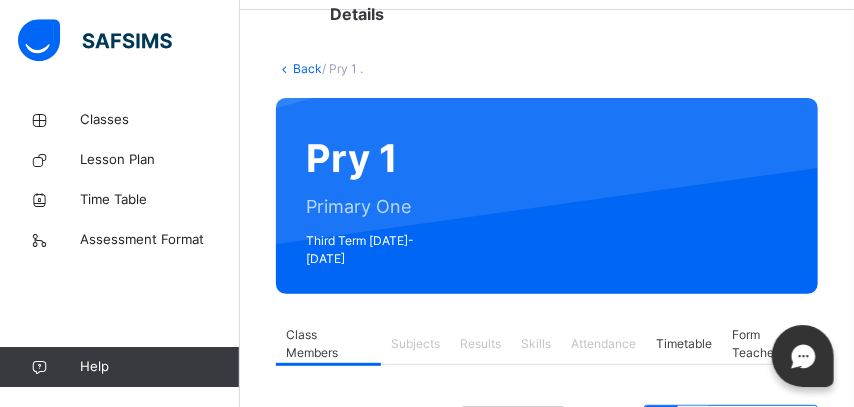 scroll, scrollTop: 343, scrollLeft: 0, axis: vertical 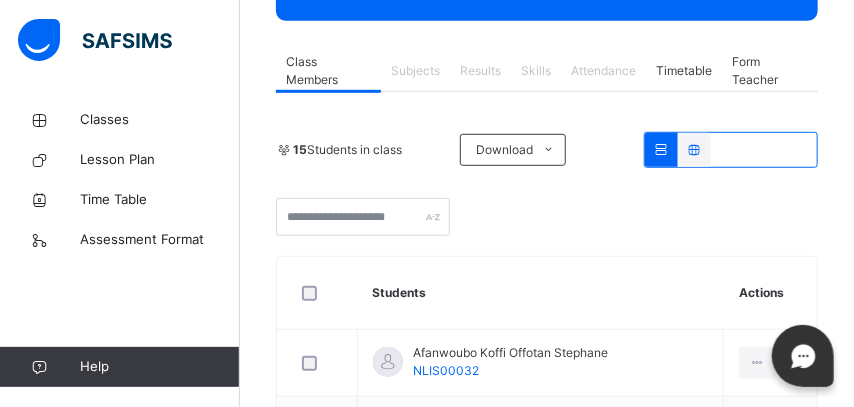 click on "Subjects" at bounding box center (415, 71) 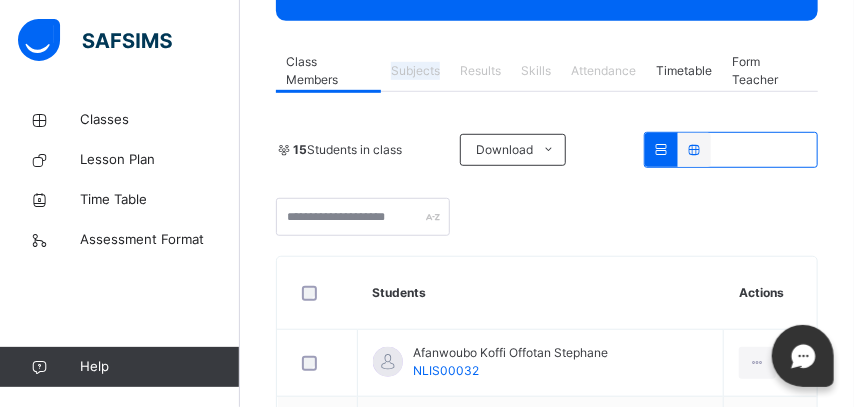 click on "Subjects" at bounding box center [415, 71] 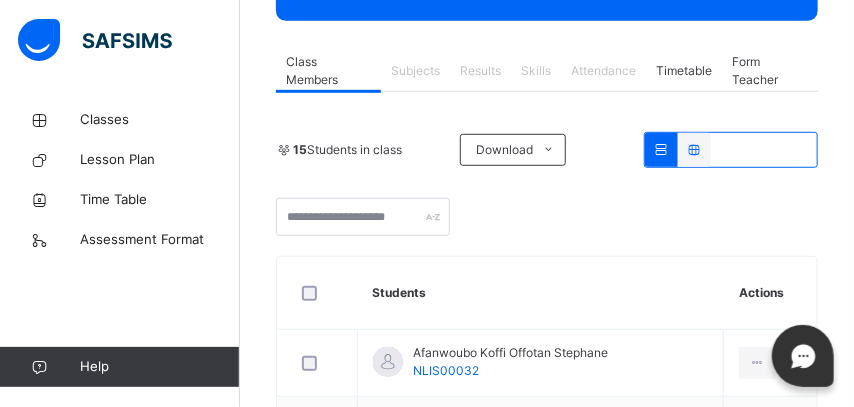 click on "Subjects" at bounding box center (415, 71) 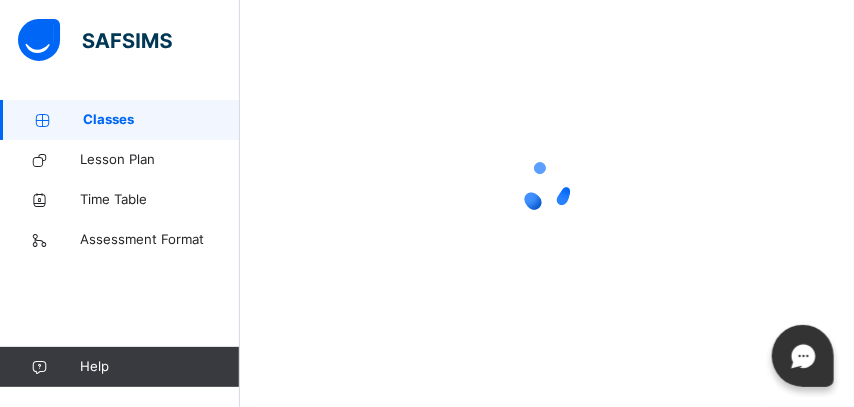 scroll, scrollTop: 15, scrollLeft: 0, axis: vertical 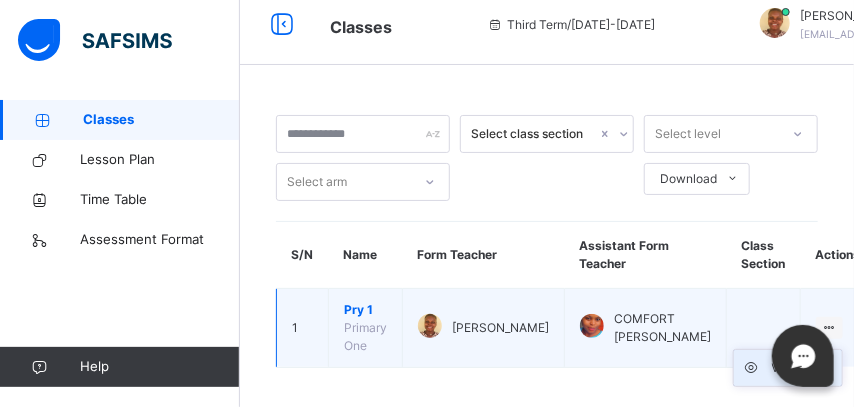 click on "View Class" at bounding box center [803, 368] 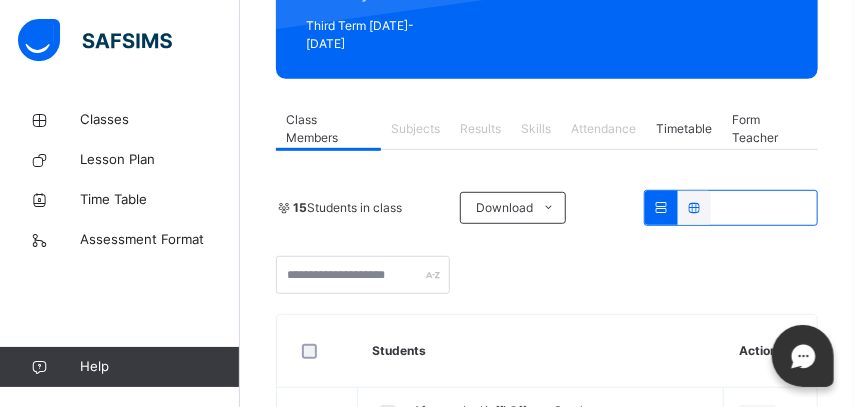 scroll, scrollTop: 237, scrollLeft: 0, axis: vertical 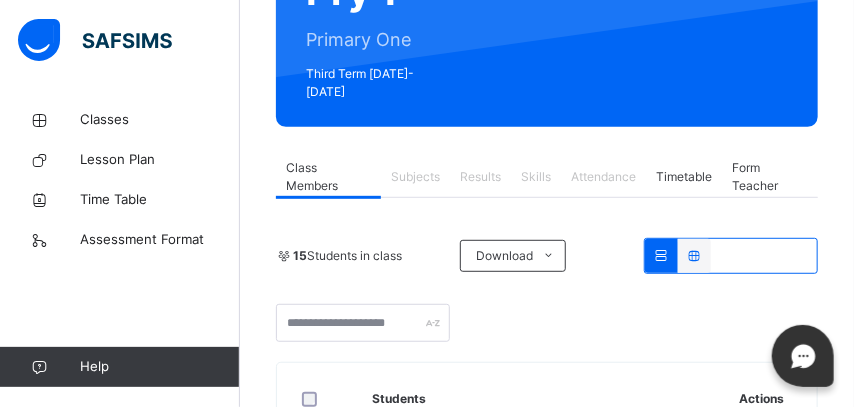 click on "15  Students in class" at bounding box center (347, 256) 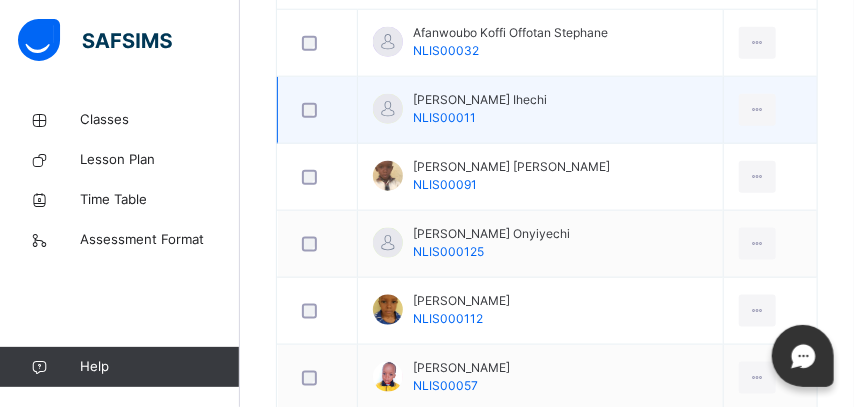 scroll, scrollTop: 450, scrollLeft: 0, axis: vertical 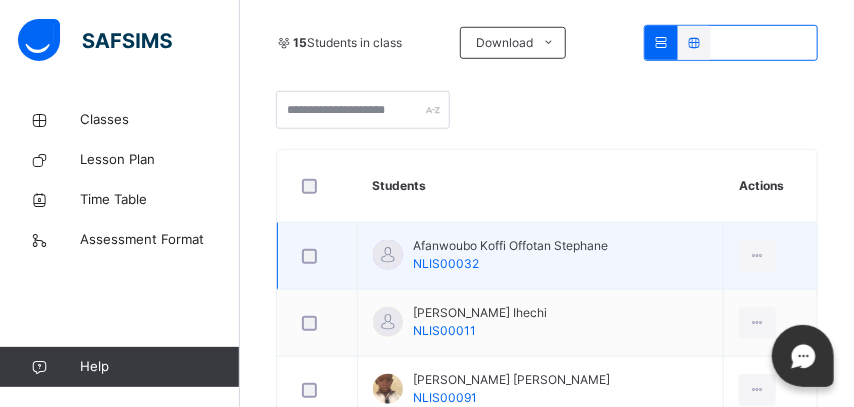 click on "Afanwoubo Koffi Offotan Stephane" at bounding box center (510, 246) 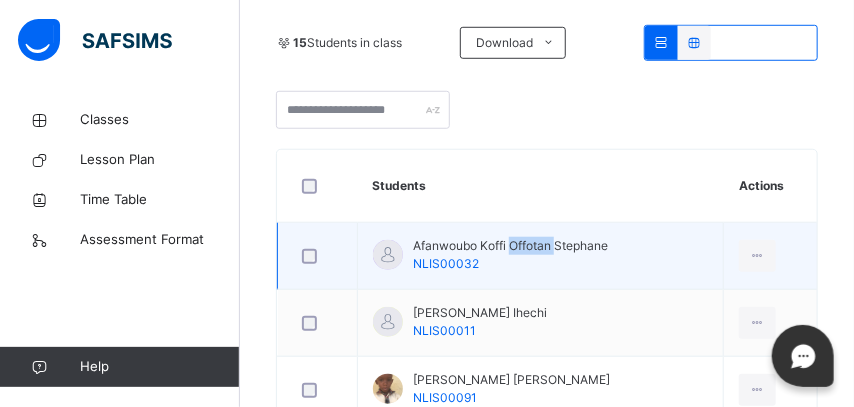 click on "Afanwoubo Koffi Offotan Stephane" at bounding box center (510, 246) 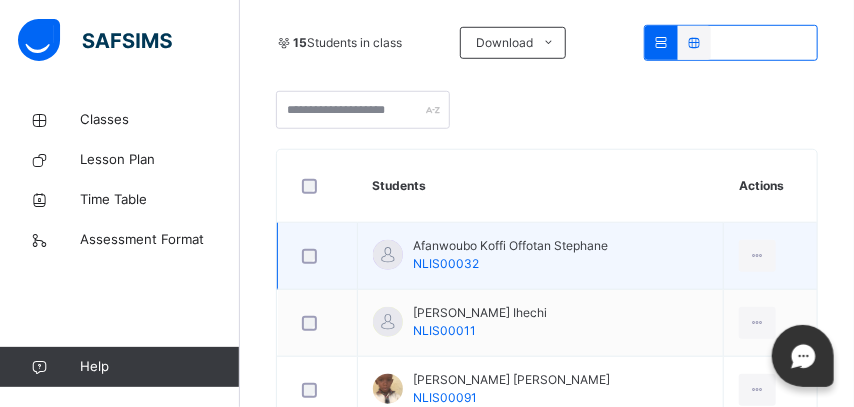 click on "Afanwoubo Koffi Offotan Stephane  NLIS00032" at bounding box center [510, 255] 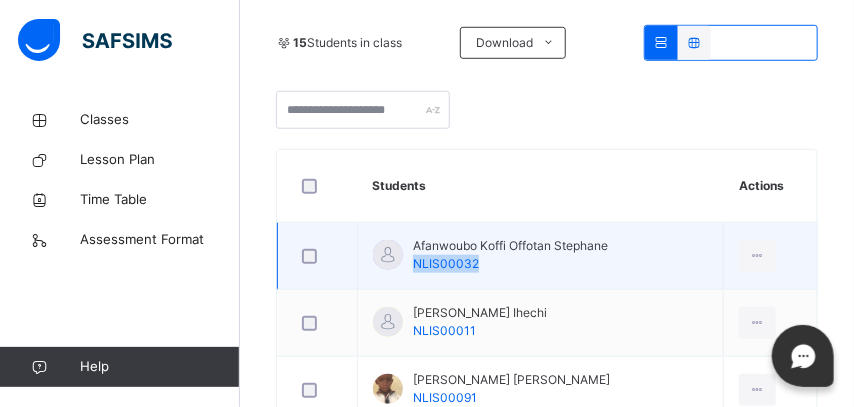 click on "Afanwoubo Koffi Offotan Stephane  NLIS00032" at bounding box center [510, 255] 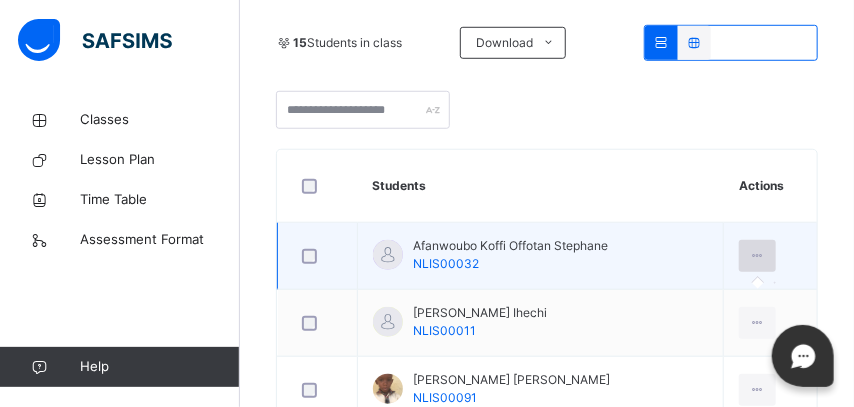 click at bounding box center [757, 256] 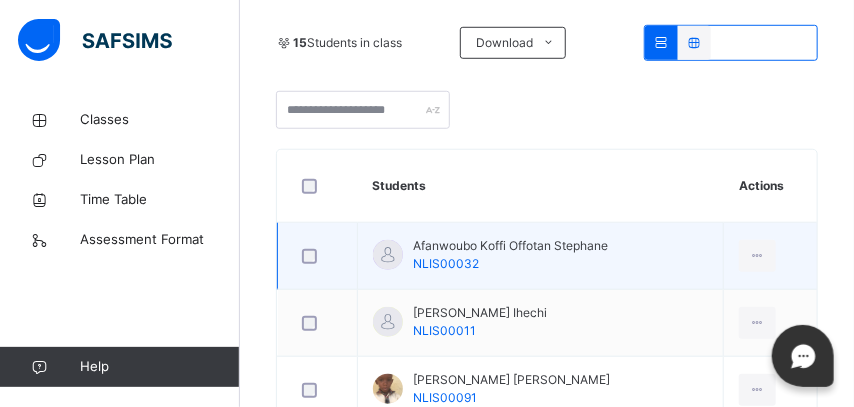 click on "Afanwoubo Koffi Offotan Stephane  NLIS00032" at bounding box center (510, 255) 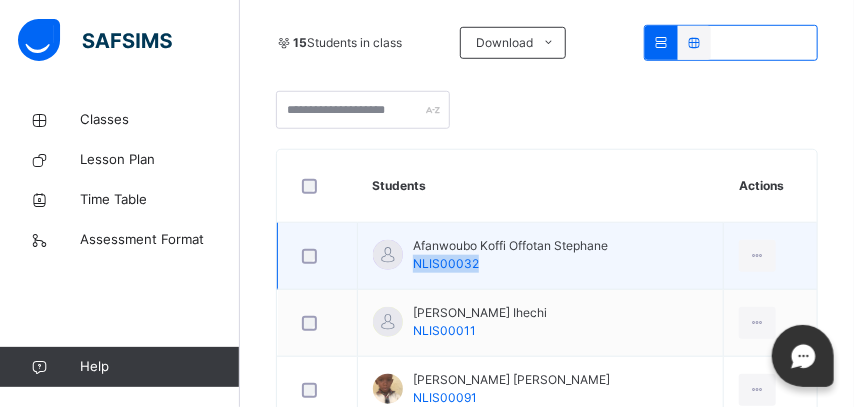 click on "Afanwoubo Koffi Offotan Stephane  NLIS00032" at bounding box center [510, 255] 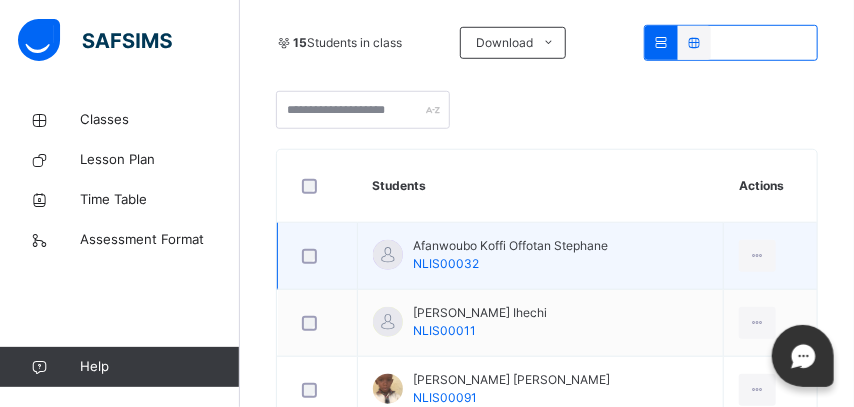 click on "Afanwoubo Koffi Offotan Stephane" at bounding box center (510, 246) 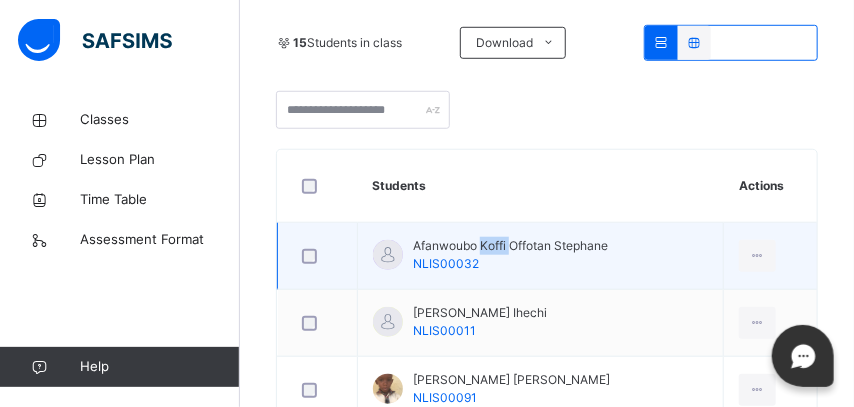 click on "Afanwoubo Koffi Offotan Stephane" at bounding box center (510, 246) 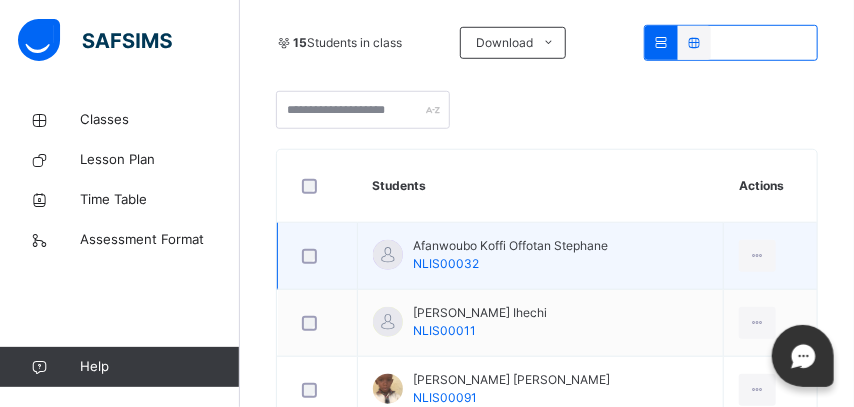 click at bounding box center [388, 255] 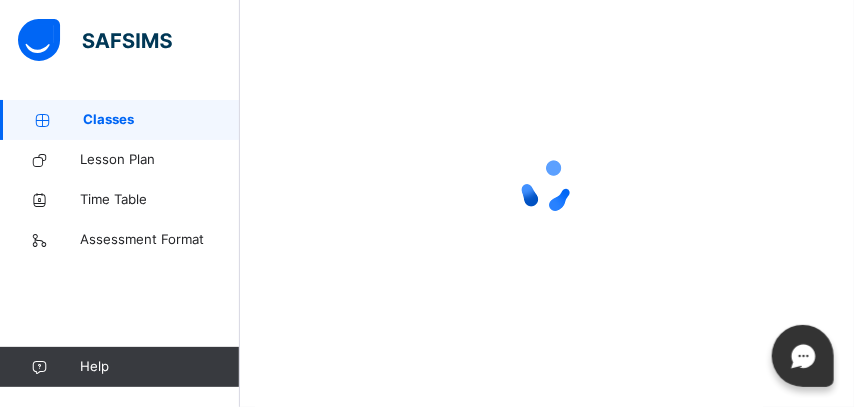 scroll, scrollTop: 15, scrollLeft: 0, axis: vertical 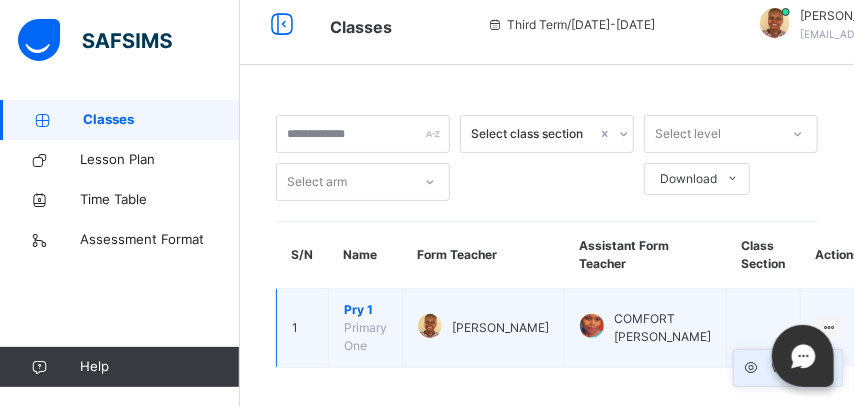 click on "View Class" at bounding box center (788, 368) 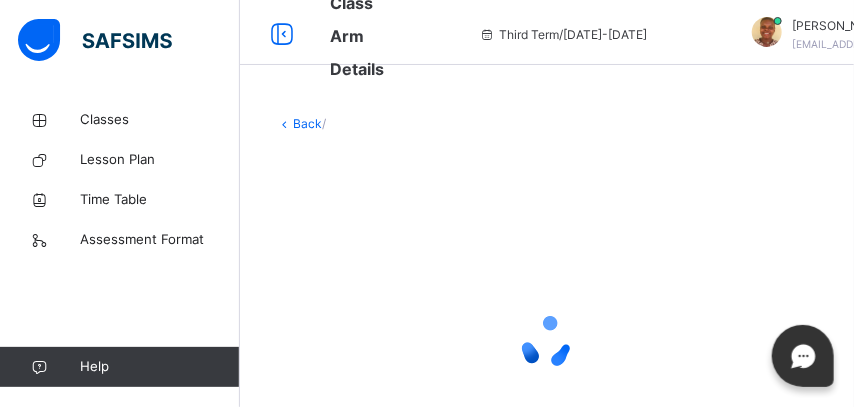 scroll, scrollTop: 24, scrollLeft: 0, axis: vertical 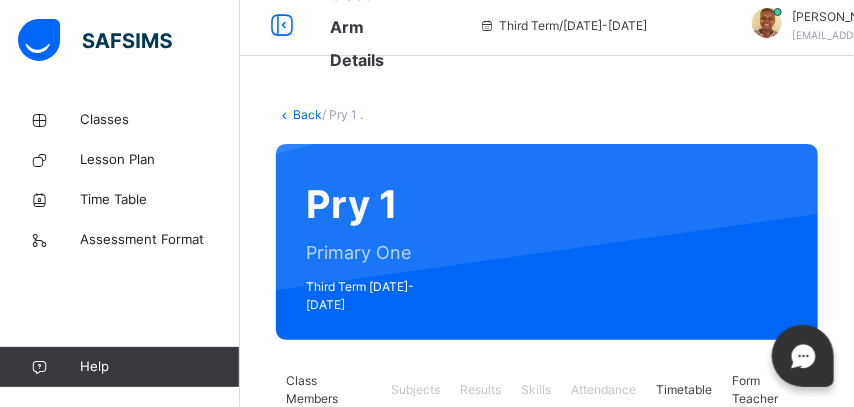 click on "Subjects" at bounding box center [415, 390] 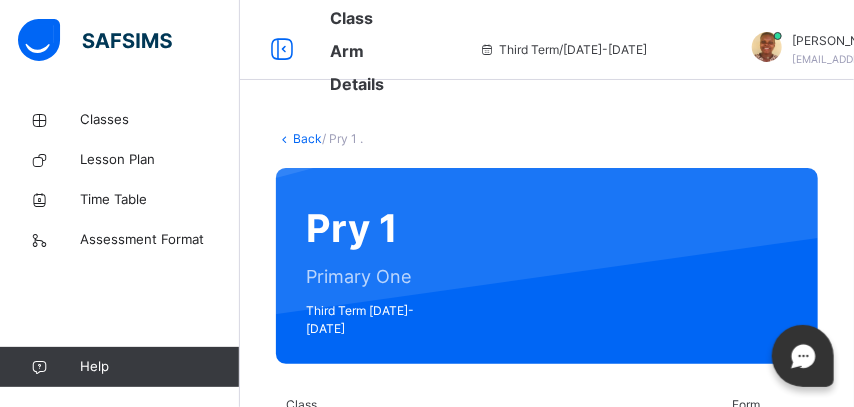 scroll, scrollTop: 212, scrollLeft: 0, axis: vertical 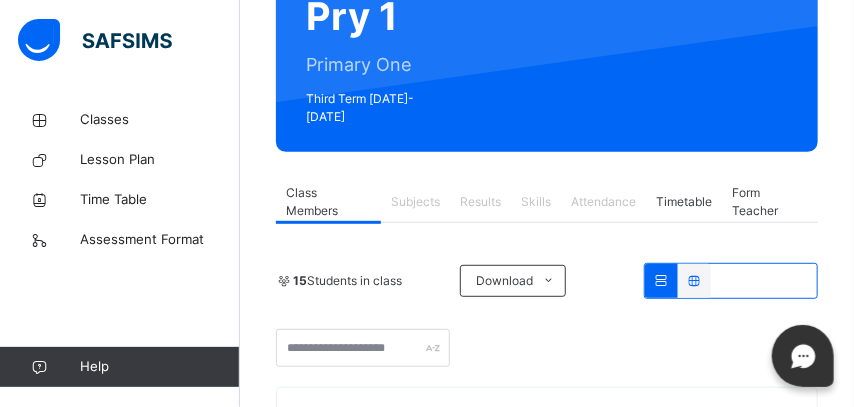 click on "Subjects" at bounding box center [415, 202] 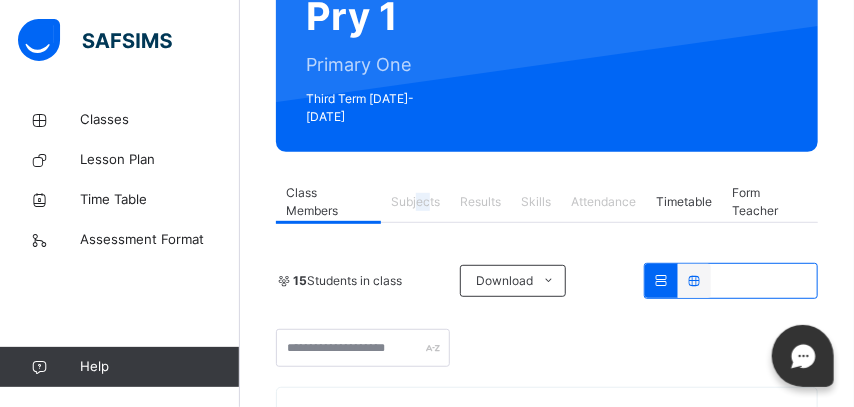 scroll, scrollTop: 532, scrollLeft: 0, axis: vertical 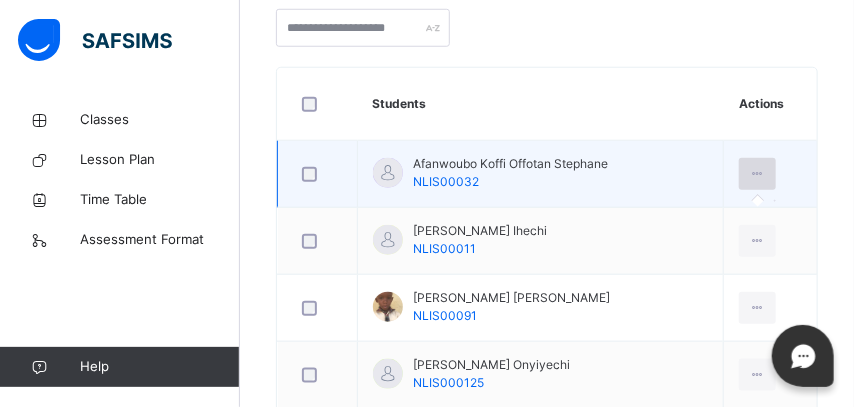 click at bounding box center (757, 174) 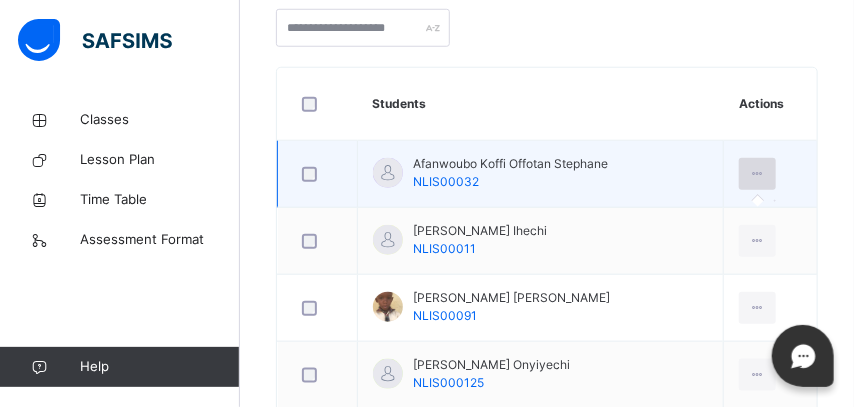 click at bounding box center (757, 174) 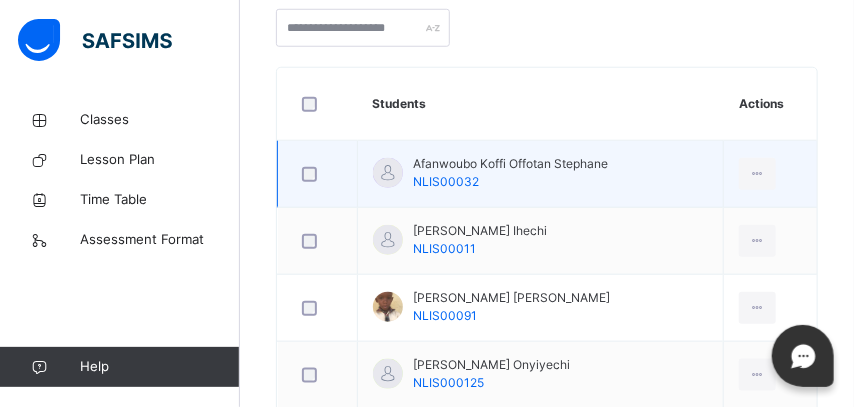 click at bounding box center (388, 173) 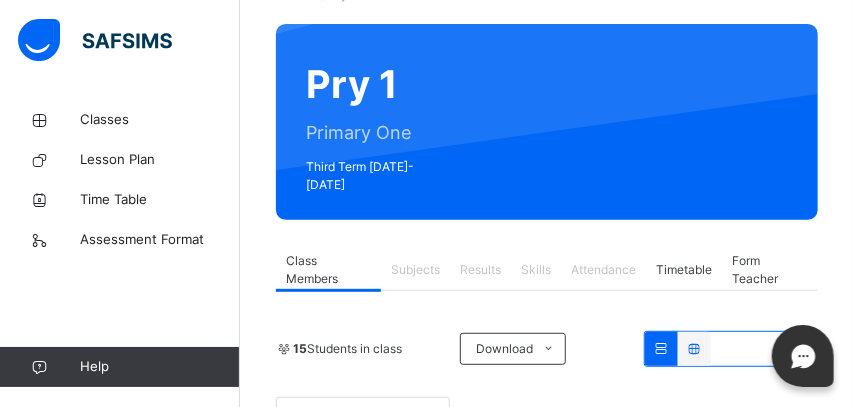 scroll, scrollTop: 106, scrollLeft: 0, axis: vertical 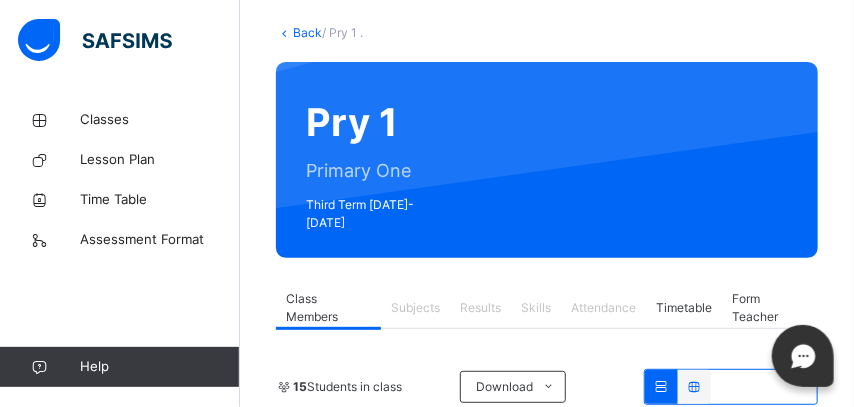 click on "Back" at bounding box center [307, 32] 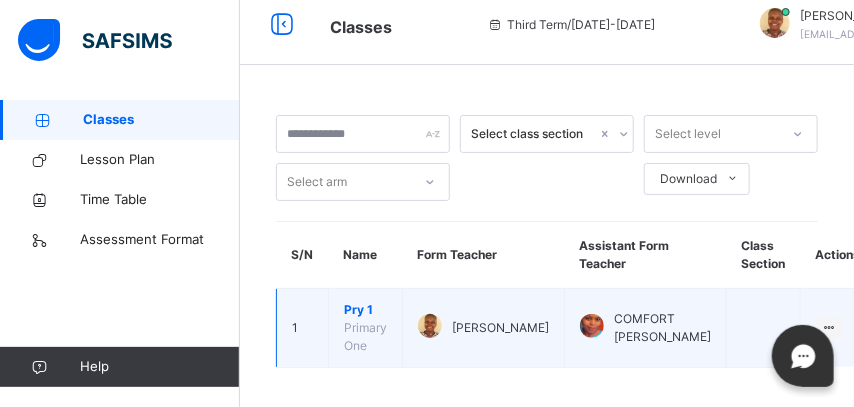 scroll, scrollTop: 24, scrollLeft: 0, axis: vertical 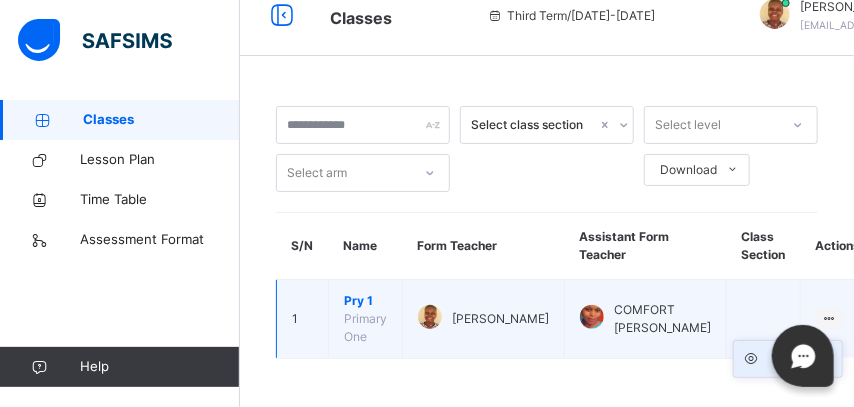 click on "View Class" at bounding box center [803, 359] 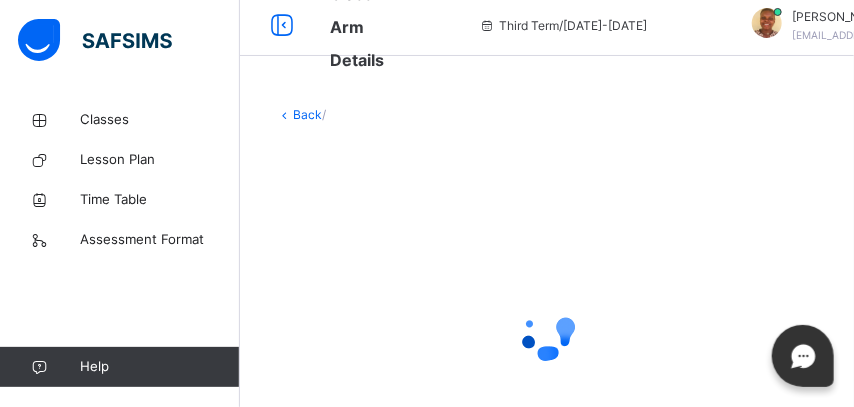 scroll, scrollTop: 34, scrollLeft: 0, axis: vertical 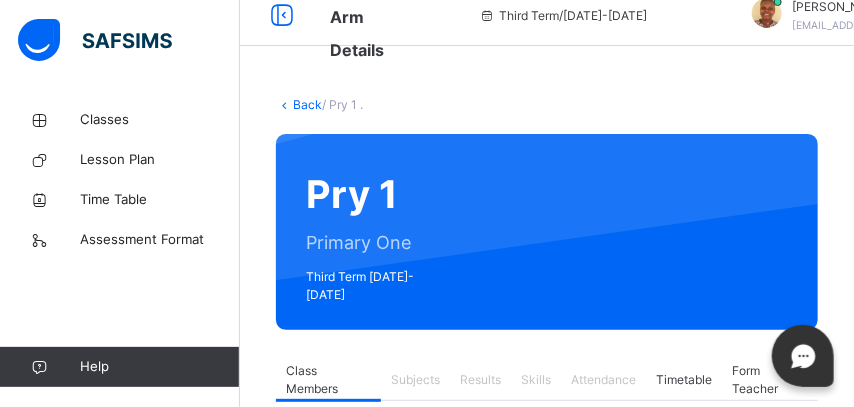 click on "[PERSON_NAME] [EMAIL_ADDRESS][DOMAIN_NAME]" at bounding box center (882, 16) 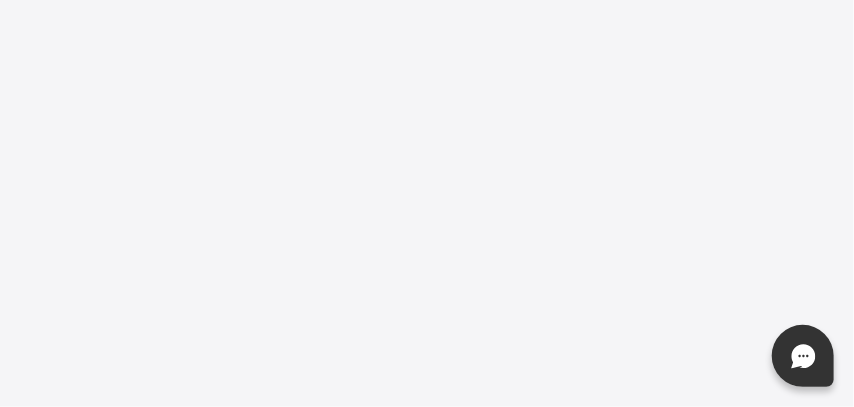 scroll, scrollTop: 0, scrollLeft: 0, axis: both 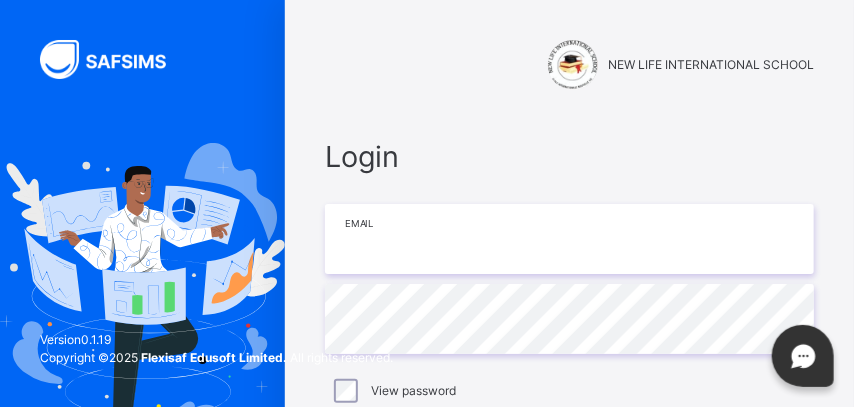 click at bounding box center [569, 239] 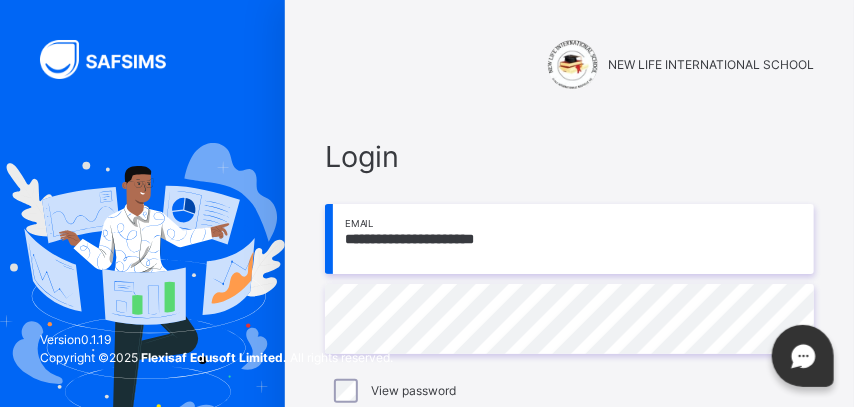 scroll, scrollTop: 184, scrollLeft: 0, axis: vertical 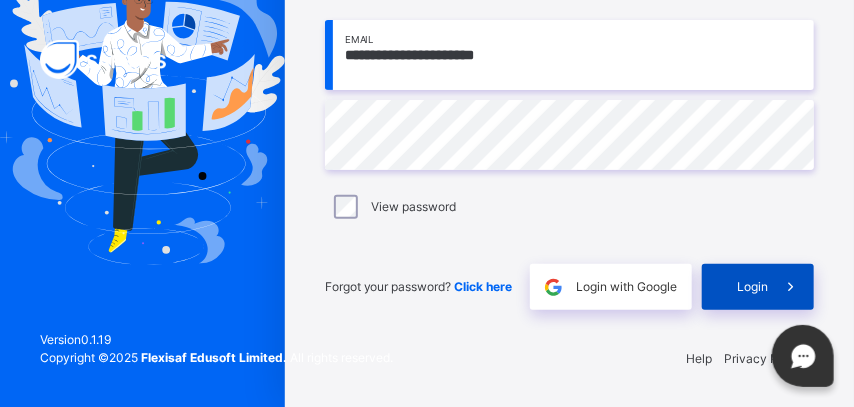 type on "**********" 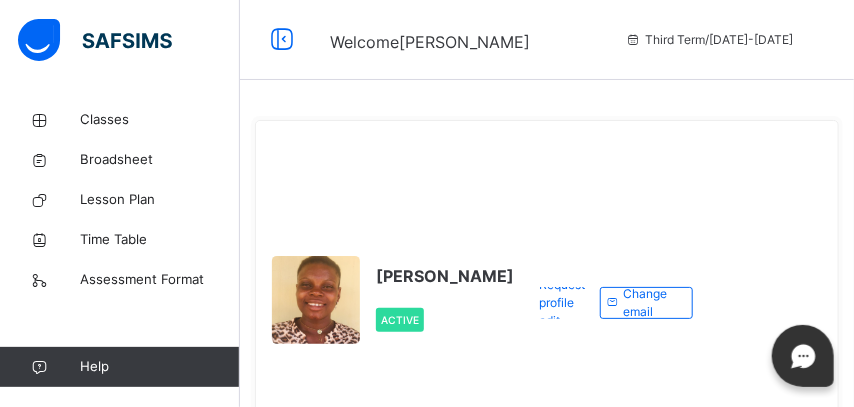 scroll, scrollTop: 212, scrollLeft: 0, axis: vertical 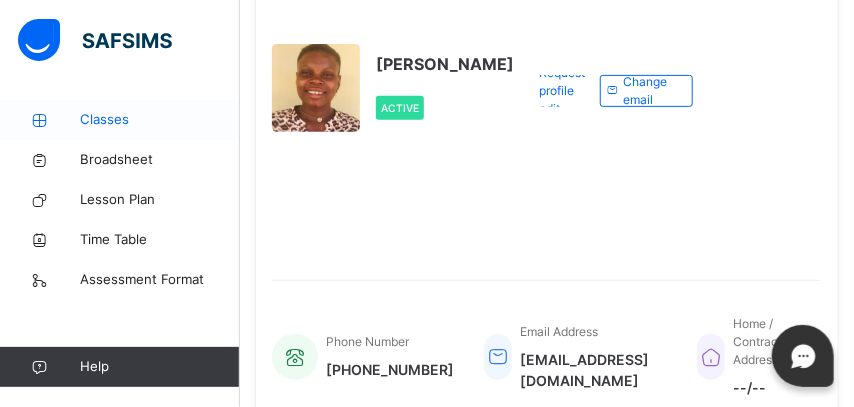 click on "Classes" at bounding box center (160, 120) 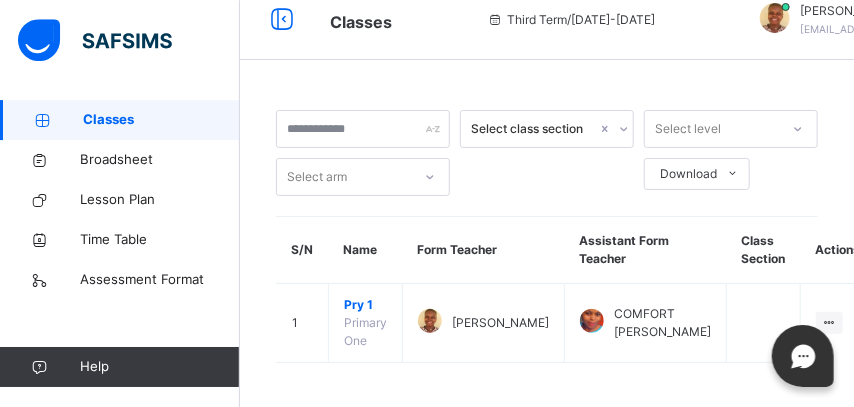 scroll, scrollTop: 24, scrollLeft: 0, axis: vertical 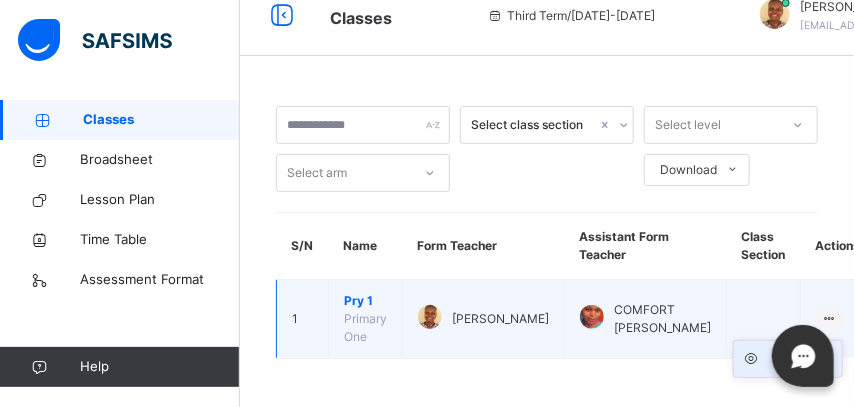 click on "View Class" at bounding box center (803, 359) 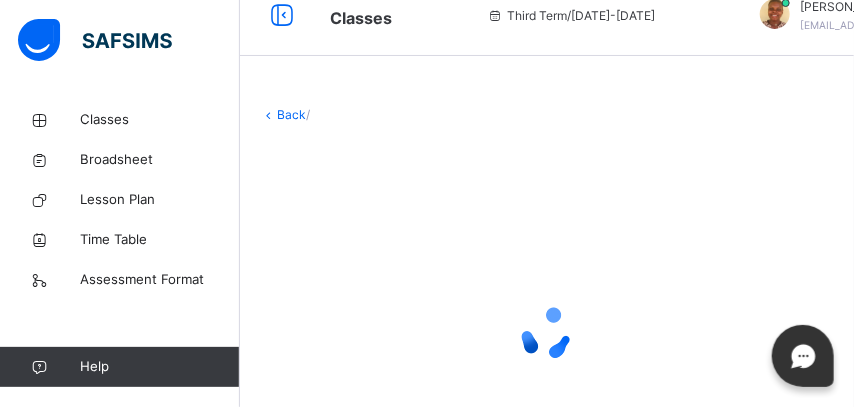 scroll, scrollTop: 34, scrollLeft: 0, axis: vertical 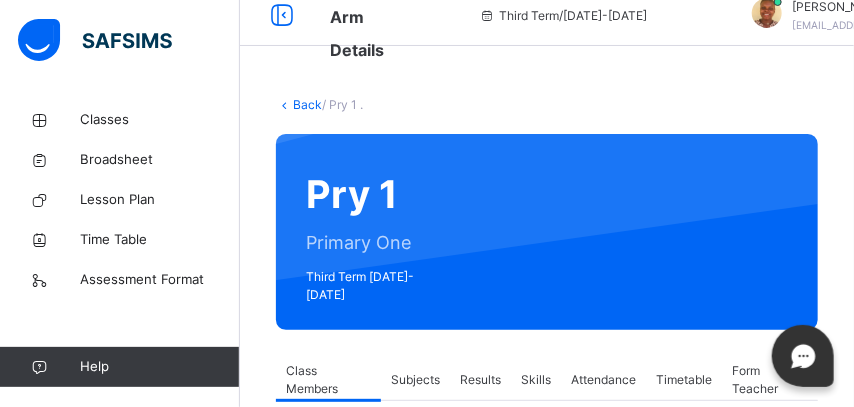 click on "Subjects" at bounding box center [415, 380] 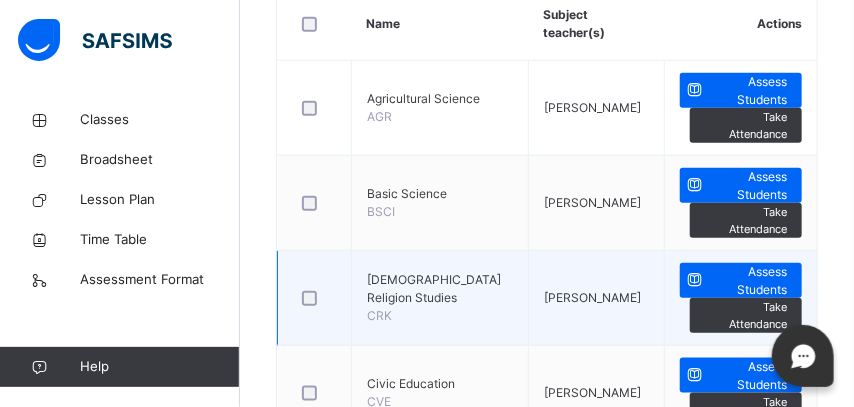 scroll, scrollTop: 423, scrollLeft: 0, axis: vertical 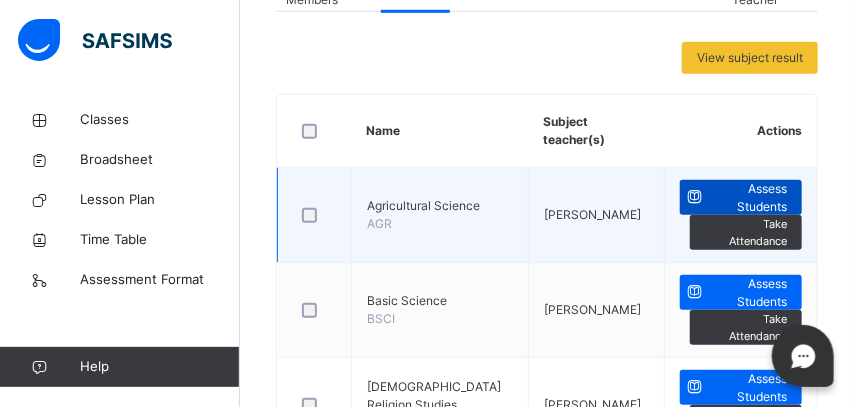 click on "Assess Students" at bounding box center [748, 198] 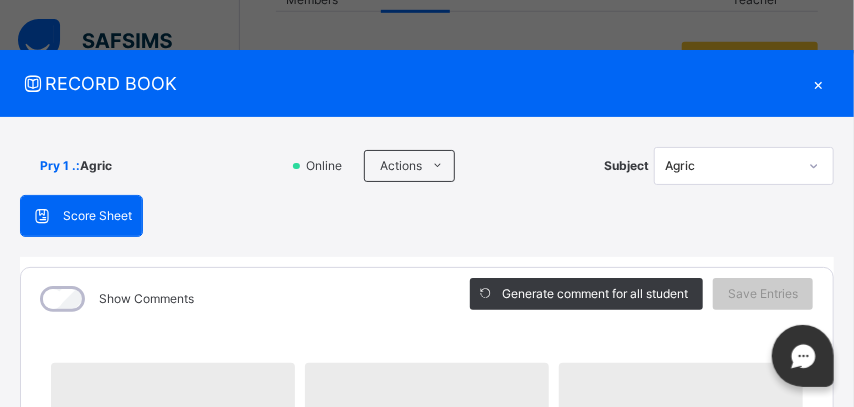 scroll, scrollTop: 262, scrollLeft: 0, axis: vertical 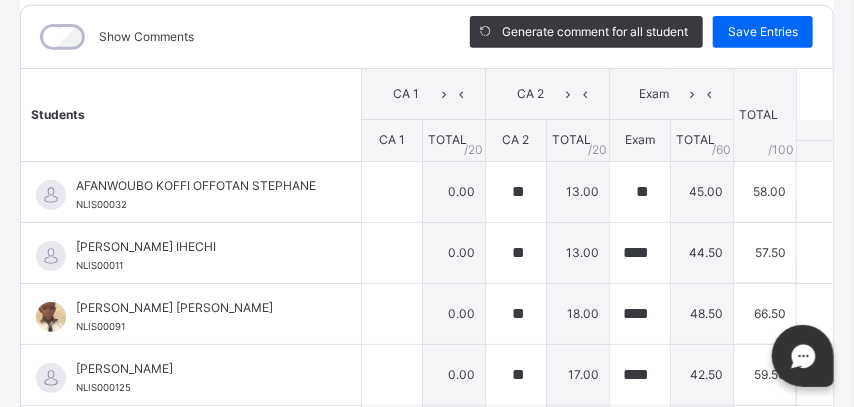 type on "**" 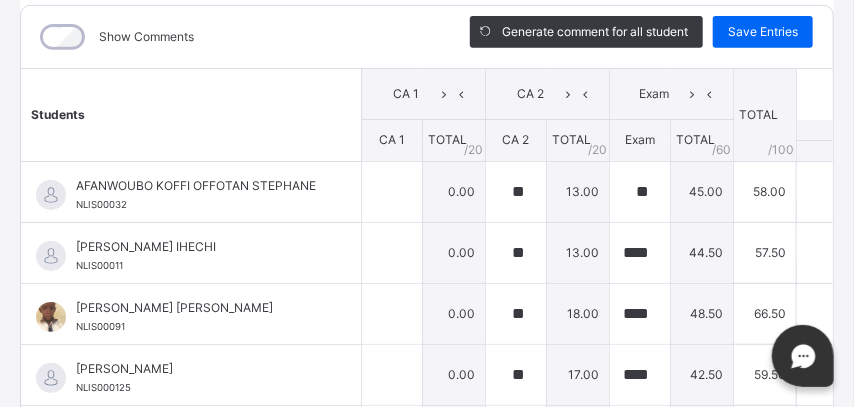 scroll, scrollTop: 182, scrollLeft: 0, axis: vertical 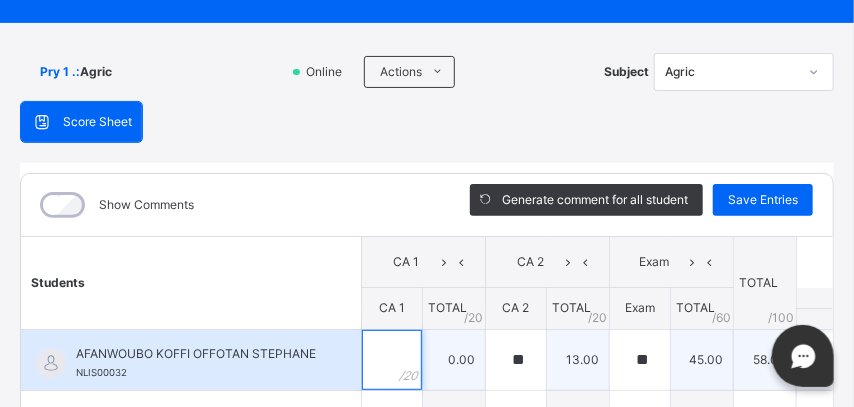 click at bounding box center (392, 360) 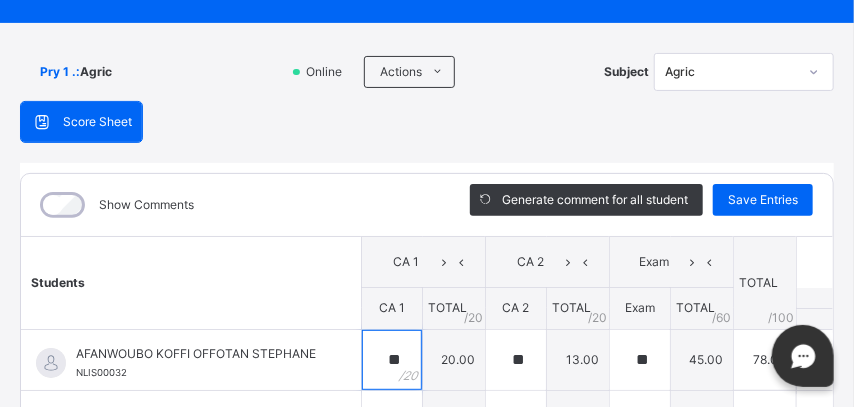 scroll, scrollTop: 0, scrollLeft: 0, axis: both 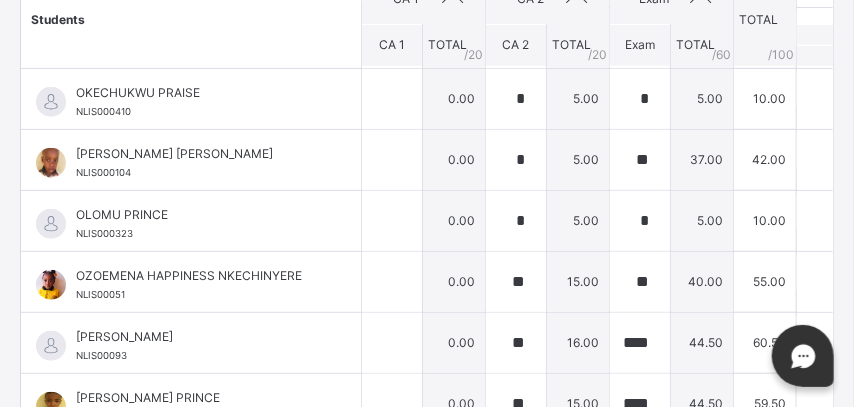 type on "**" 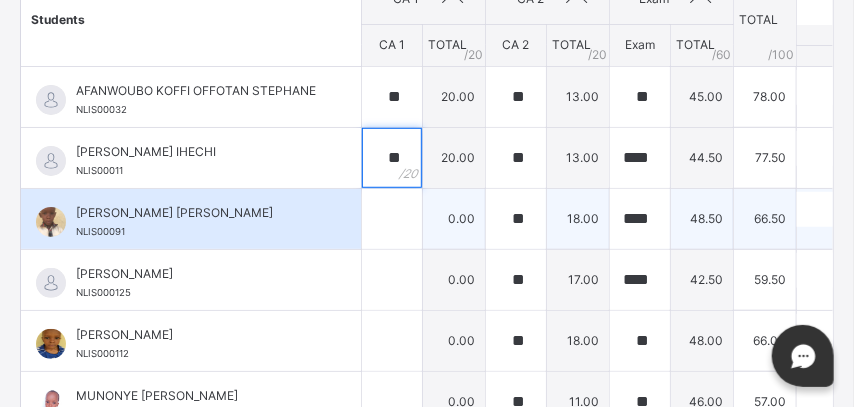 type on "**" 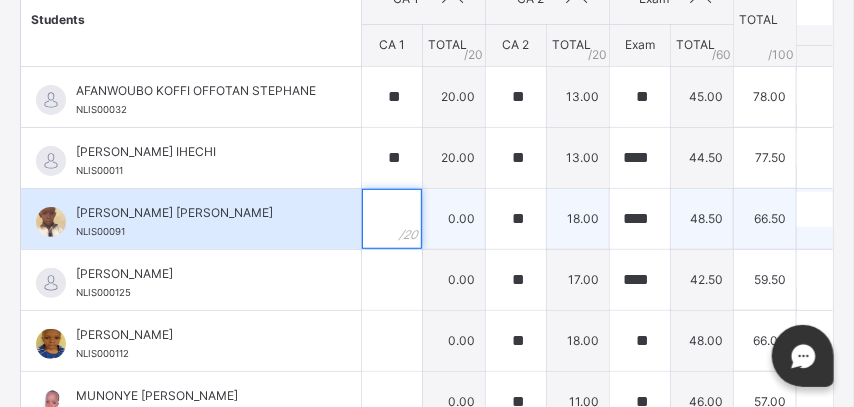 click at bounding box center (392, 219) 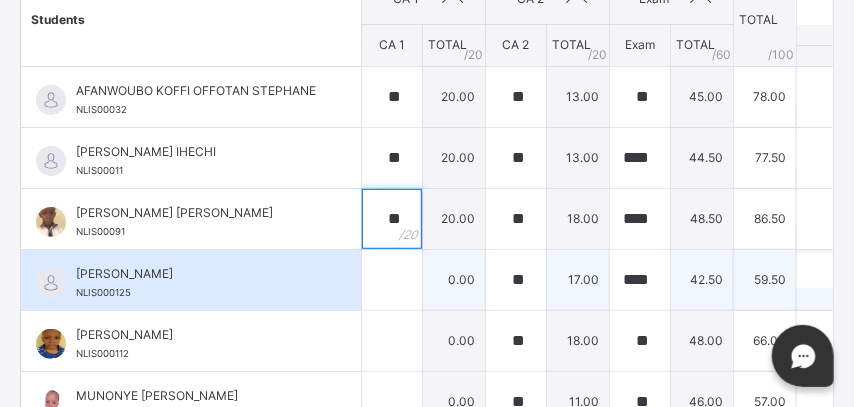type on "**" 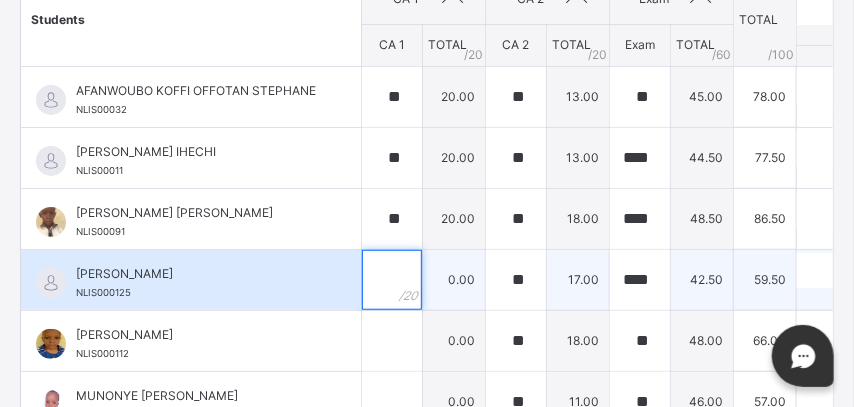 click at bounding box center [392, 280] 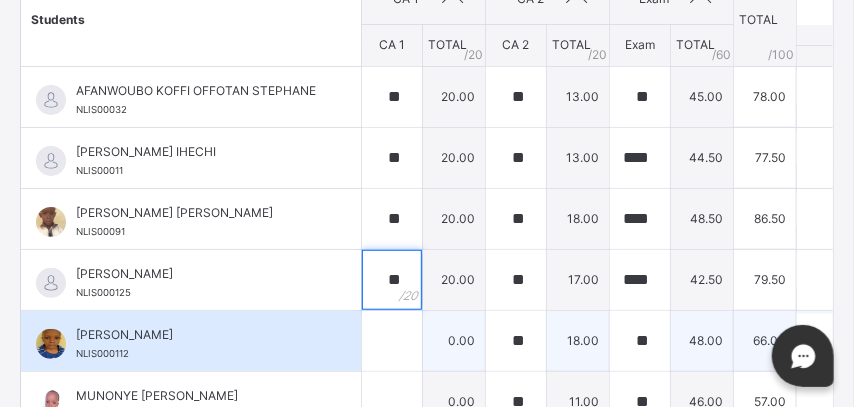 type on "**" 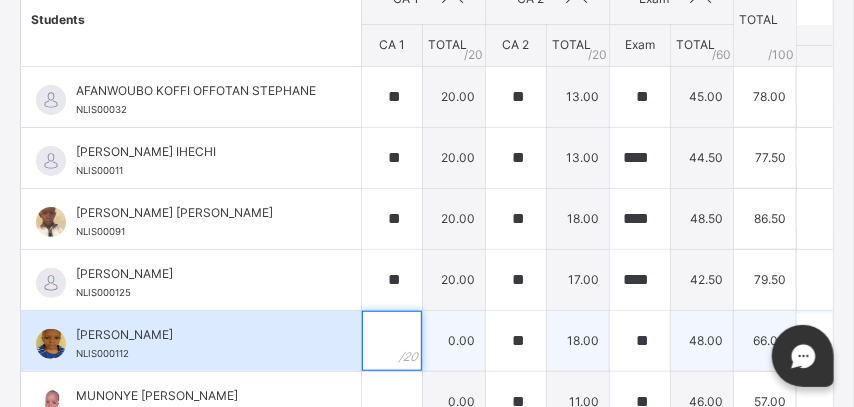click at bounding box center (392, 341) 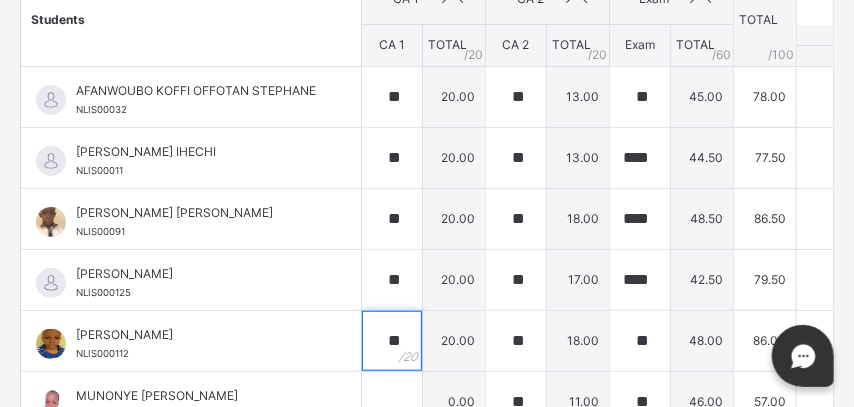 scroll, scrollTop: 175, scrollLeft: 0, axis: vertical 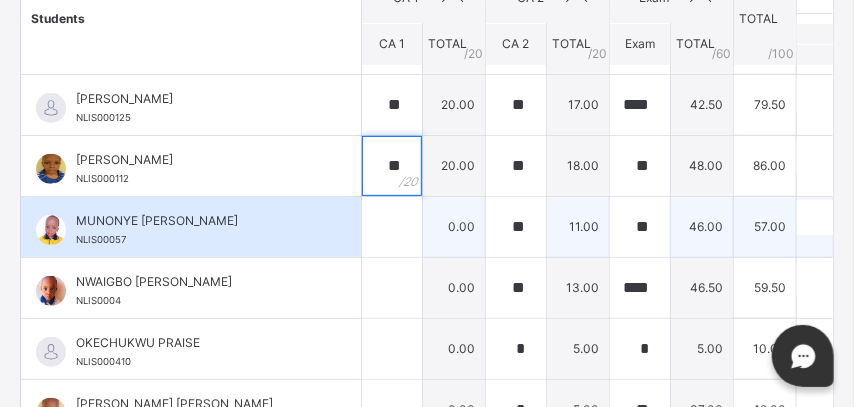 type on "**" 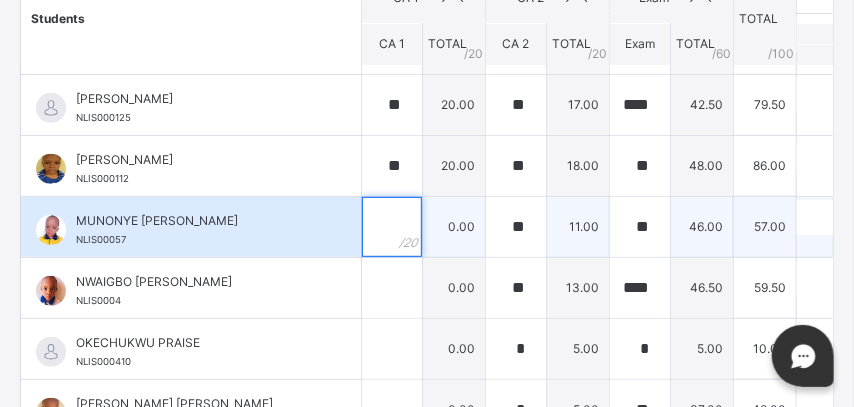 click at bounding box center [392, 227] 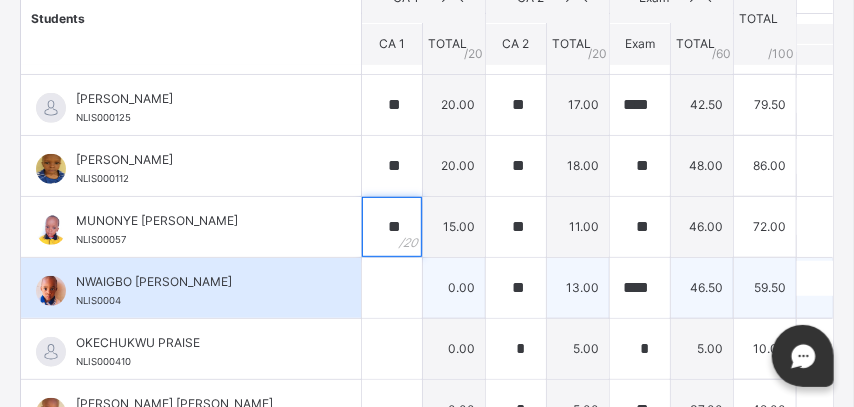 type on "**" 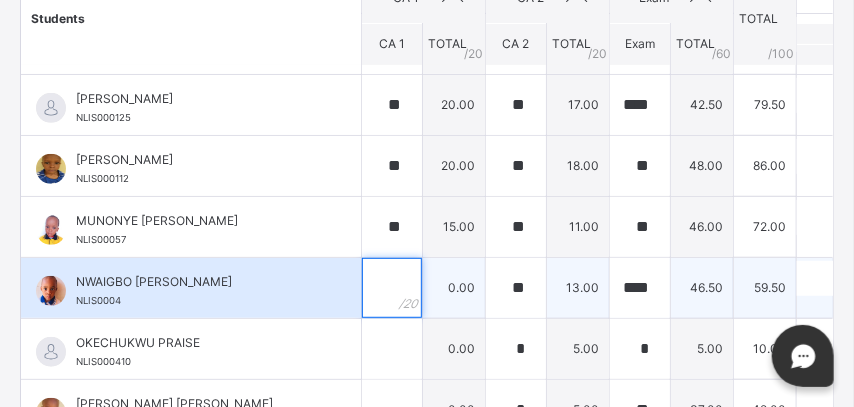 click at bounding box center (392, 288) 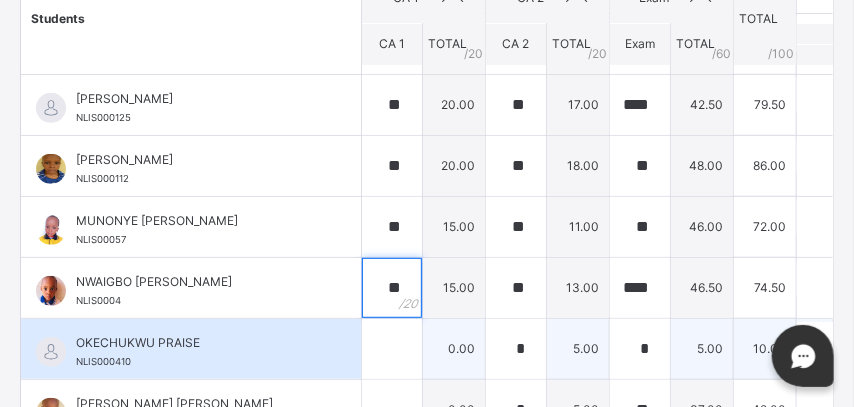 type on "**" 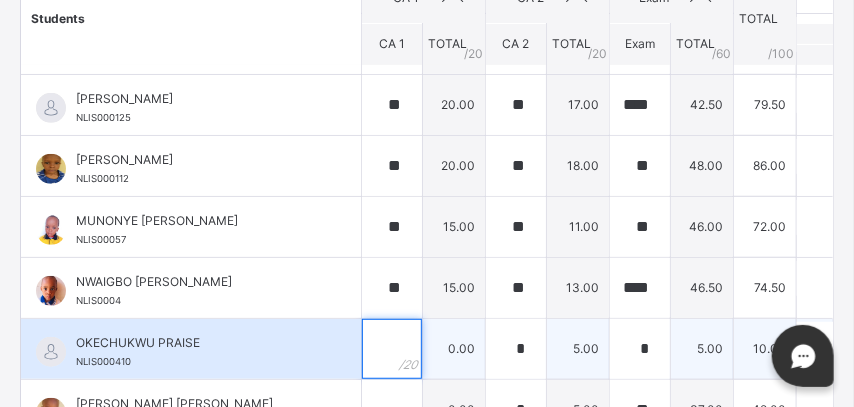 click at bounding box center (392, 349) 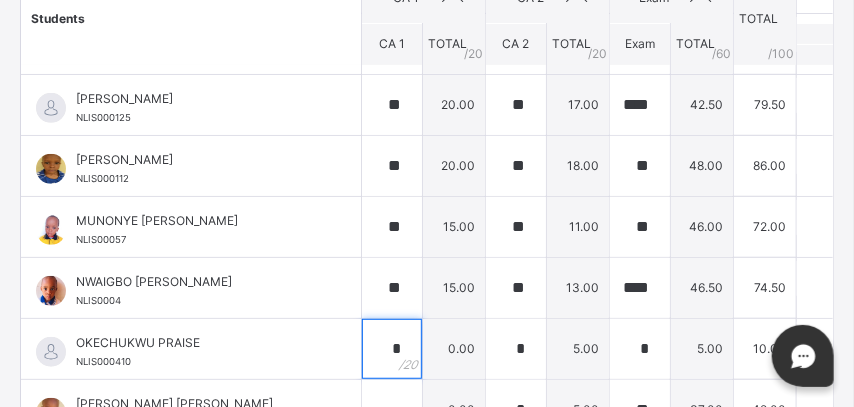scroll, scrollTop: 350, scrollLeft: 0, axis: vertical 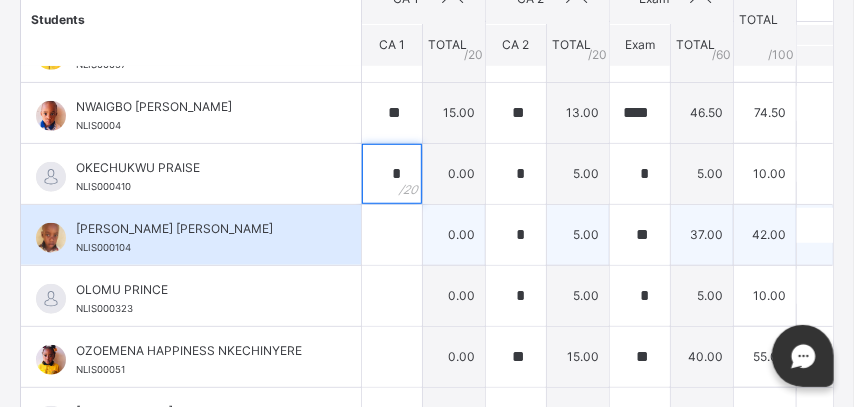 type on "*" 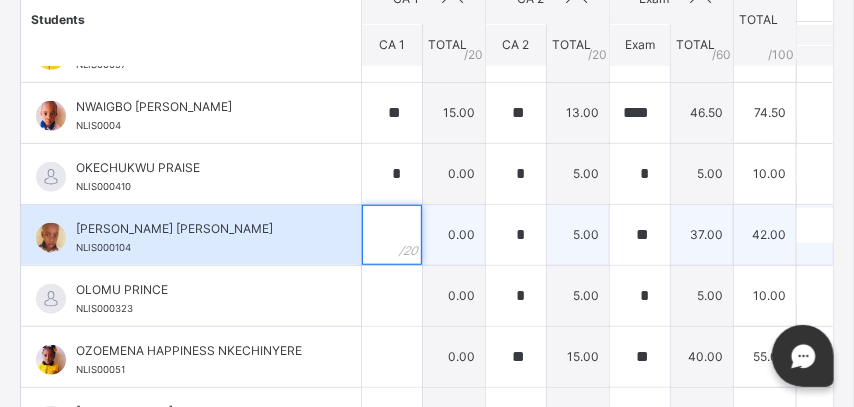click at bounding box center (392, 235) 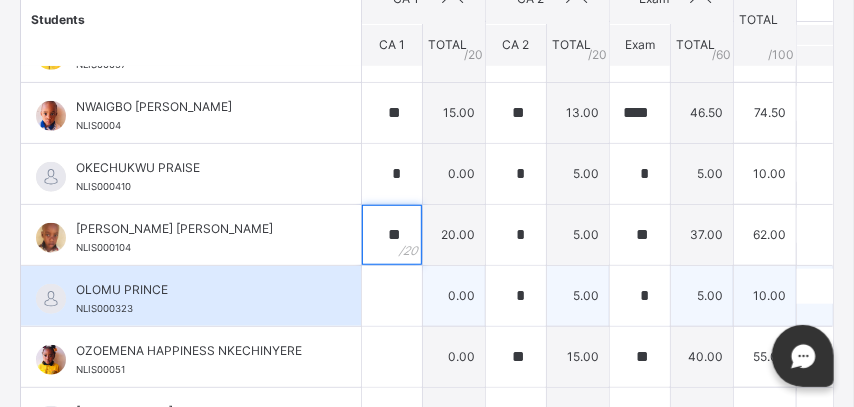 type on "**" 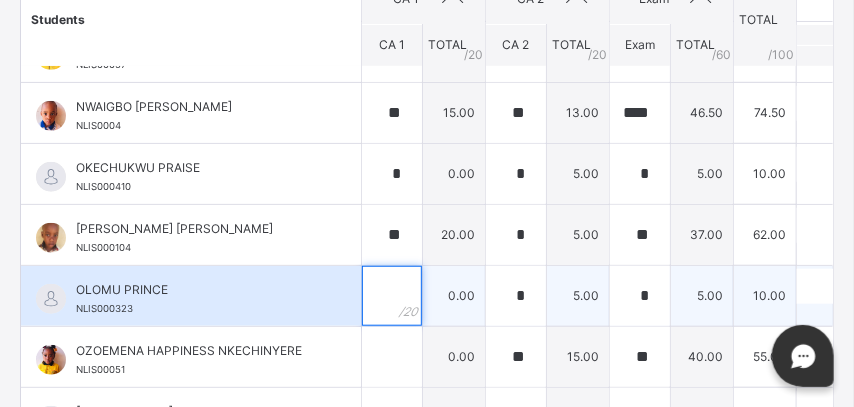 click at bounding box center (392, 296) 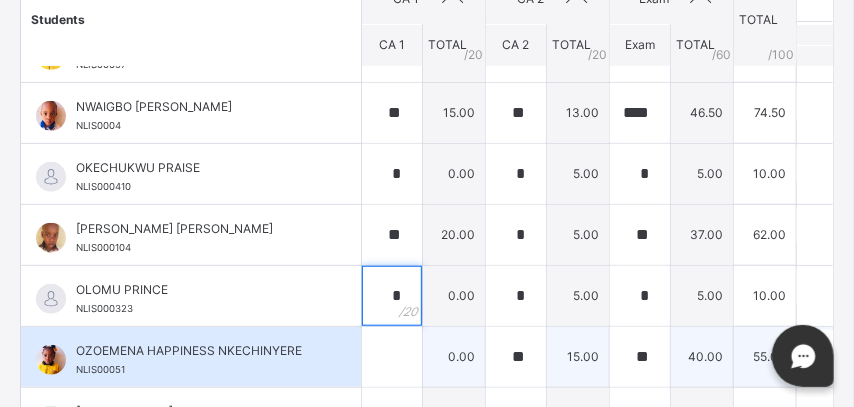 type on "*" 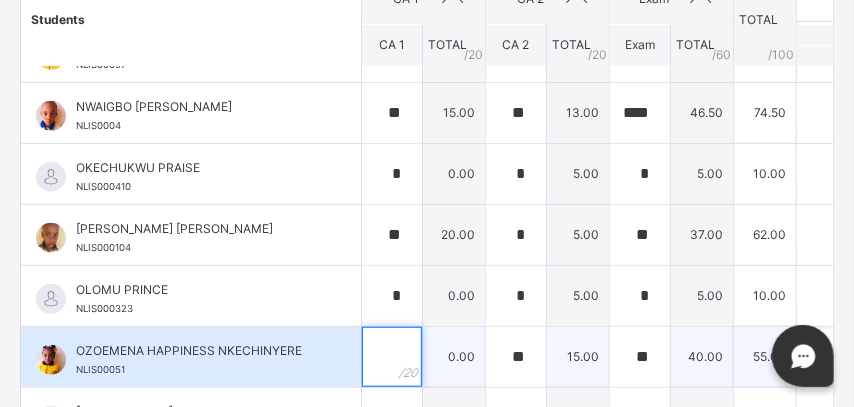 click at bounding box center (392, 357) 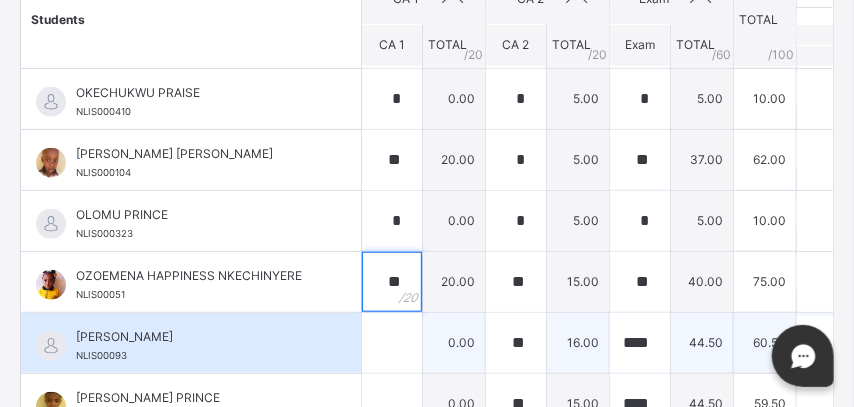 scroll, scrollTop: 512, scrollLeft: 0, axis: vertical 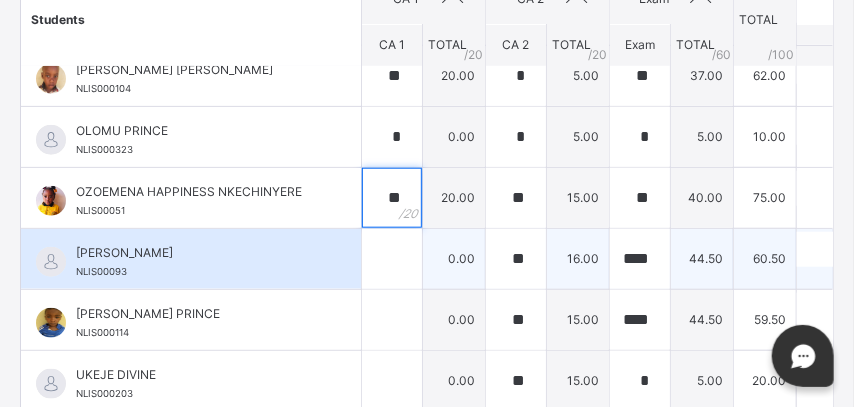 type on "**" 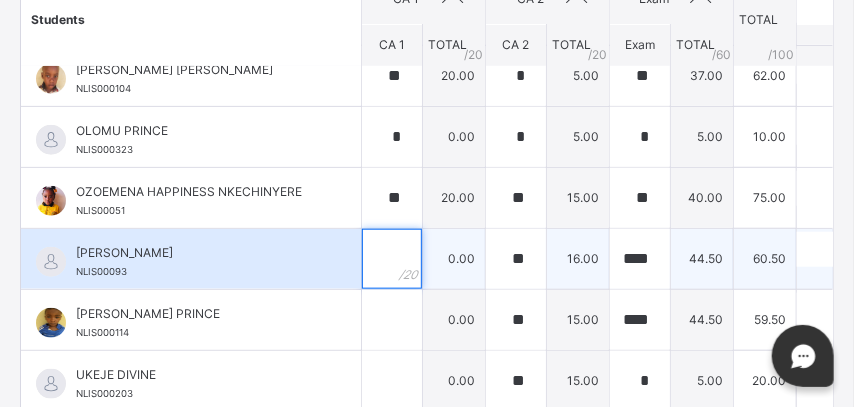 click at bounding box center (392, 259) 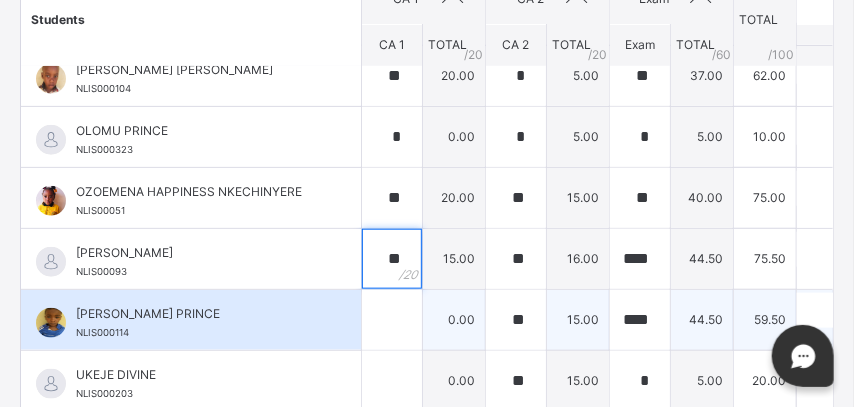 type on "**" 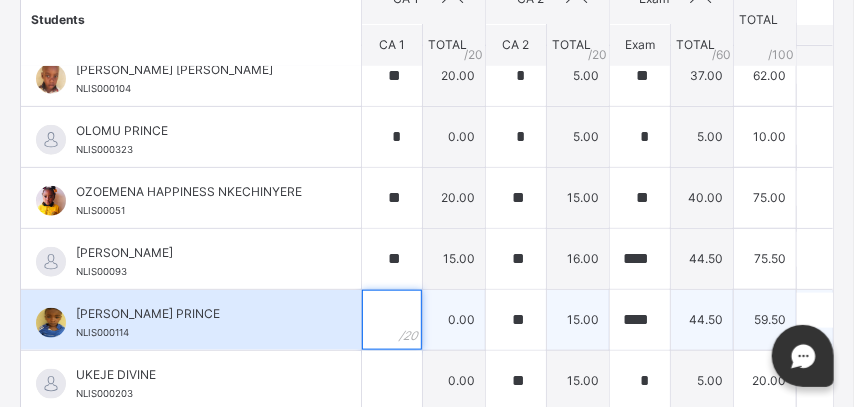 click at bounding box center (392, 320) 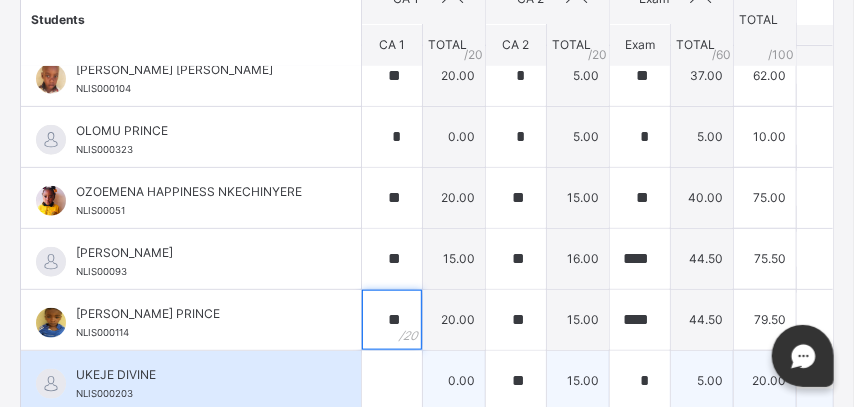 scroll, scrollTop: 512, scrollLeft: 0, axis: vertical 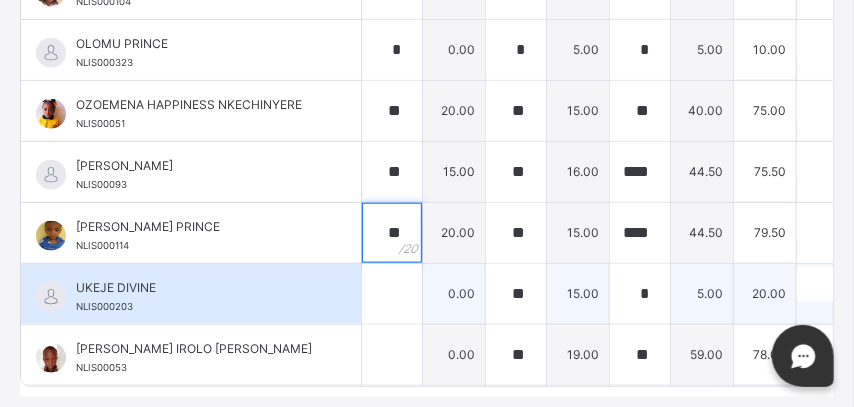type on "**" 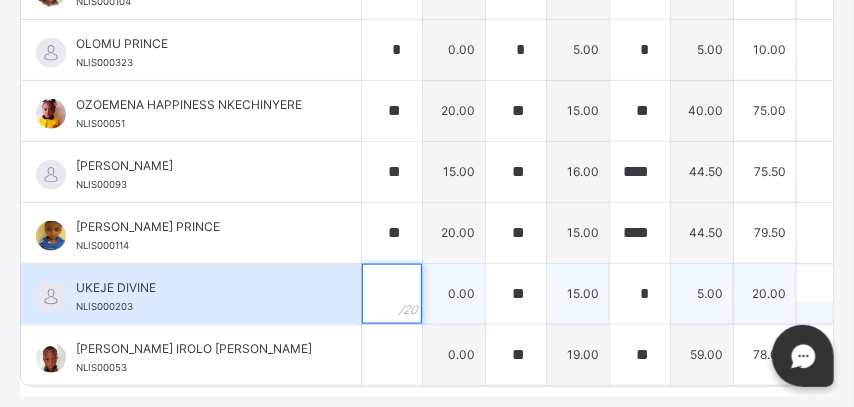 click at bounding box center [392, 294] 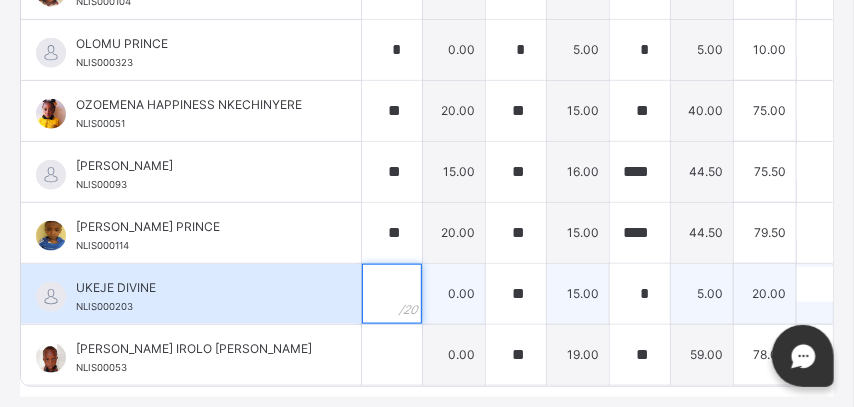 type on "*" 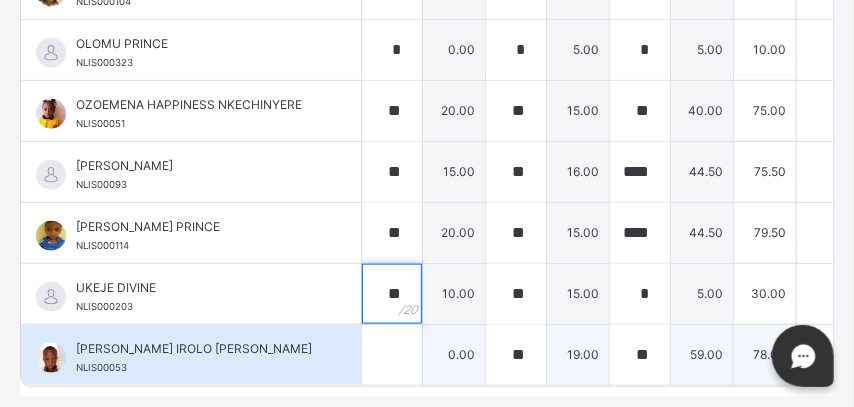 type on "**" 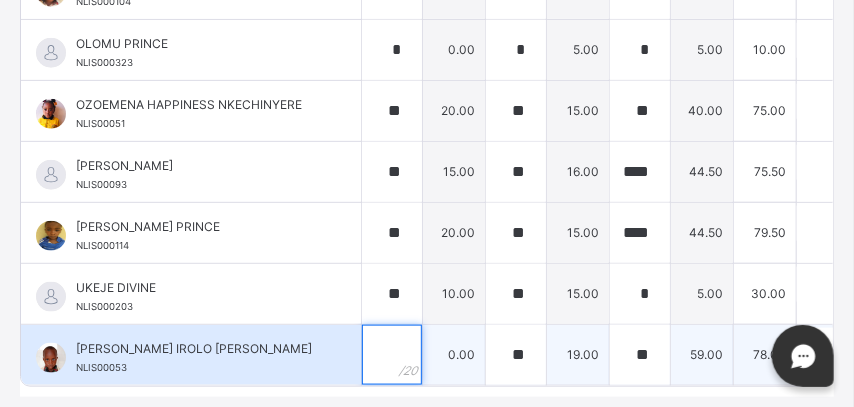 click at bounding box center [392, 355] 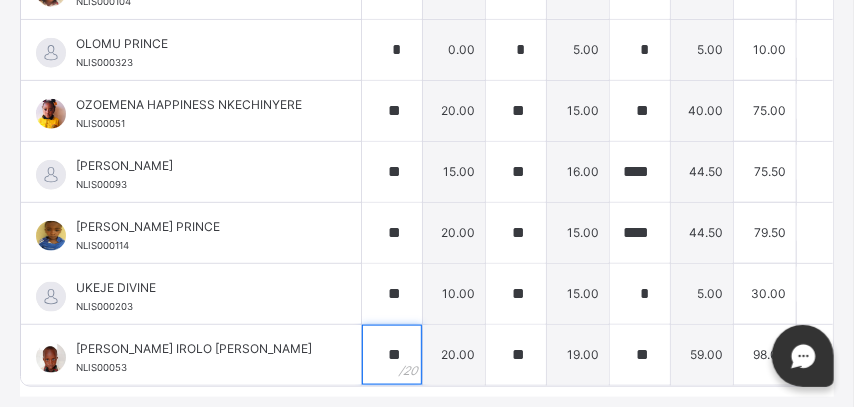 scroll, scrollTop: 513, scrollLeft: 0, axis: vertical 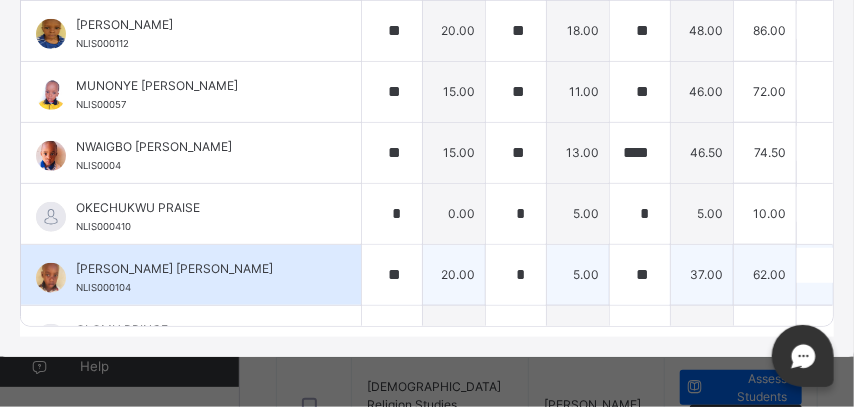 type on "**" 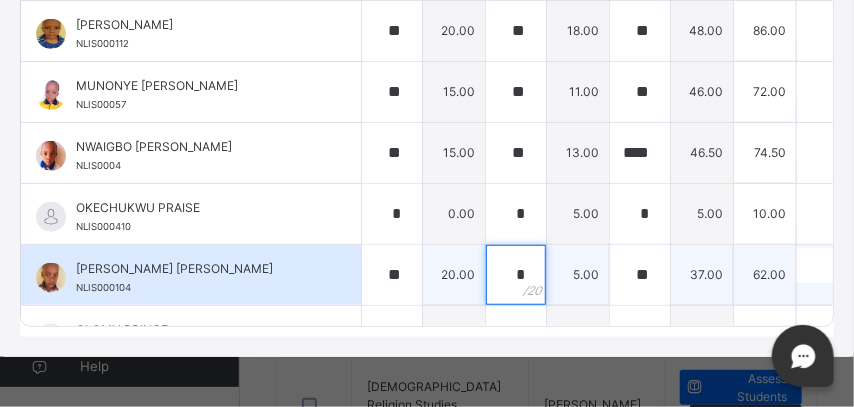 click on "*" at bounding box center [516, 275] 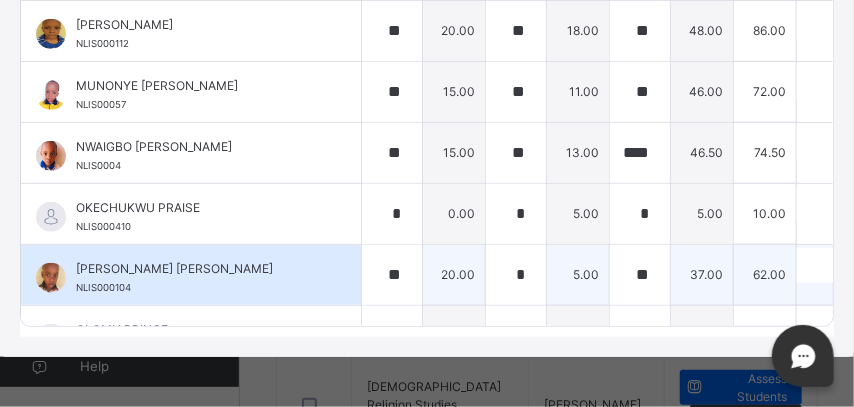click on "*" at bounding box center (516, 275) 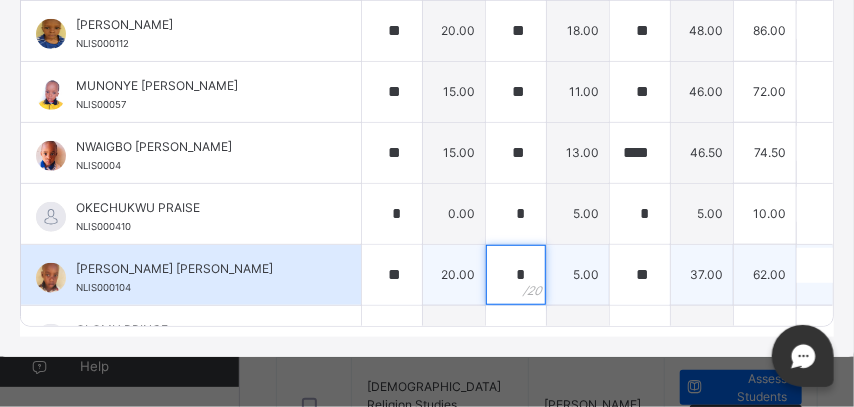 click on "*" at bounding box center (516, 275) 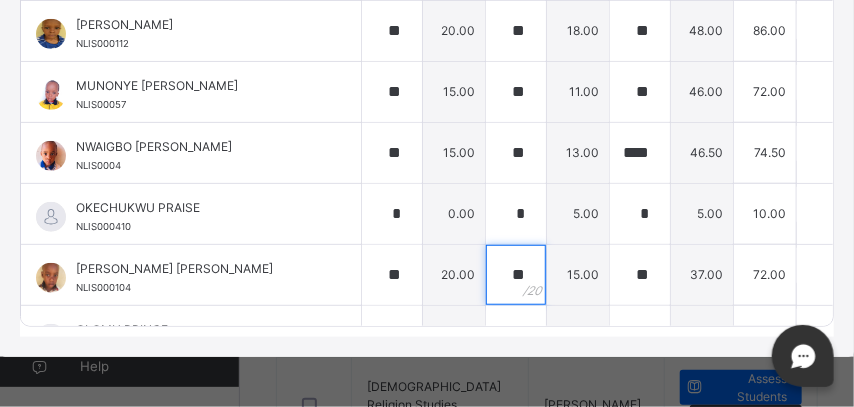 scroll, scrollTop: 250, scrollLeft: 0, axis: vertical 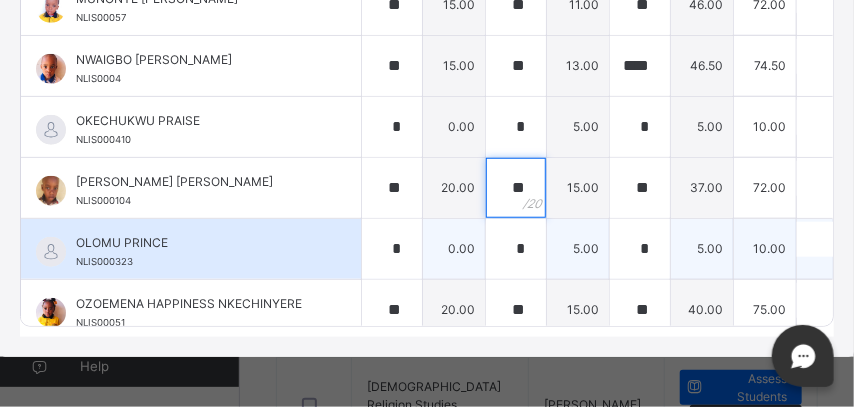 type on "**" 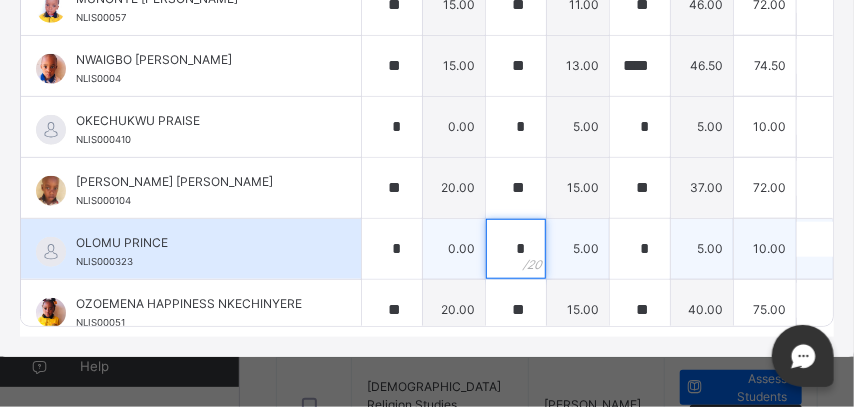 click on "*" at bounding box center (516, 249) 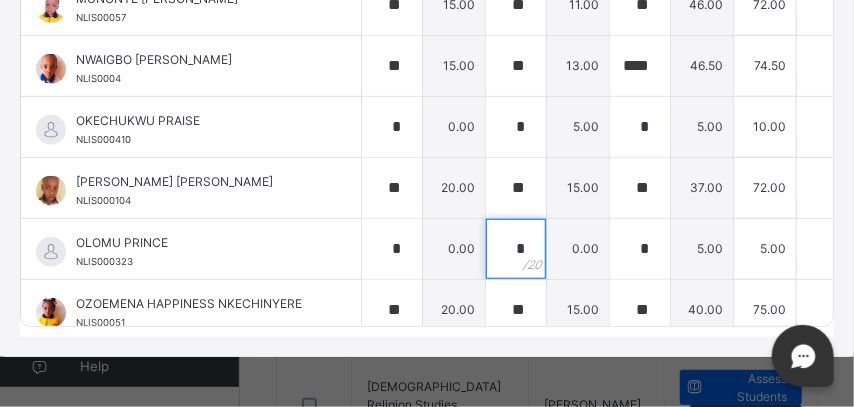 scroll, scrollTop: 955, scrollLeft: 0, axis: vertical 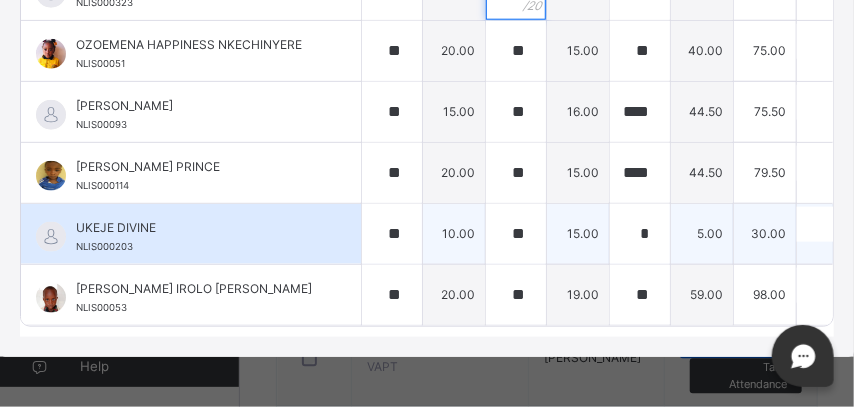 type on "*" 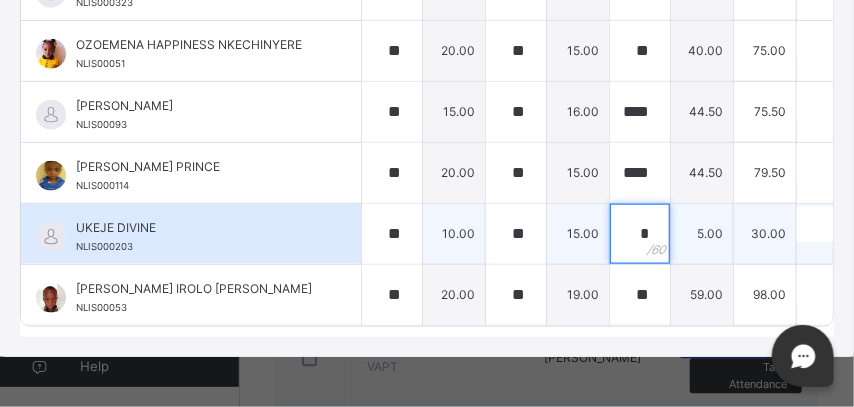 click on "*" at bounding box center [640, 234] 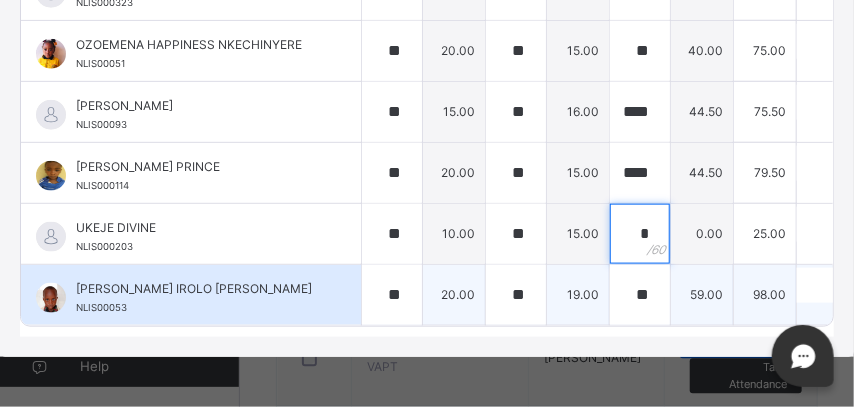 scroll, scrollTop: 1594, scrollLeft: 0, axis: vertical 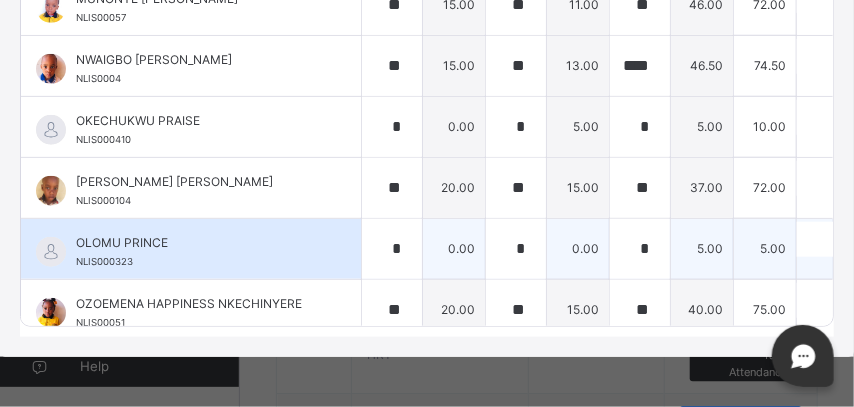 type on "*" 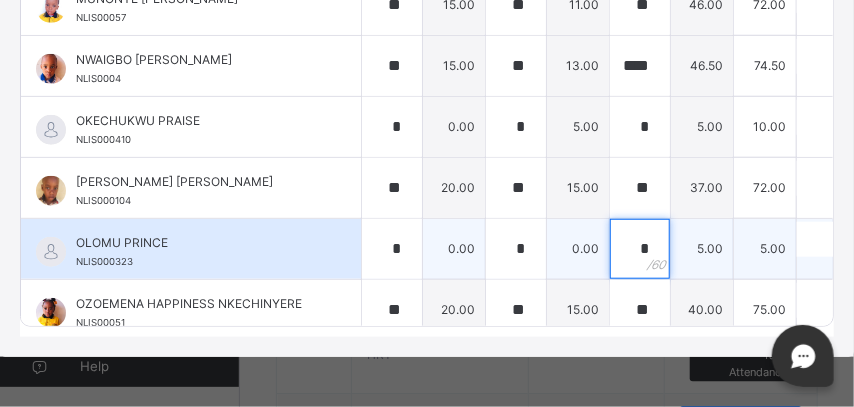 click on "*" at bounding box center (640, 249) 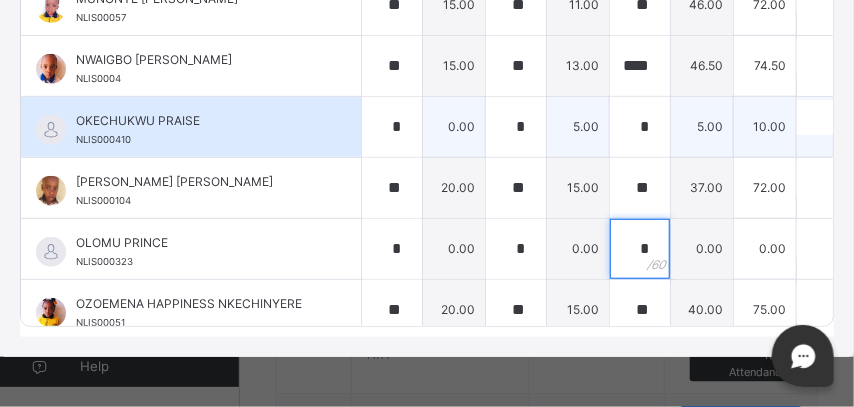 type on "*" 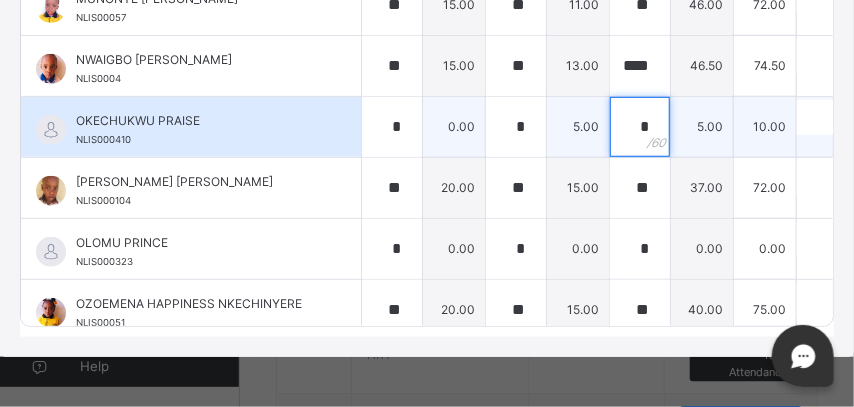 click on "*" at bounding box center [640, 127] 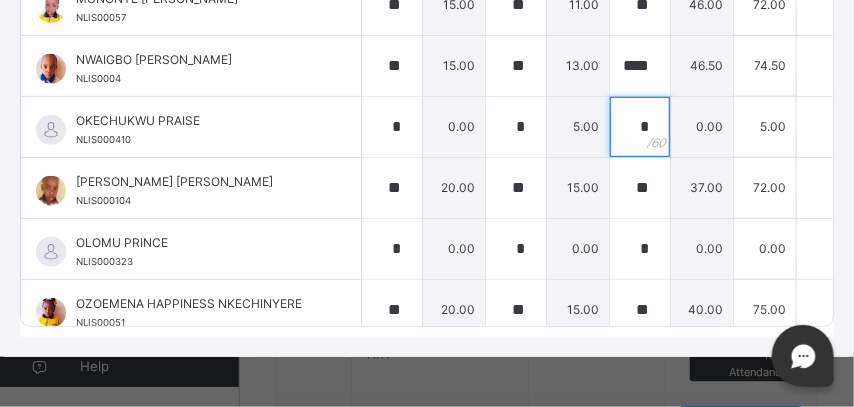 scroll, scrollTop: 0, scrollLeft: 0, axis: both 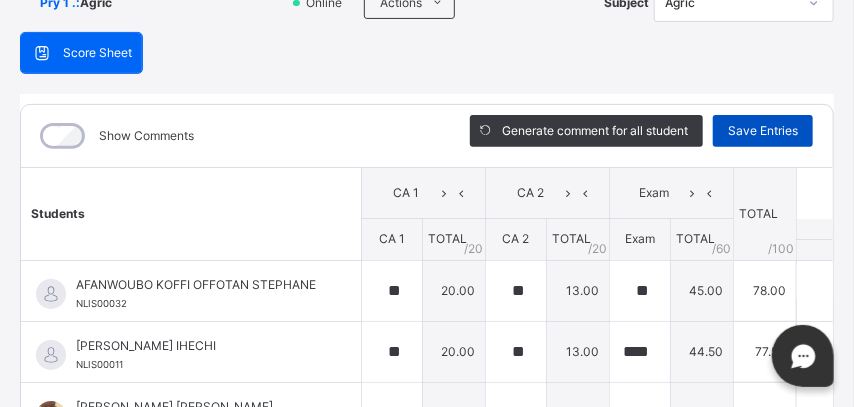 type on "*" 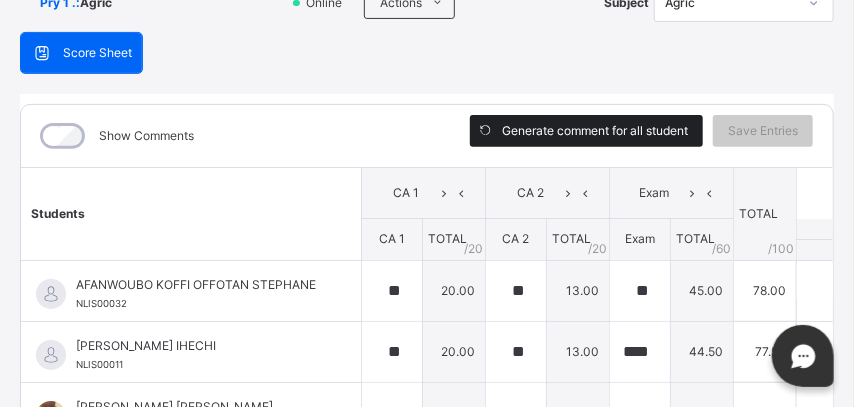 click on "Generate comment for all student" at bounding box center (595, 131) 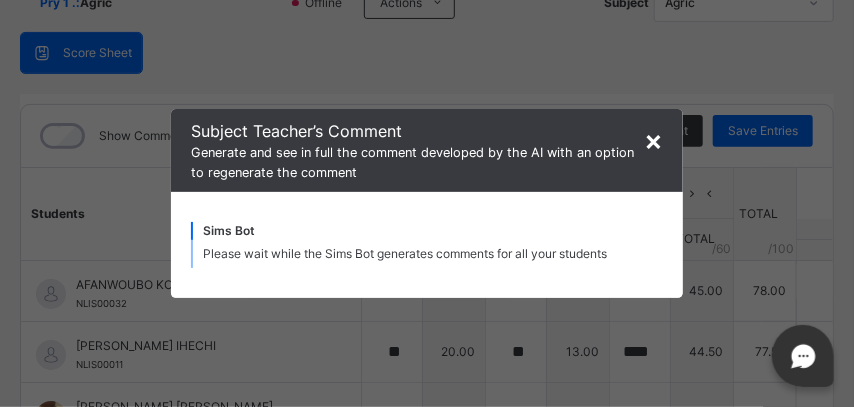 type on "**" 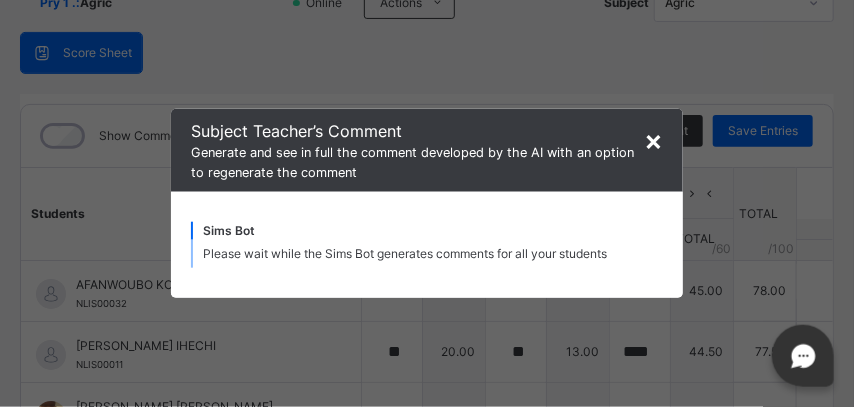 scroll, scrollTop: 1062, scrollLeft: 0, axis: vertical 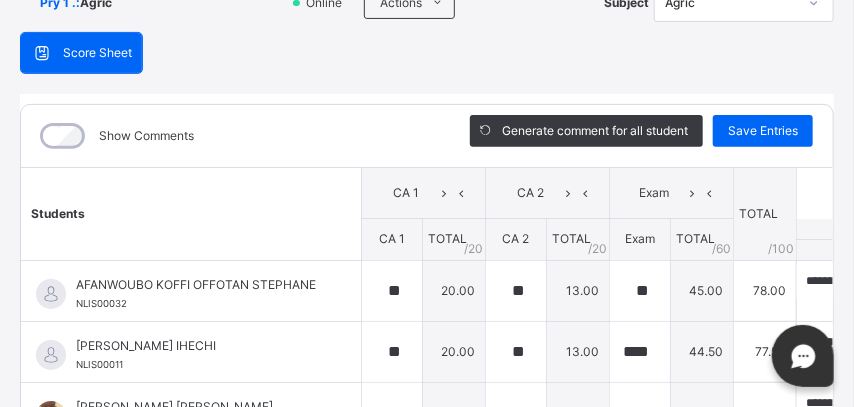 type on "**********" 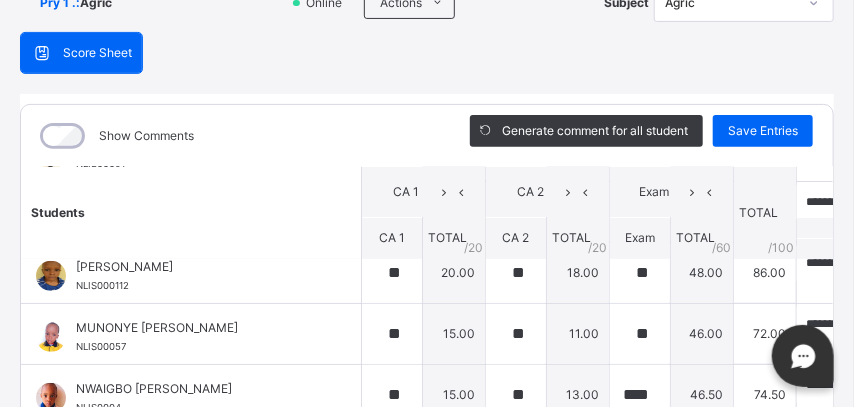 scroll, scrollTop: 0, scrollLeft: 0, axis: both 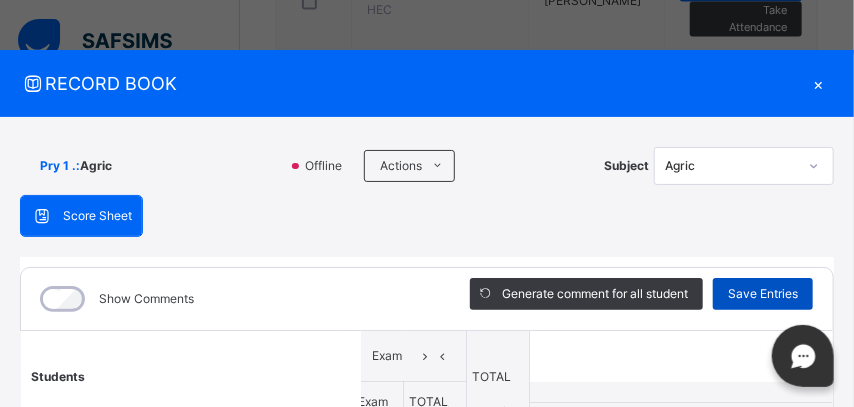 click on "Save Entries" at bounding box center [763, 294] 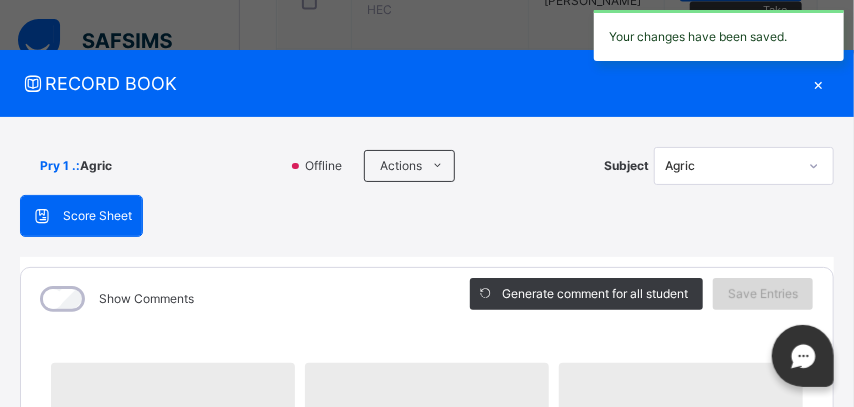 scroll, scrollTop: 0, scrollLeft: 0, axis: both 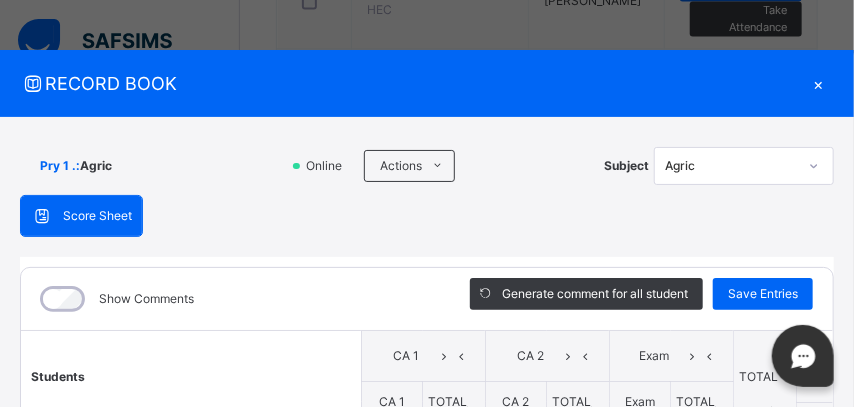 type on "**" 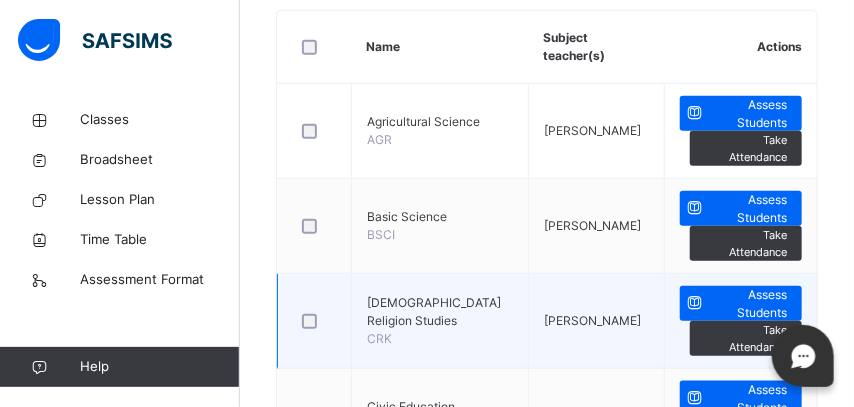 scroll, scrollTop: 530, scrollLeft: 0, axis: vertical 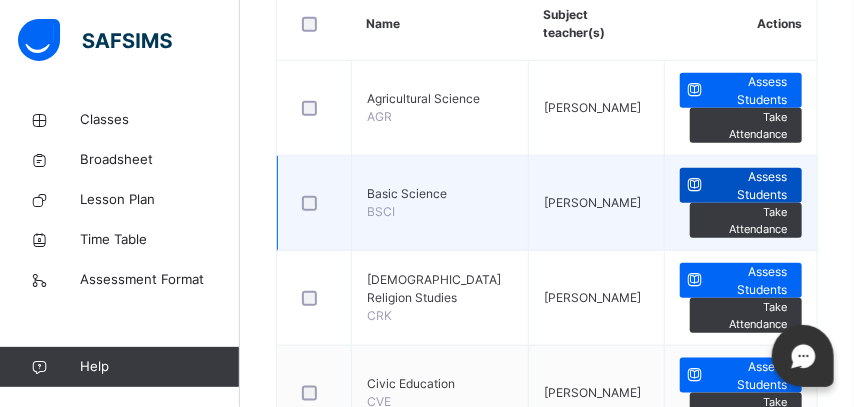 click on "Assess Students" at bounding box center (748, 186) 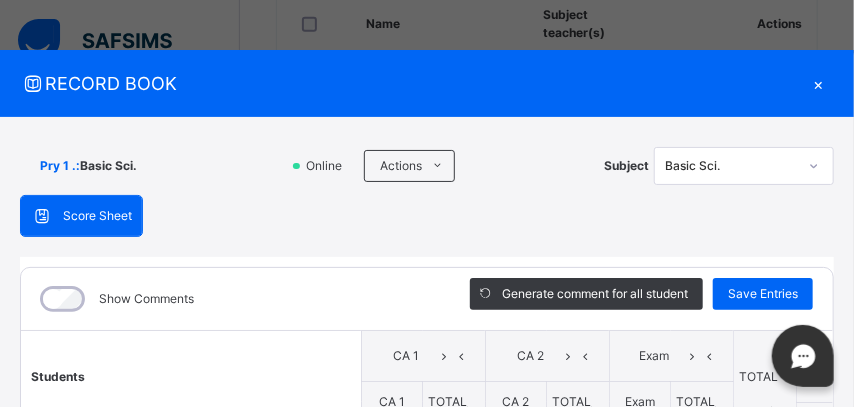 scroll, scrollTop: 87, scrollLeft: 0, axis: vertical 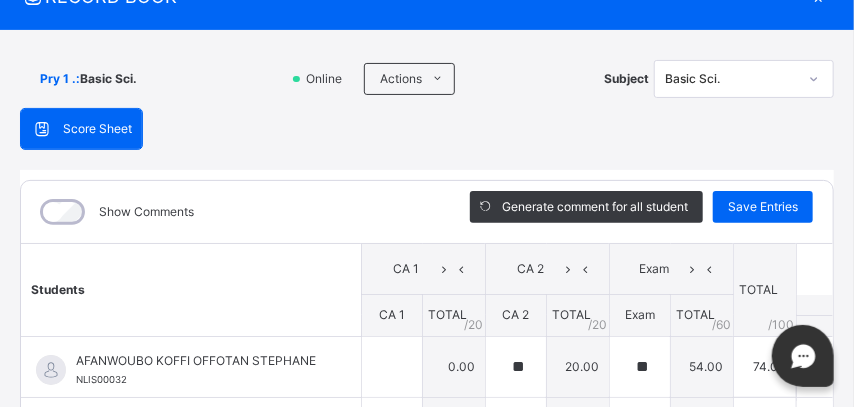type on "**" 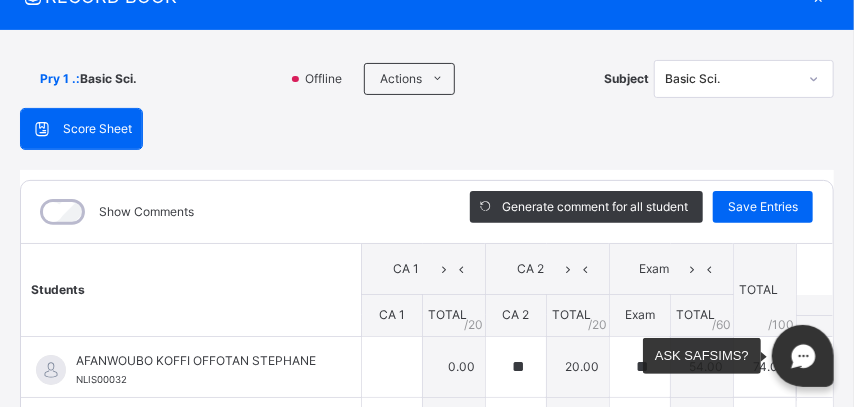 scroll, scrollTop: 87, scrollLeft: 0, axis: vertical 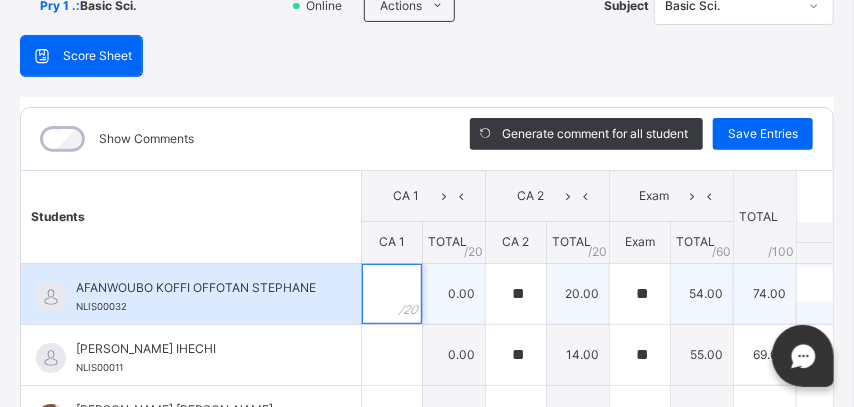click at bounding box center (392, 294) 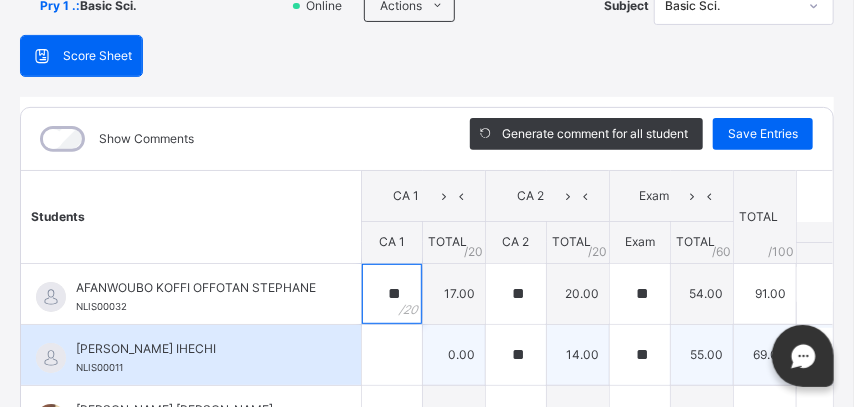 type on "**" 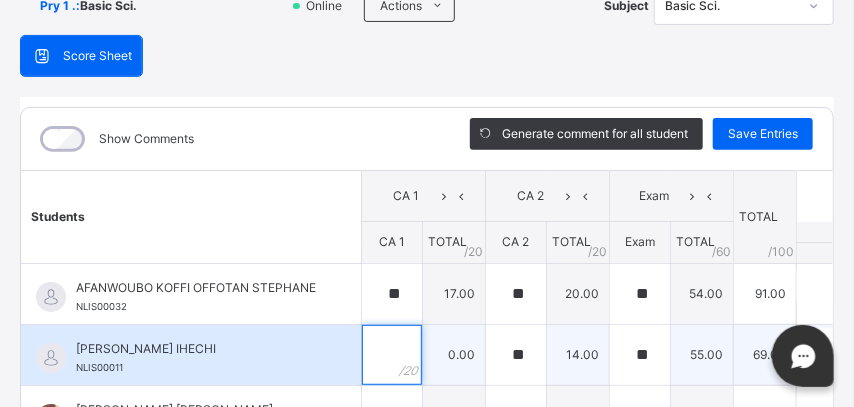 click at bounding box center [392, 355] 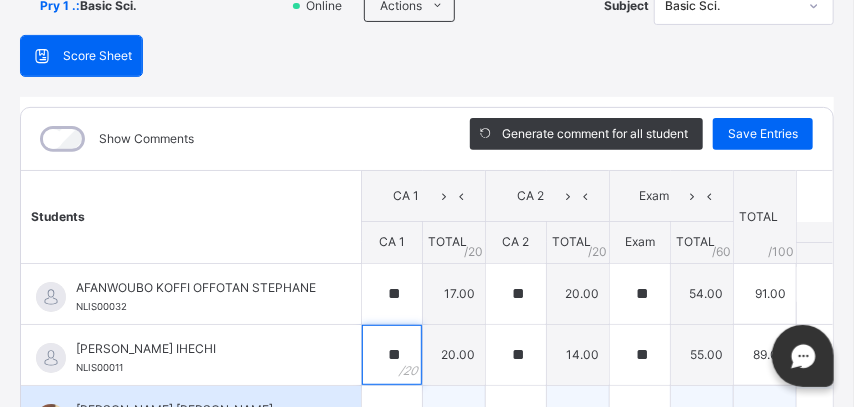 scroll, scrollTop: 87, scrollLeft: 0, axis: vertical 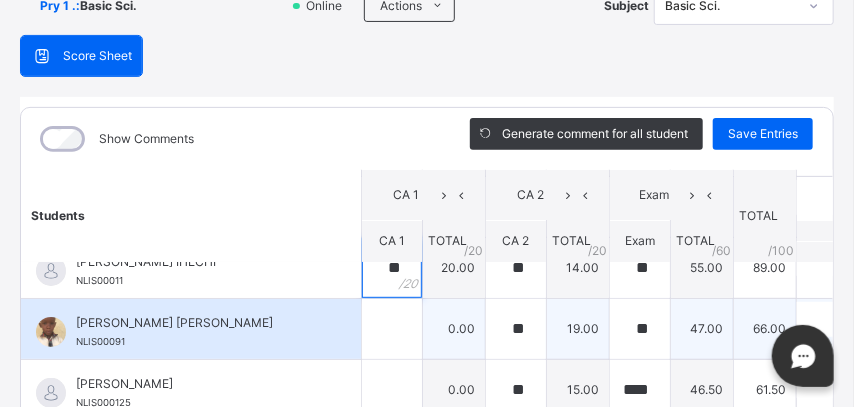 type on "**" 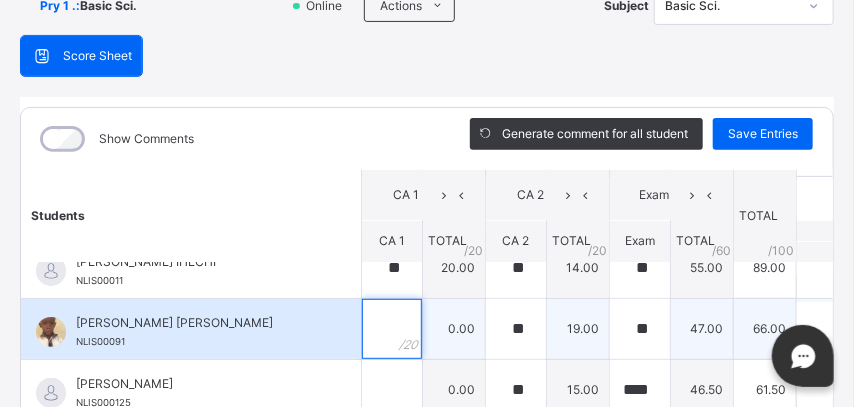 click at bounding box center (392, 329) 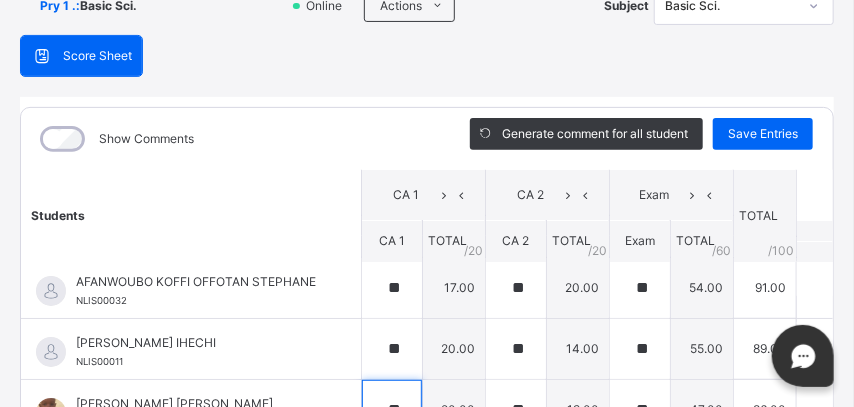 scroll, scrollTop: 175, scrollLeft: 0, axis: vertical 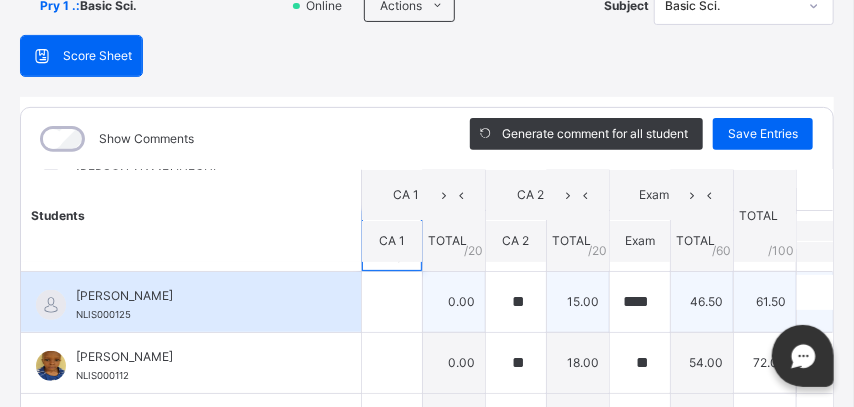 type on "**" 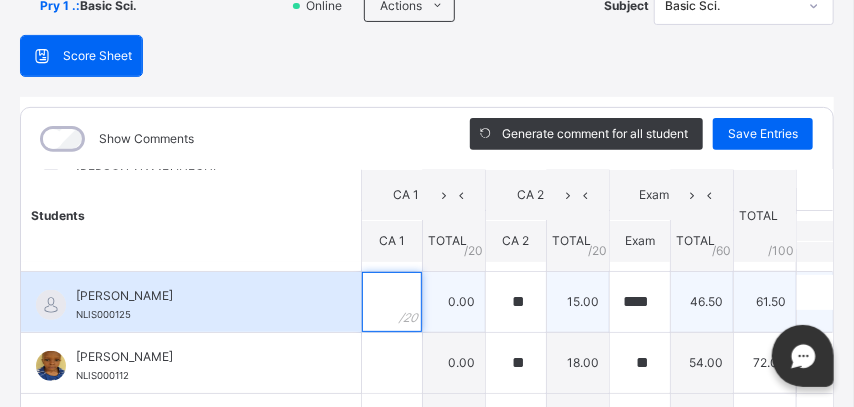 click at bounding box center (392, 302) 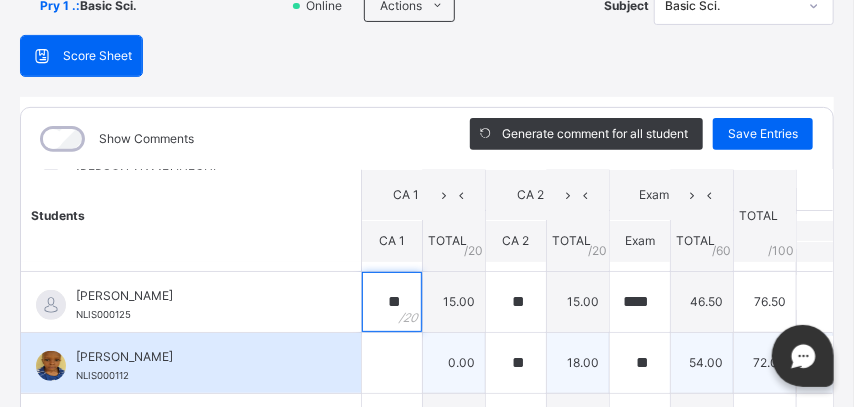 type on "**" 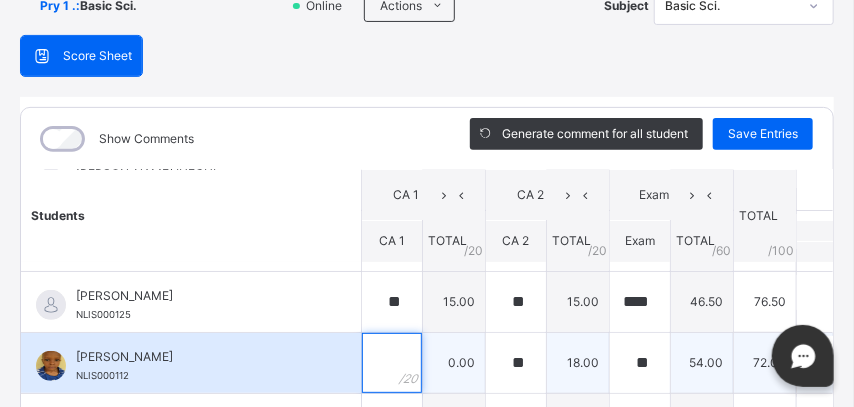 click at bounding box center [392, 363] 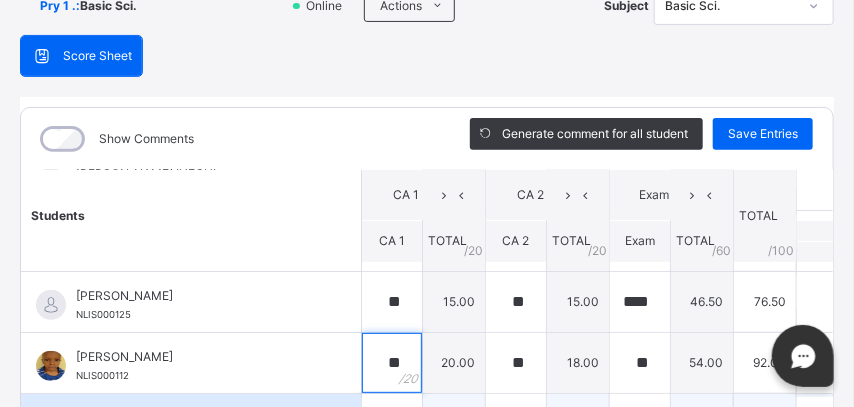scroll, scrollTop: 262, scrollLeft: 0, axis: vertical 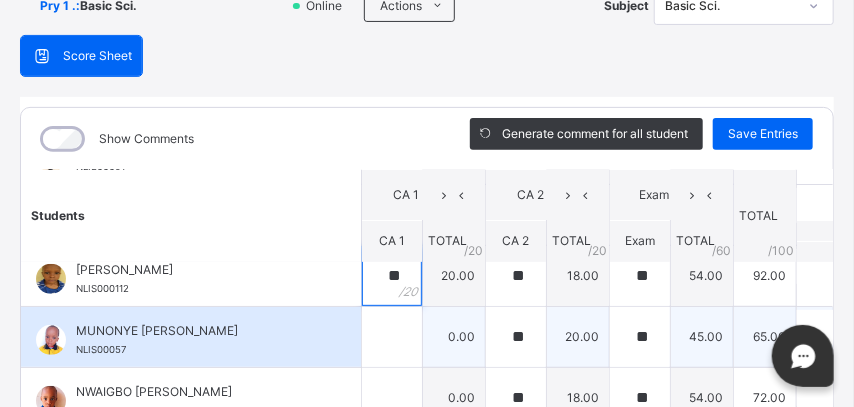 type on "**" 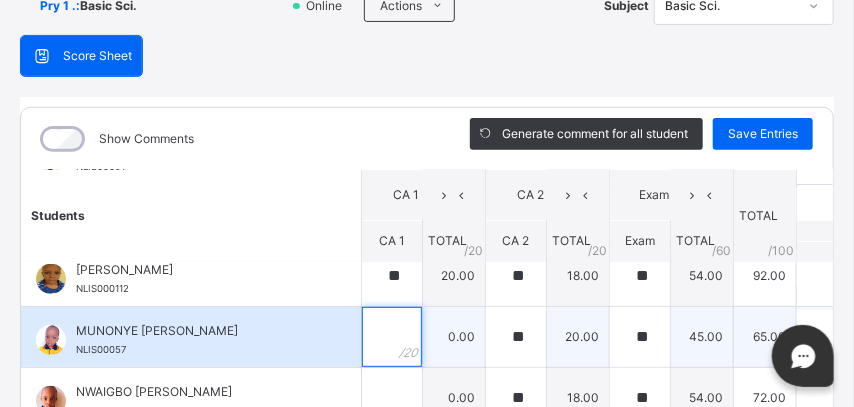 click at bounding box center [392, 337] 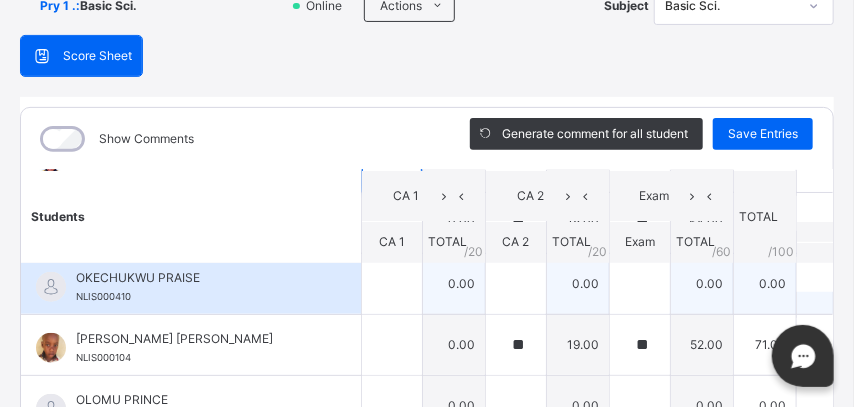 scroll, scrollTop: 350, scrollLeft: 0, axis: vertical 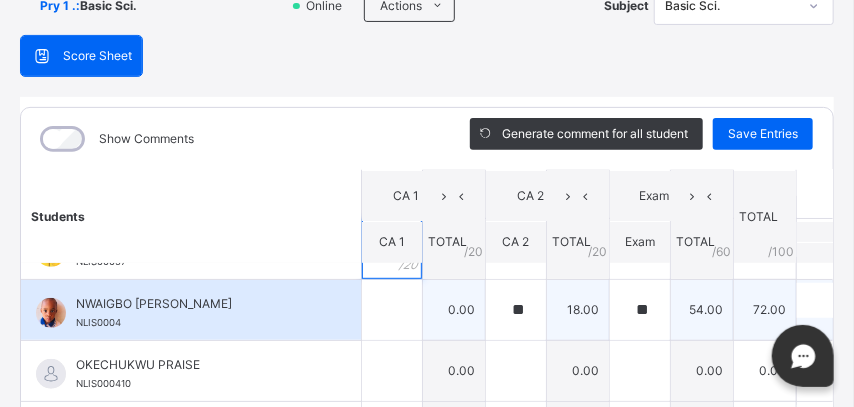 type on "**" 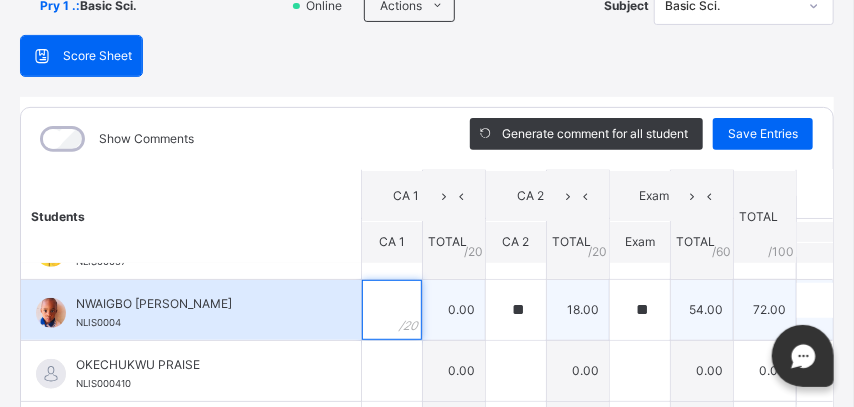 click at bounding box center (392, 310) 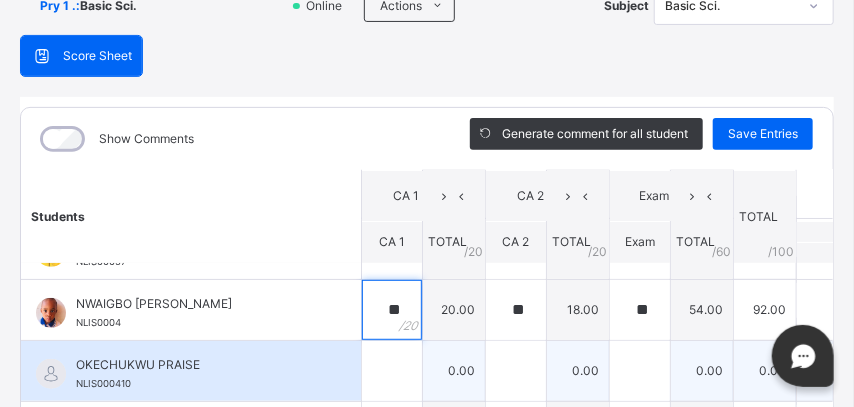 type on "**" 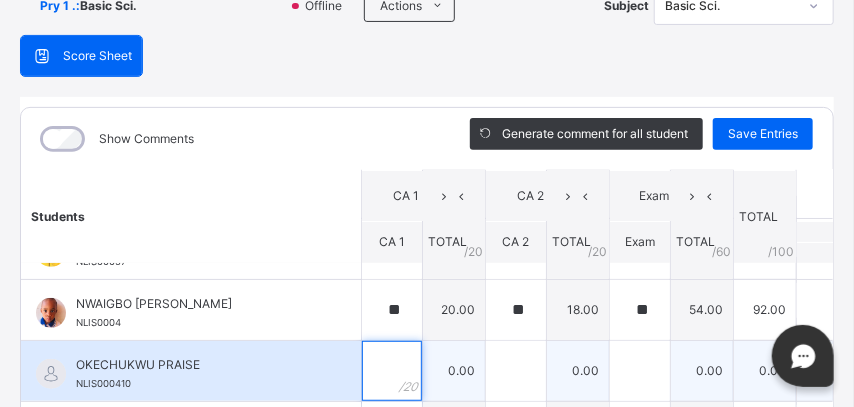 click at bounding box center [392, 371] 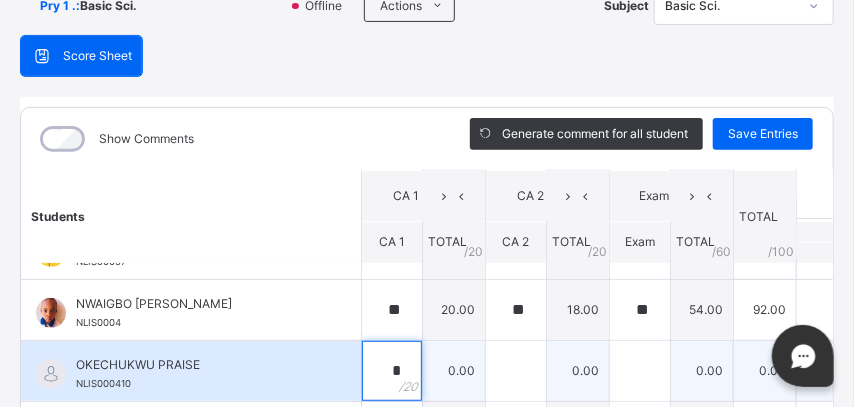 scroll, scrollTop: 403, scrollLeft: 0, axis: vertical 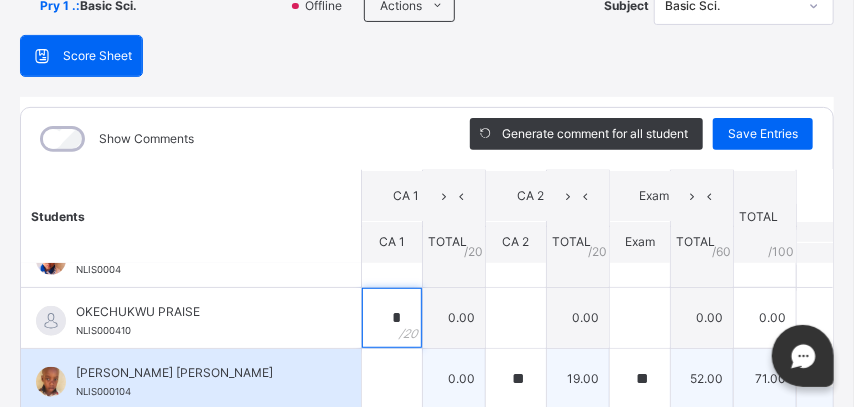 type on "*" 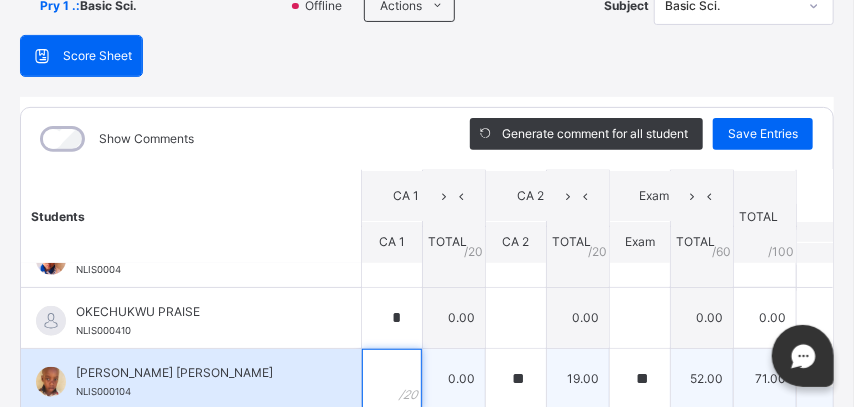 click at bounding box center [392, 379] 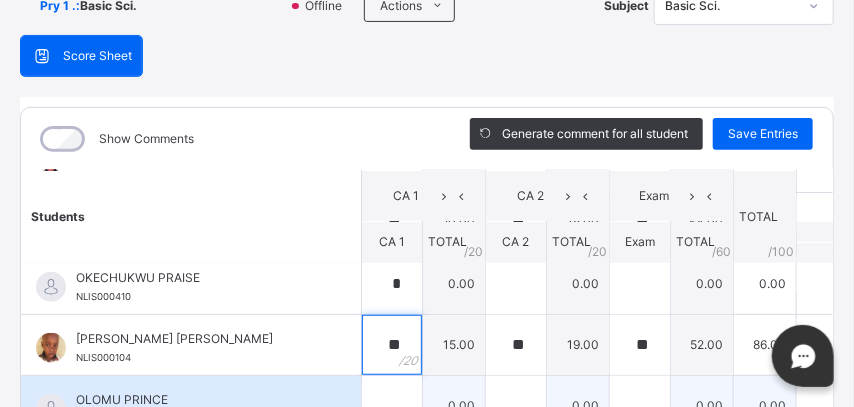 scroll, scrollTop: 512, scrollLeft: 0, axis: vertical 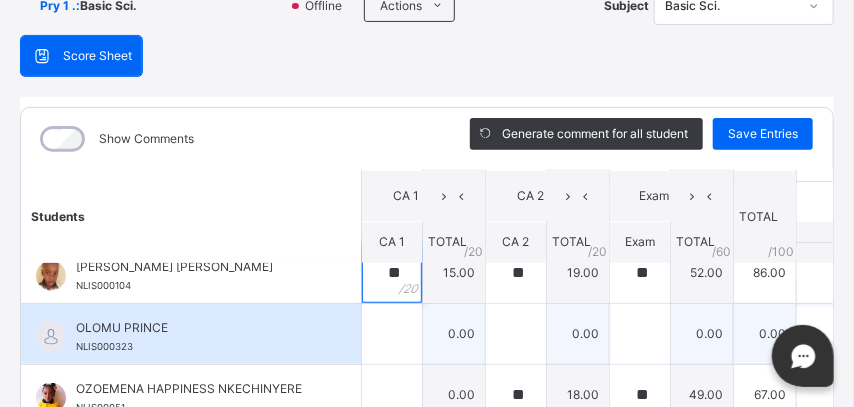 type on "**" 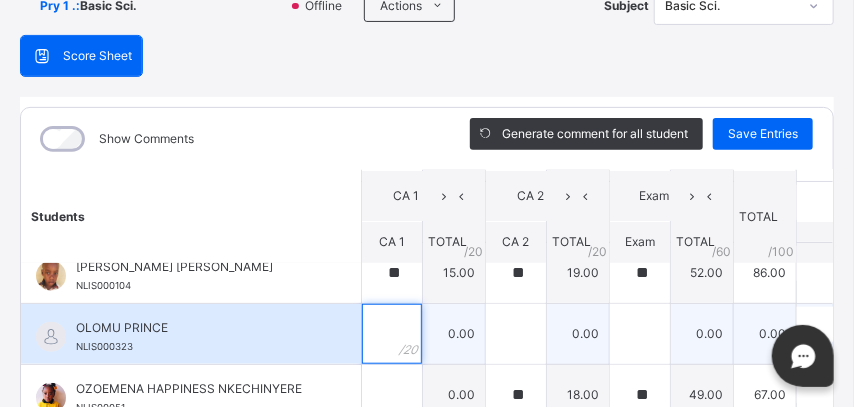 click at bounding box center (392, 334) 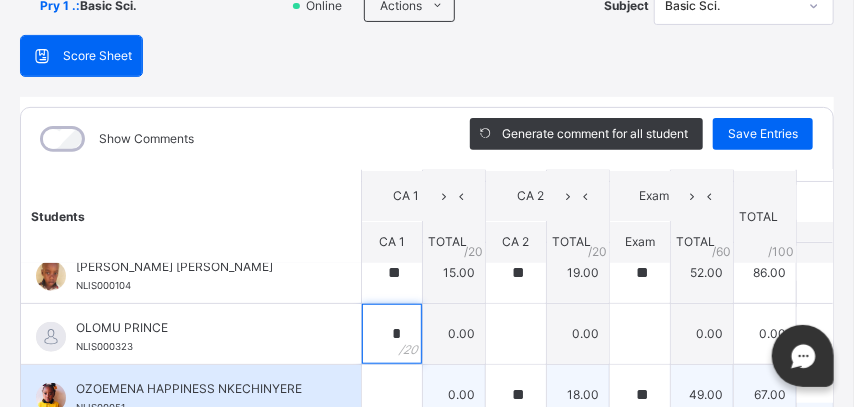 type on "*" 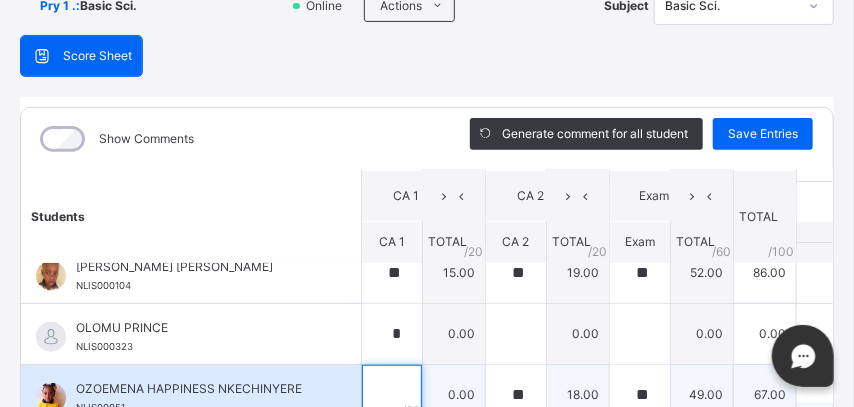 click at bounding box center [392, 395] 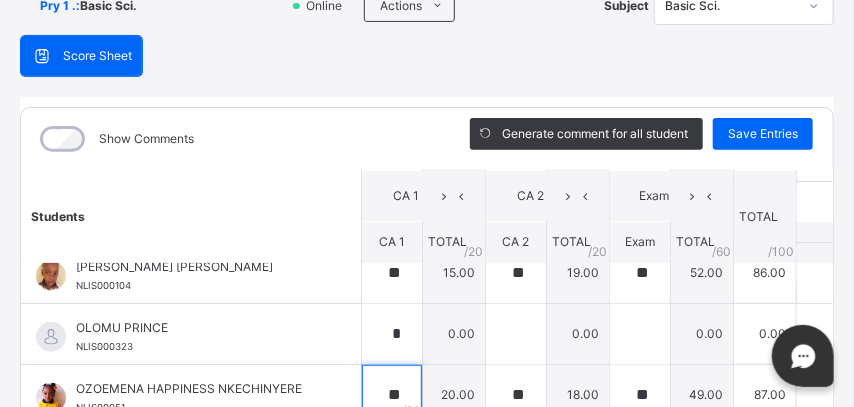 scroll, scrollTop: 248, scrollLeft: 0, axis: vertical 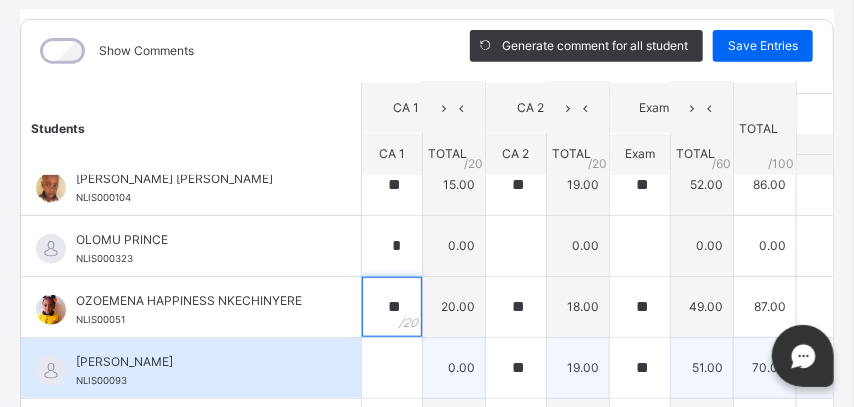 type on "**" 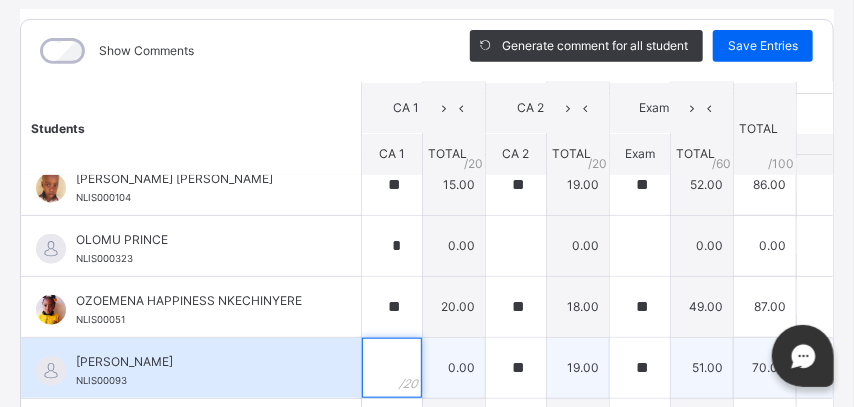 click at bounding box center (392, 368) 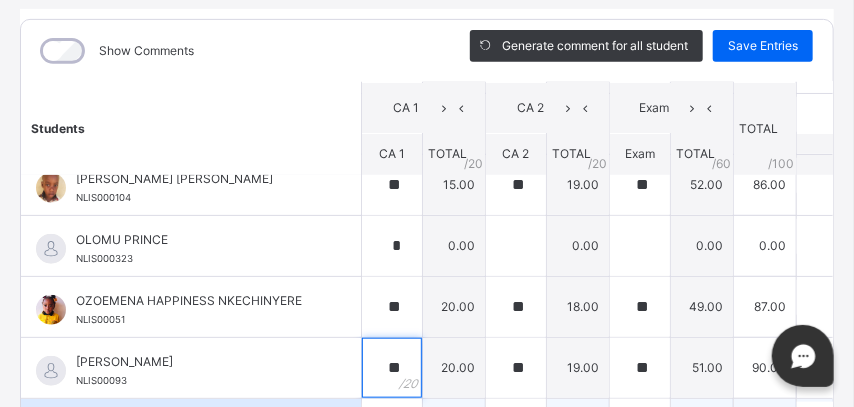 type on "**" 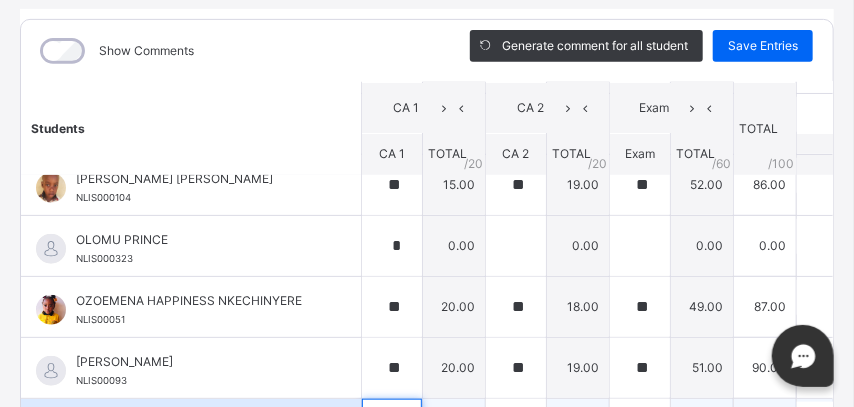 scroll, scrollTop: 422, scrollLeft: 0, axis: vertical 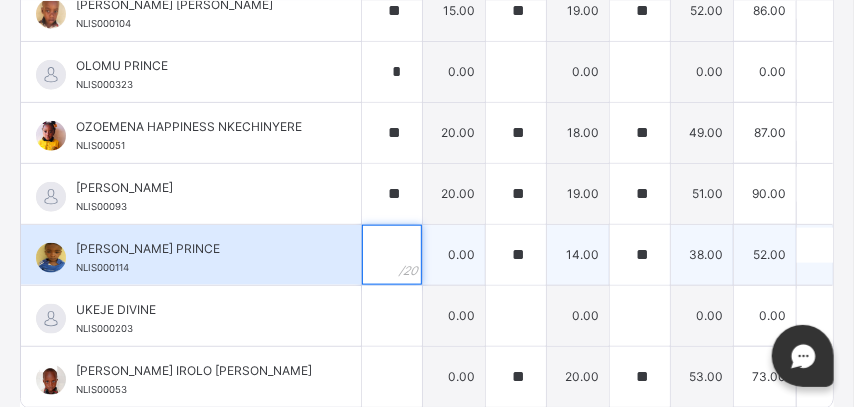 click at bounding box center [392, 255] 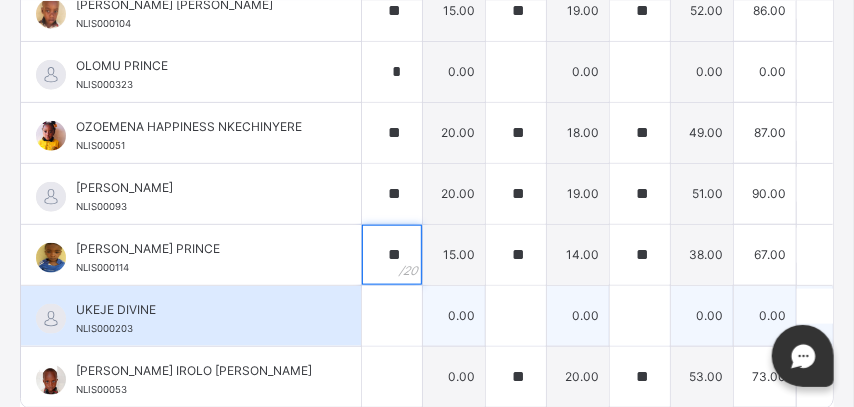 type on "**" 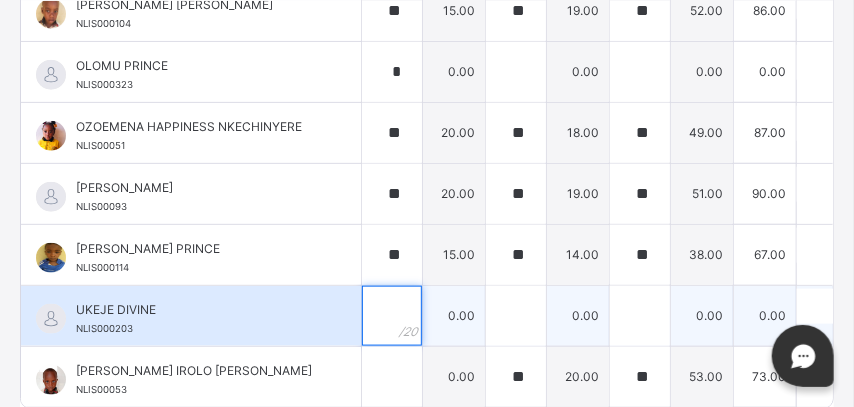 click at bounding box center [392, 316] 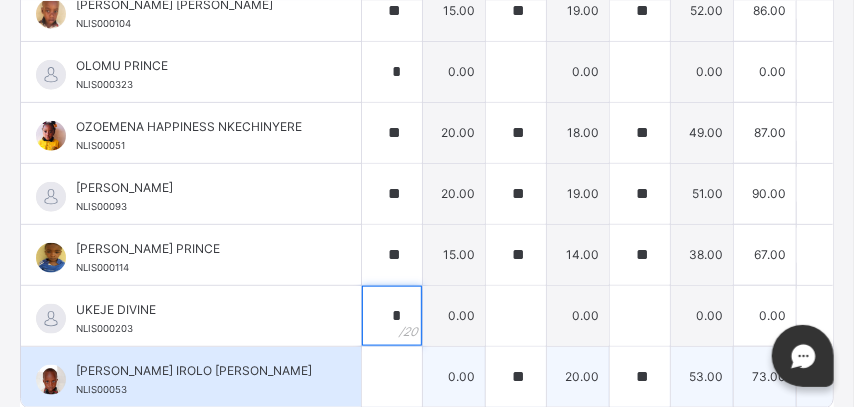 type on "*" 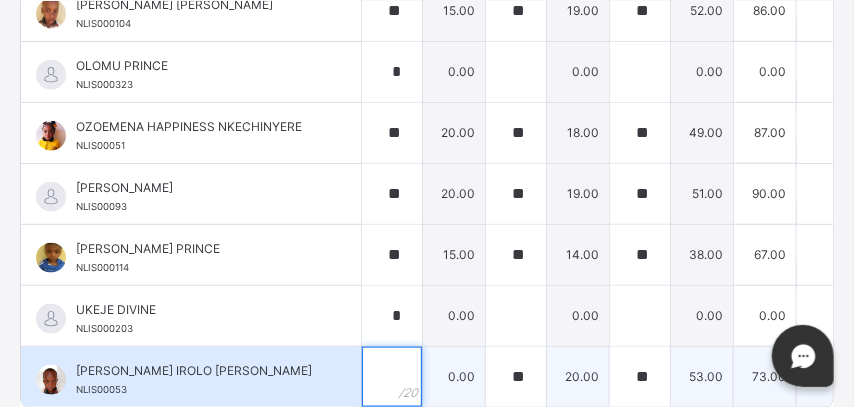 click at bounding box center [392, 377] 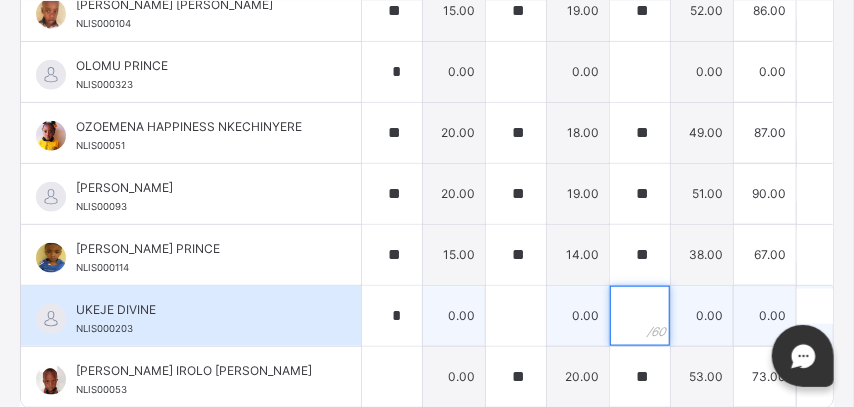 click at bounding box center (640, 316) 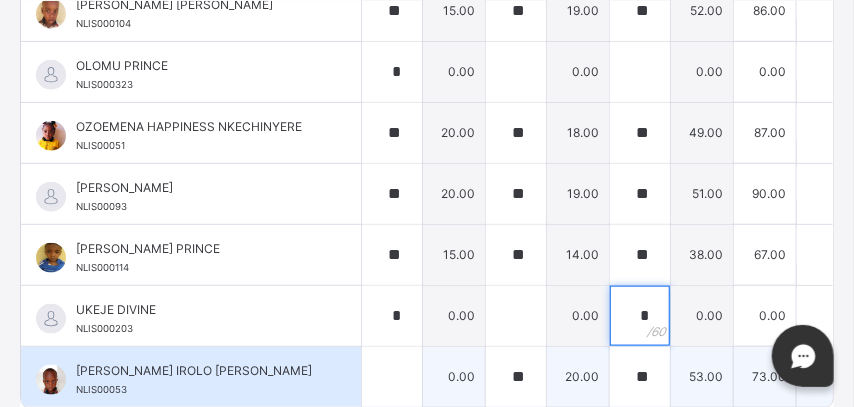 type on "*" 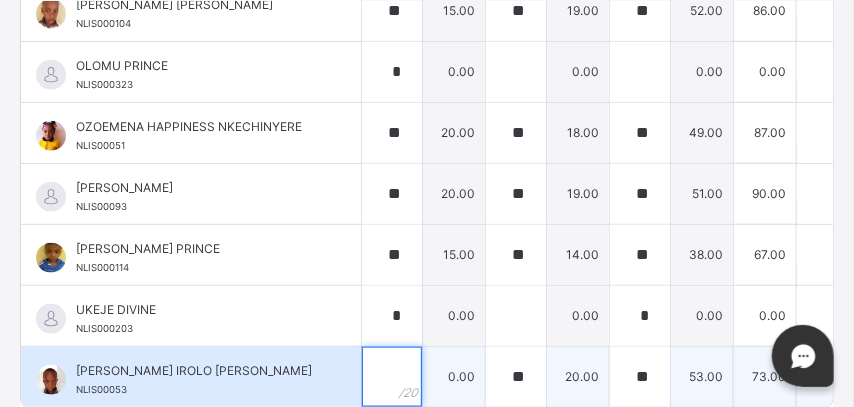 click at bounding box center (392, 377) 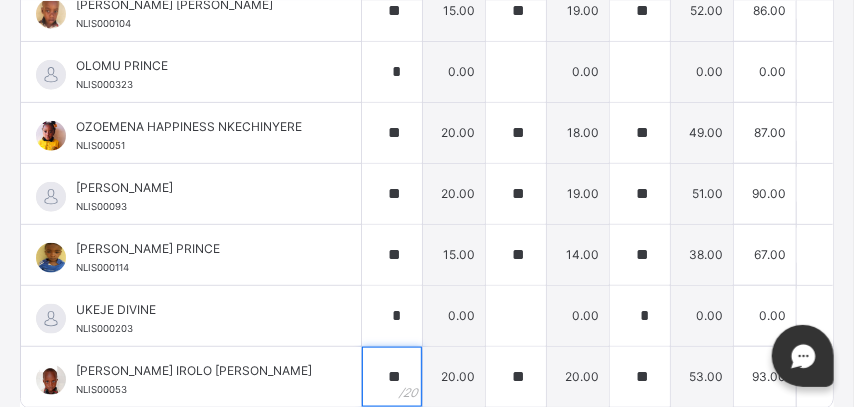 scroll, scrollTop: 513, scrollLeft: 0, axis: vertical 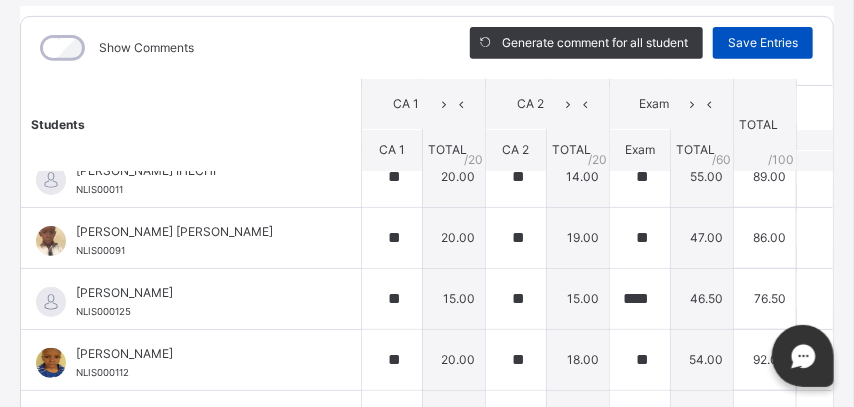 type on "**" 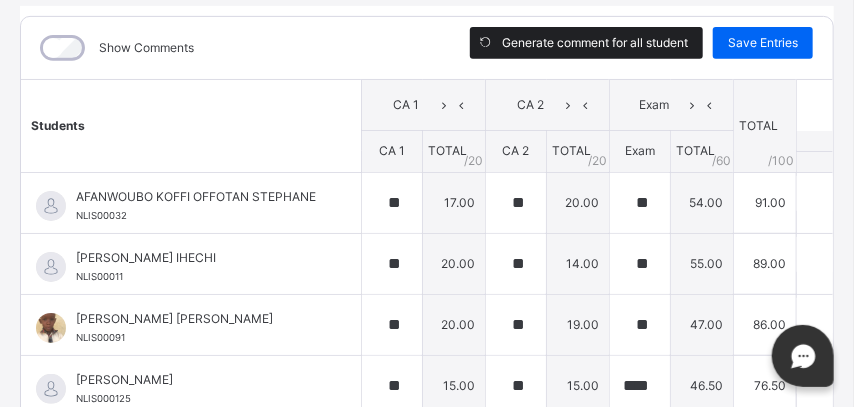 type on "**" 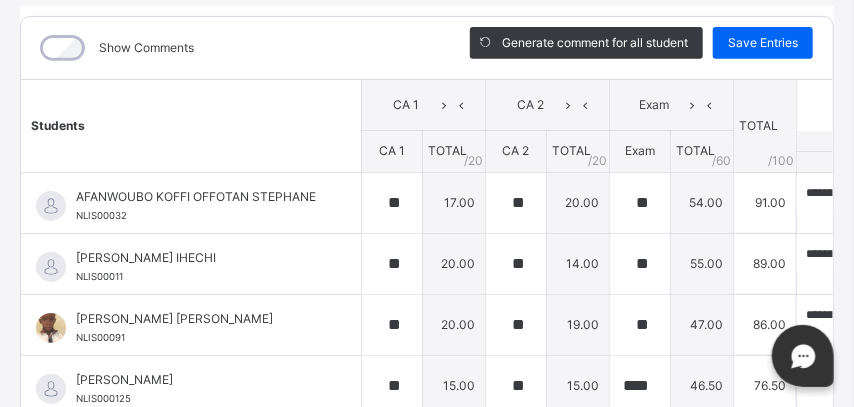 scroll, scrollTop: 262, scrollLeft: 0, axis: vertical 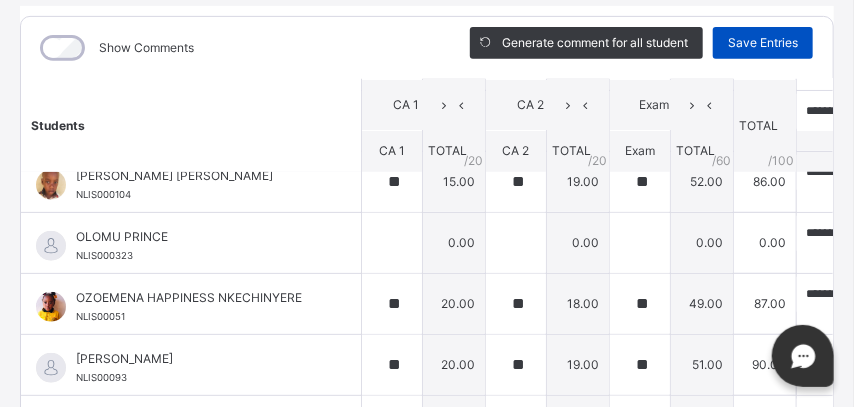click on "Save Entries" at bounding box center (763, 43) 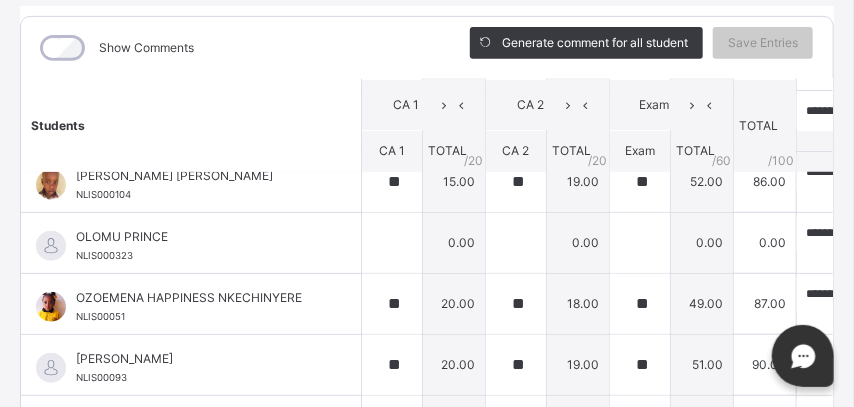 scroll, scrollTop: 0, scrollLeft: 22, axis: horizontal 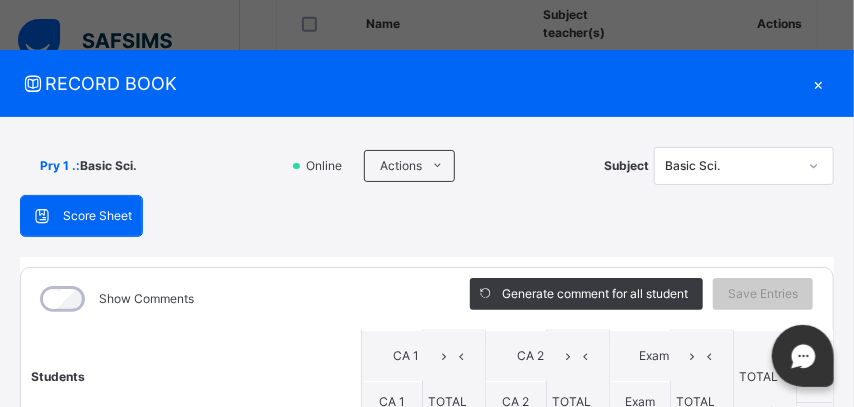 click on "Basic Sci." at bounding box center (744, 166) 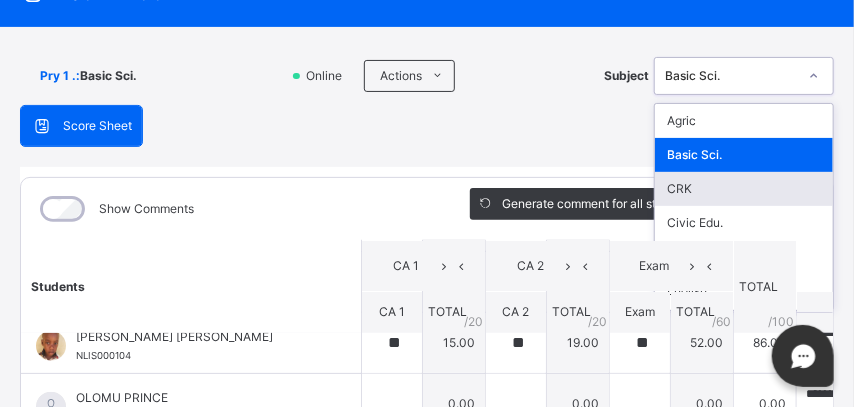 scroll, scrollTop: 95, scrollLeft: 22, axis: both 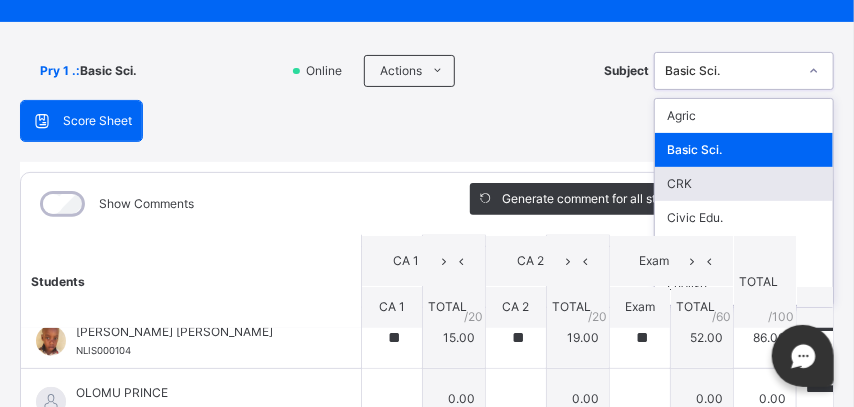 click on "CRK" at bounding box center (744, 184) 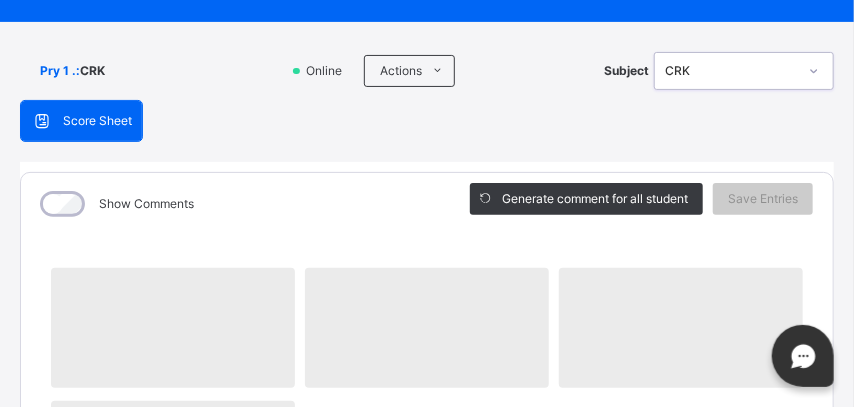 scroll, scrollTop: 270, scrollLeft: 0, axis: vertical 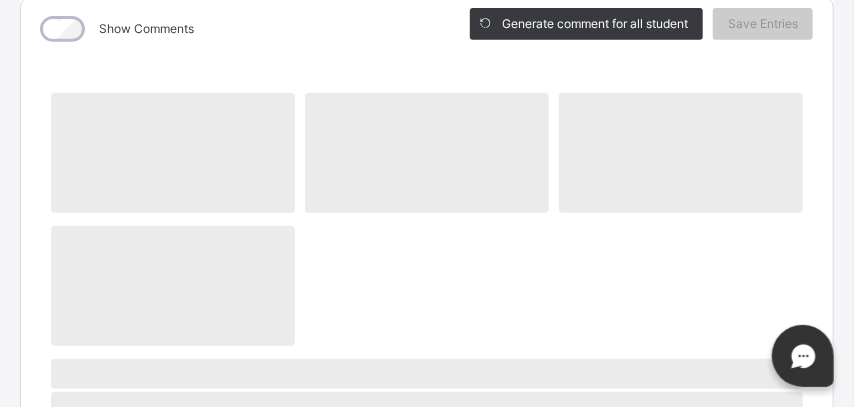 click on "Generate comment for all student   Save Entries" at bounding box center [641, 29] 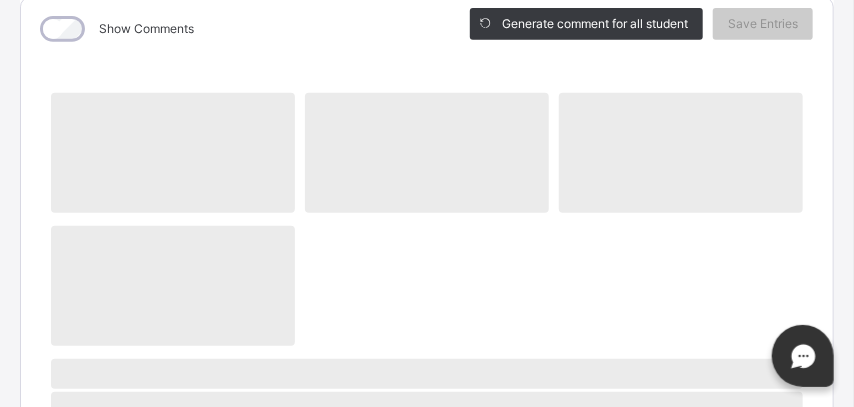 click on "Show Comments" at bounding box center [230, 29] 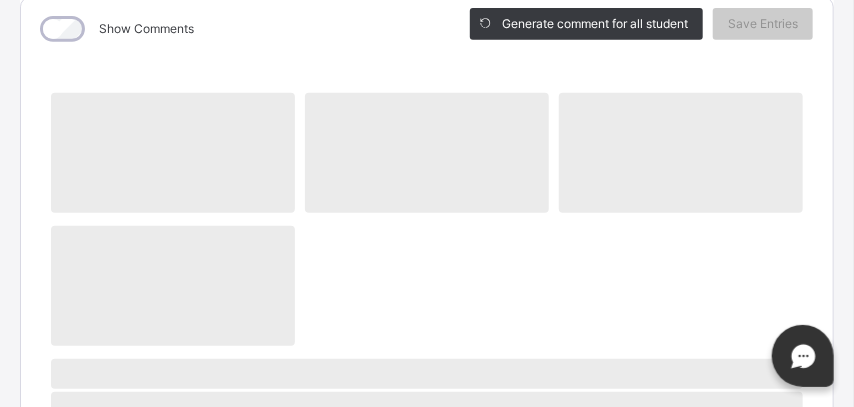 click on "Show Comments" at bounding box center [230, 29] 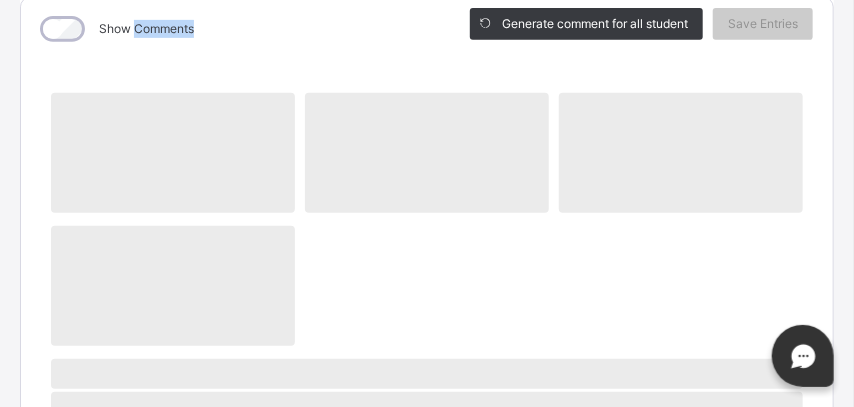 click on "‌ ‌ ‌ ‌ ‌ ‌ ‌ ‌ ‌ ‌ ‌ ‌ ‌ ‌ ‌ ‌ ‌ ‌ ‌ ‌ ‌ ‌ ‌ ‌ ‌ ‌ ‌ ‌ ‌" at bounding box center [427, 635] 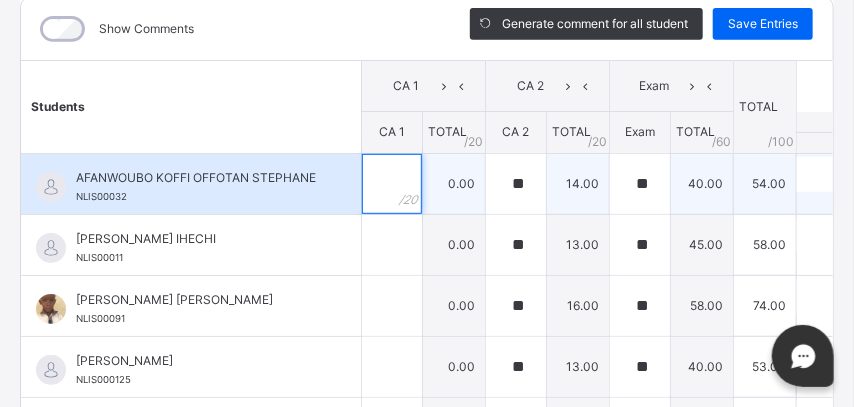 click at bounding box center (392, 184) 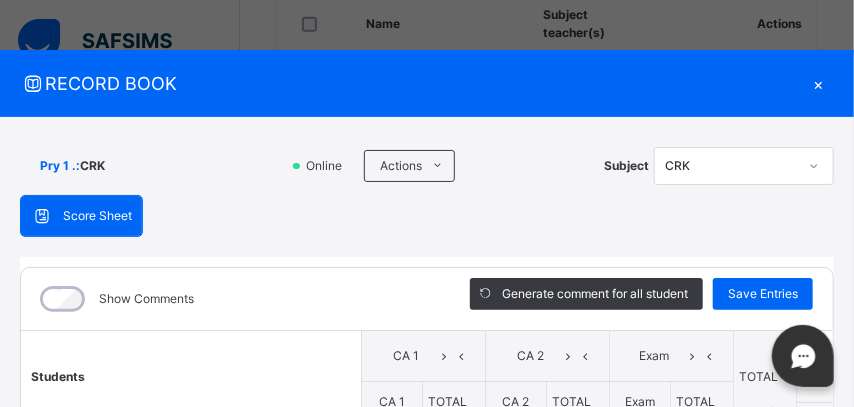 scroll, scrollTop: 262, scrollLeft: 0, axis: vertical 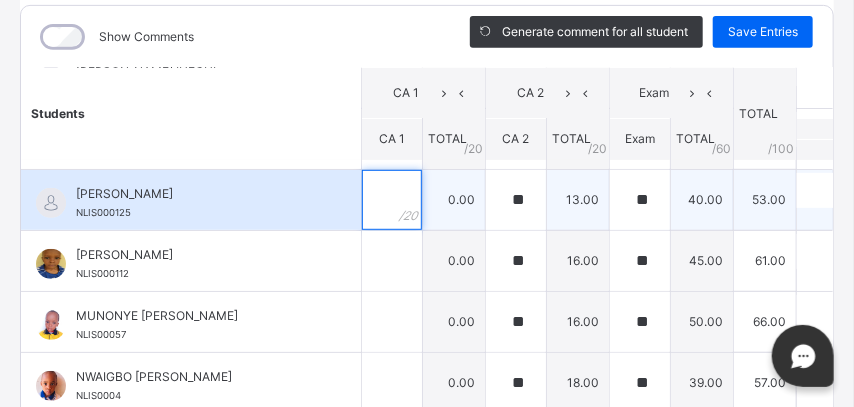 click at bounding box center [392, 200] 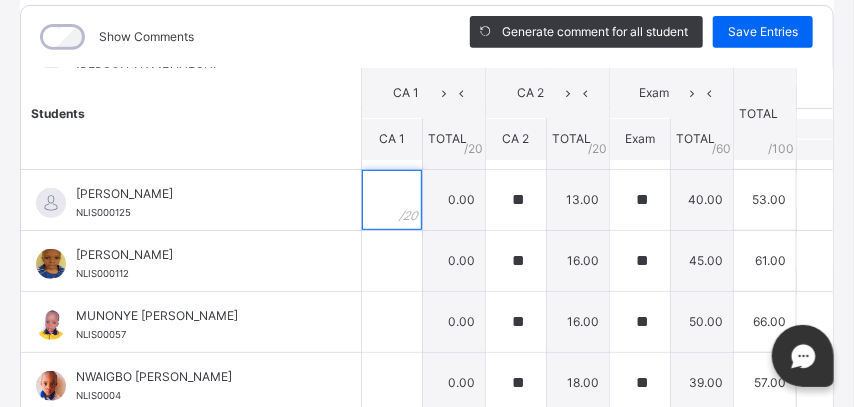 scroll, scrollTop: 0, scrollLeft: 0, axis: both 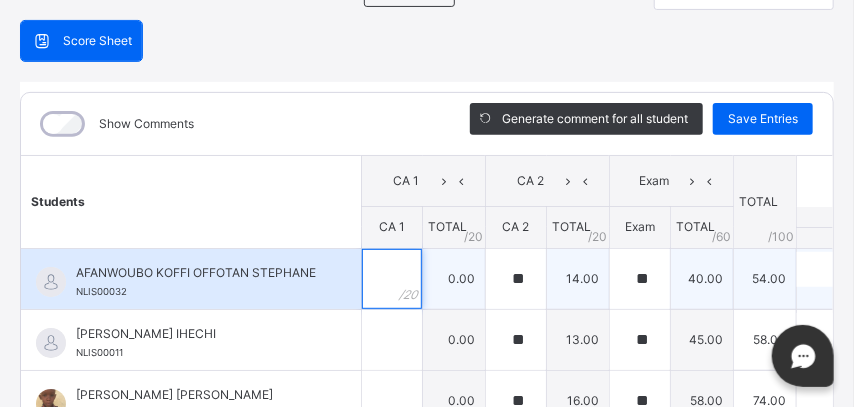 click at bounding box center (392, 279) 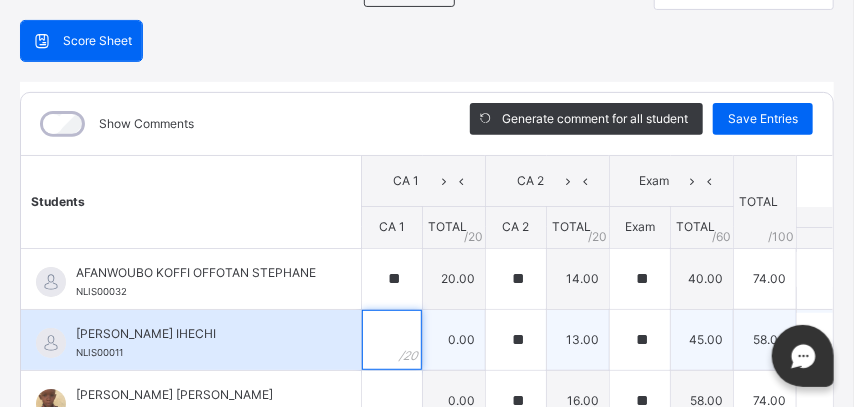 click at bounding box center (392, 340) 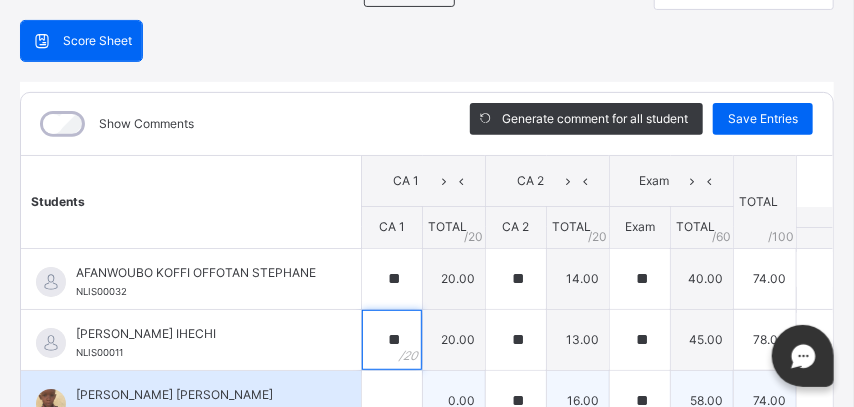 scroll, scrollTop: 87, scrollLeft: 0, axis: vertical 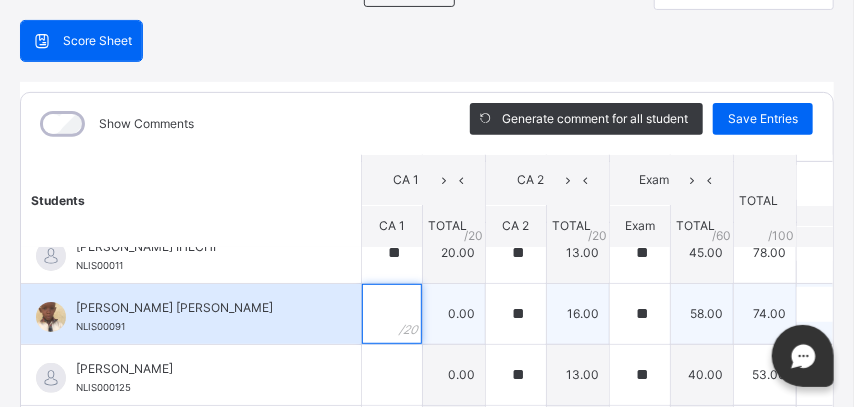 click at bounding box center [392, 314] 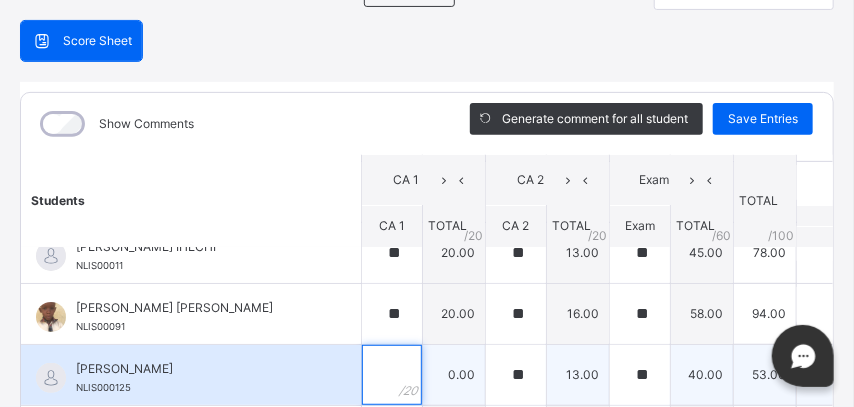 click at bounding box center (392, 375) 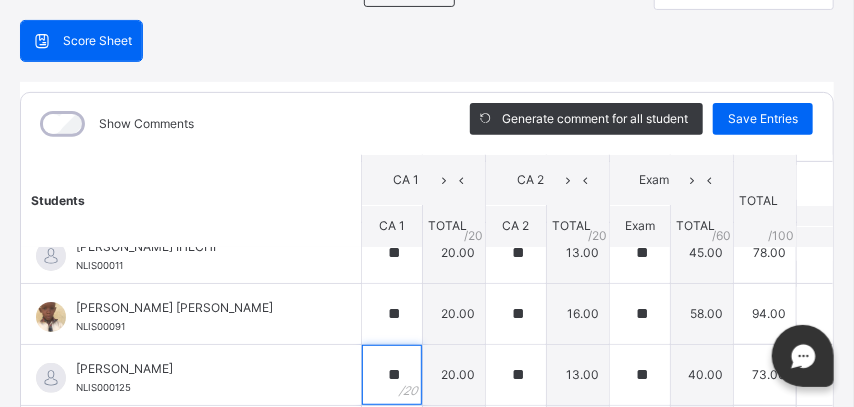 scroll, scrollTop: 175, scrollLeft: 0, axis: vertical 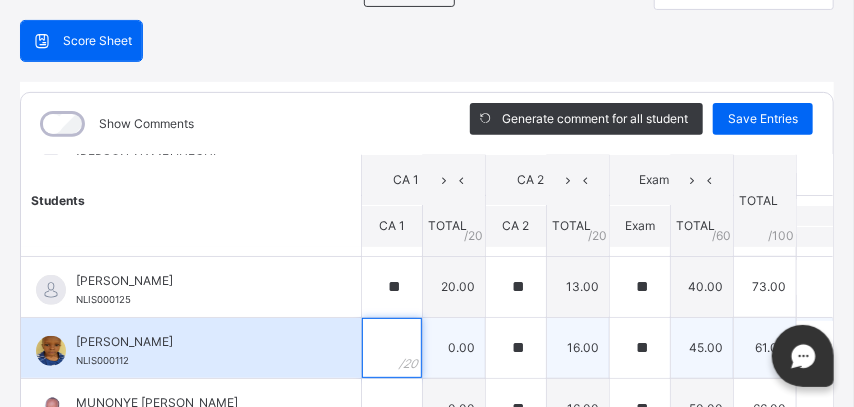 click at bounding box center (392, 348) 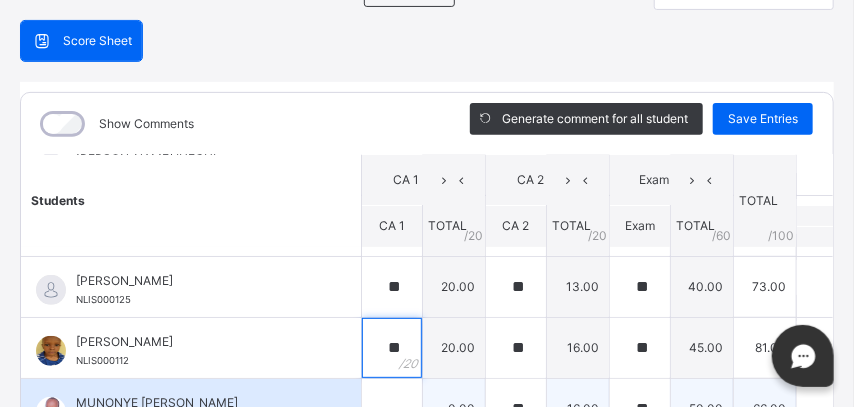 scroll, scrollTop: 262, scrollLeft: 0, axis: vertical 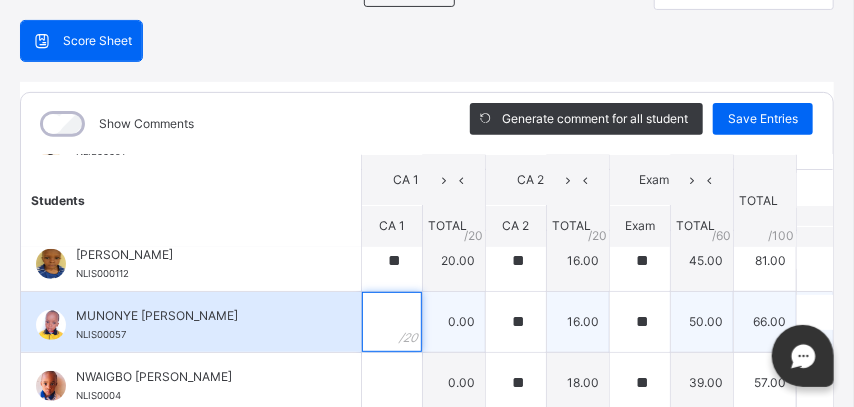 click at bounding box center [392, 322] 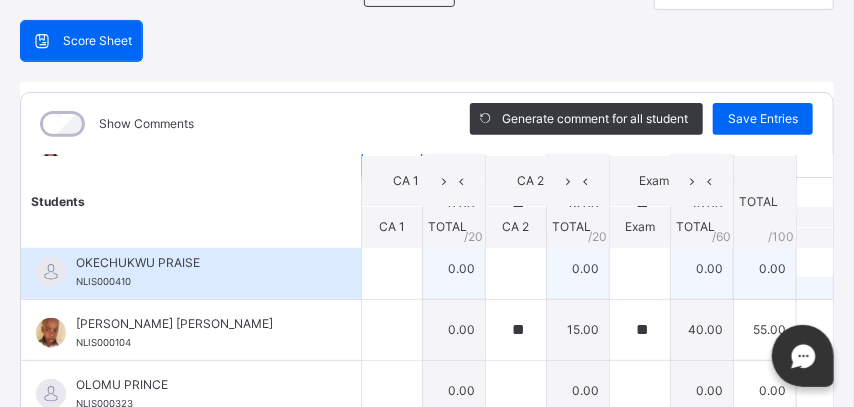 scroll, scrollTop: 350, scrollLeft: 0, axis: vertical 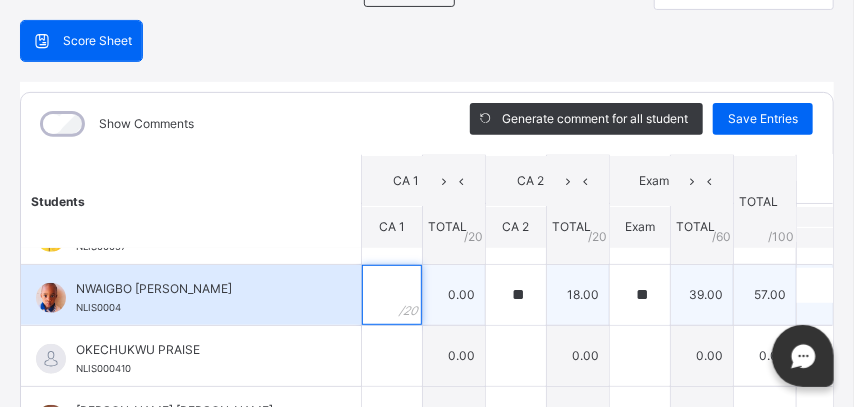 click at bounding box center (392, 295) 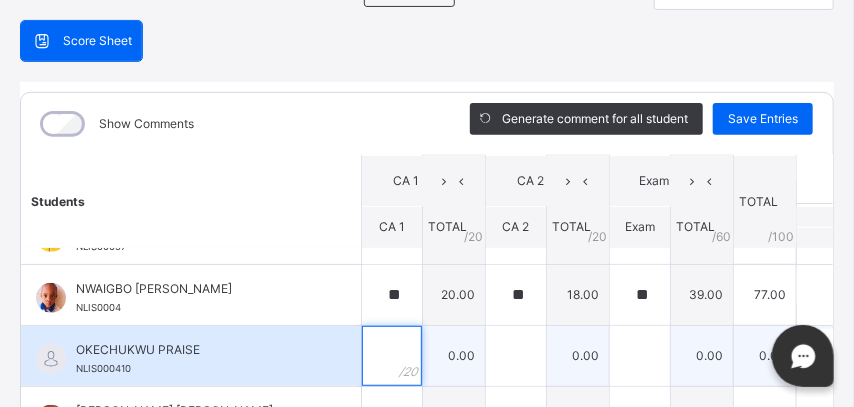 click at bounding box center [392, 356] 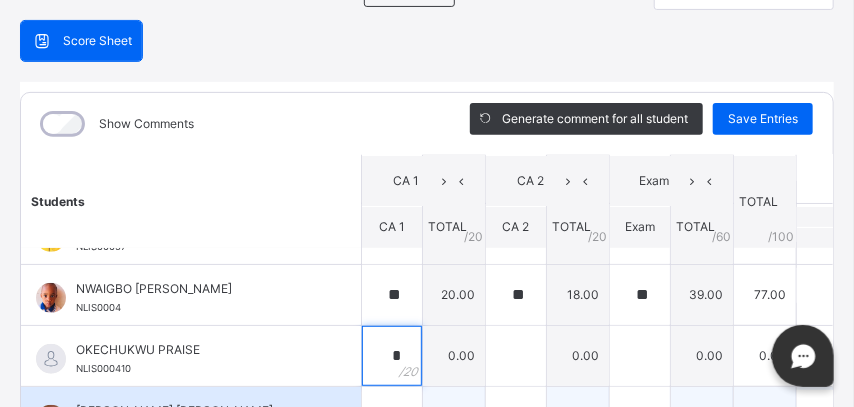 scroll, scrollTop: 437, scrollLeft: 0, axis: vertical 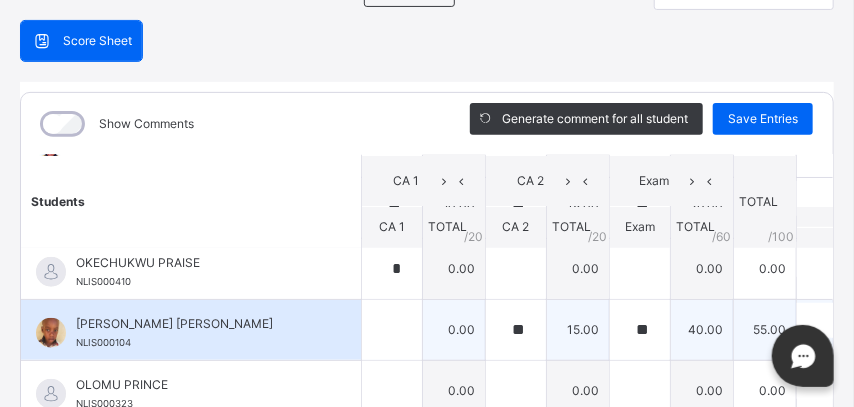 click at bounding box center (392, 329) 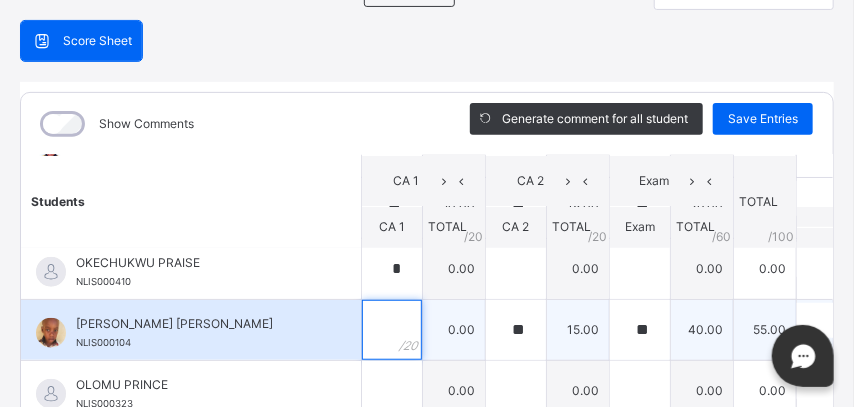 click at bounding box center [392, 330] 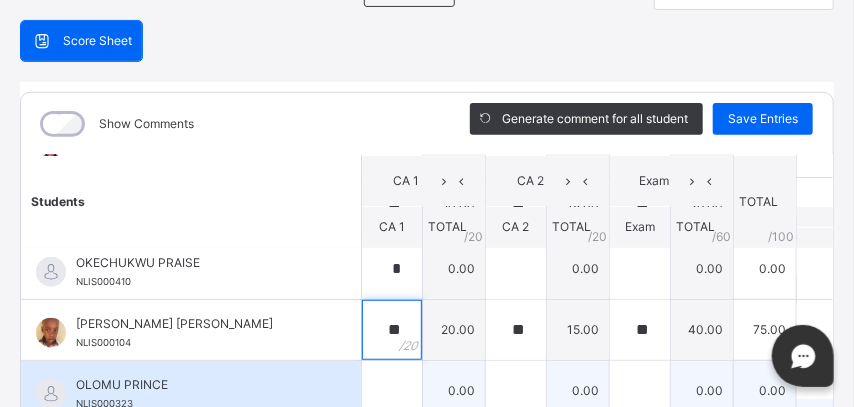 scroll, scrollTop: 512, scrollLeft: 0, axis: vertical 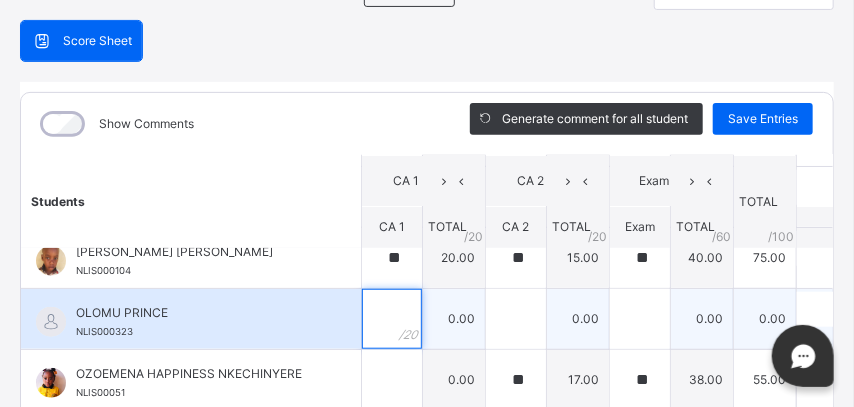 click at bounding box center [392, 319] 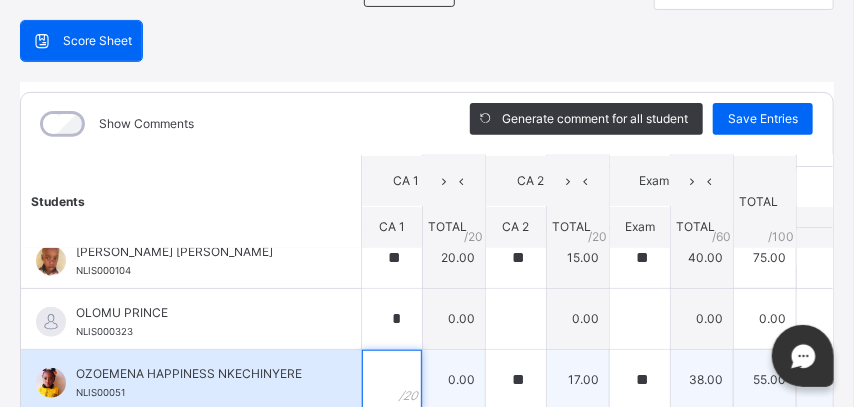 click at bounding box center (392, 380) 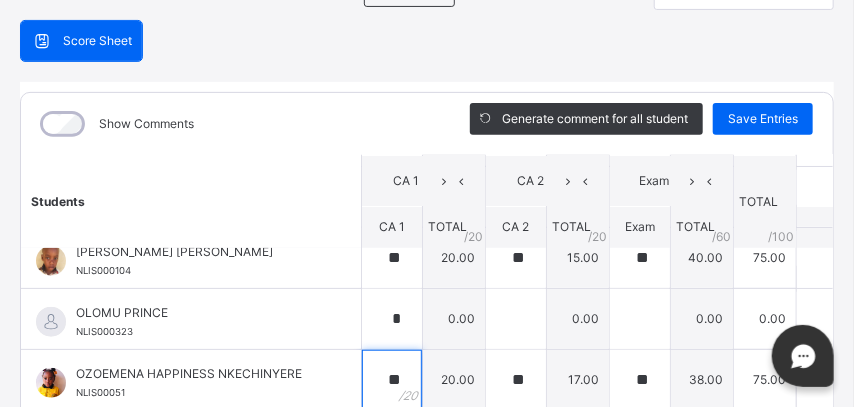 scroll, scrollTop: 262, scrollLeft: 0, axis: vertical 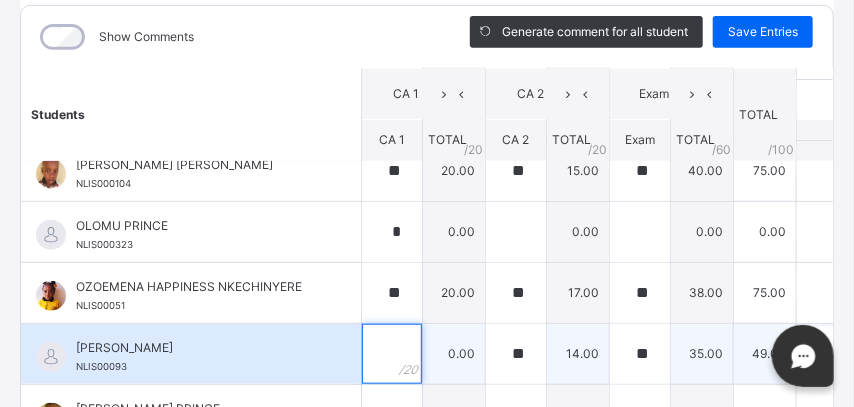 click at bounding box center (392, 354) 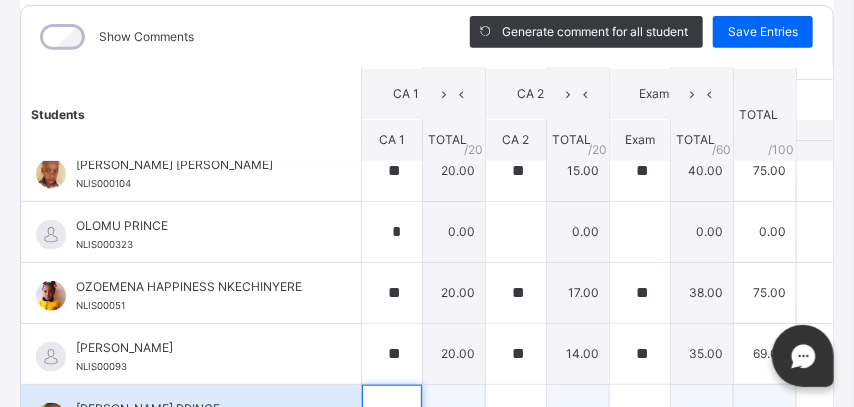 click at bounding box center [392, 415] 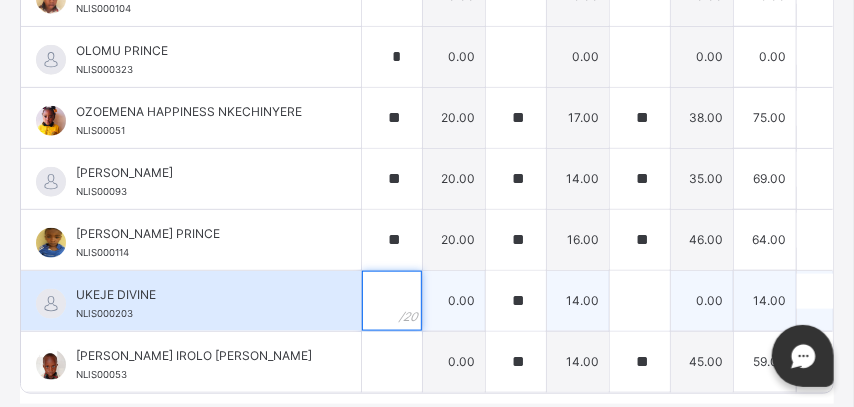 click at bounding box center [392, 301] 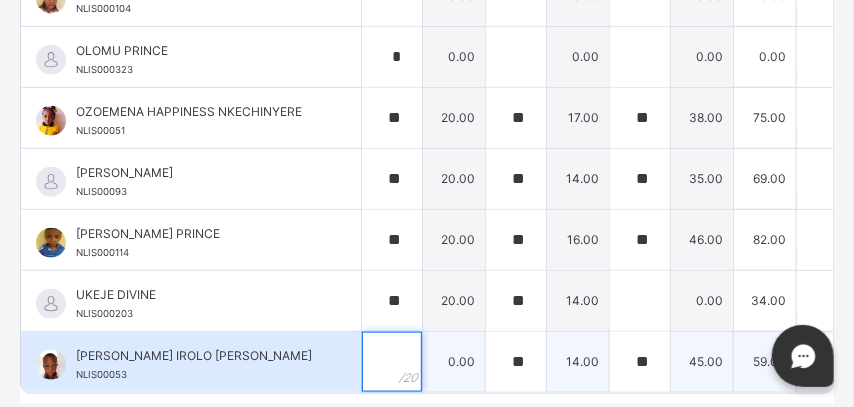 click at bounding box center (392, 362) 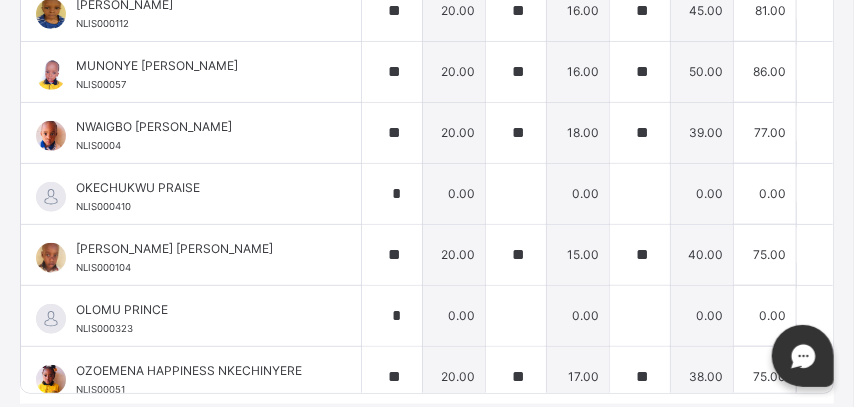 scroll, scrollTop: 0, scrollLeft: 0, axis: both 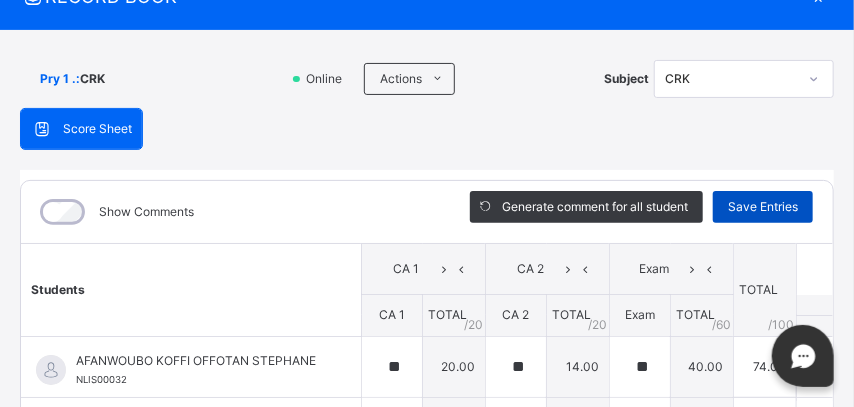 click on "Save Entries" at bounding box center (763, 207) 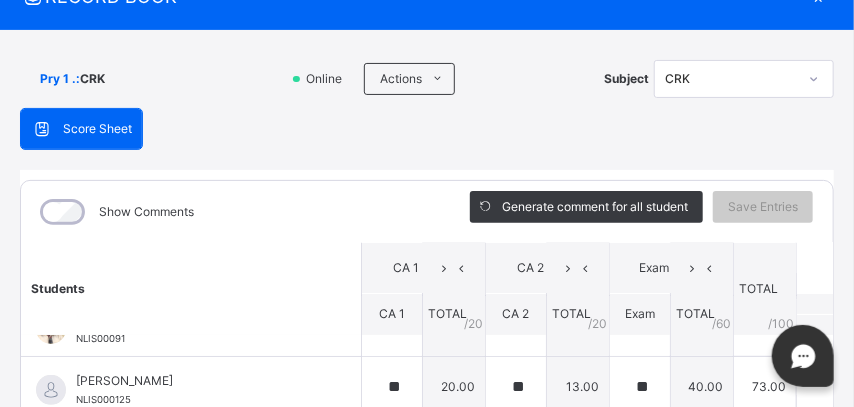 scroll, scrollTop: 87, scrollLeft: 0, axis: vertical 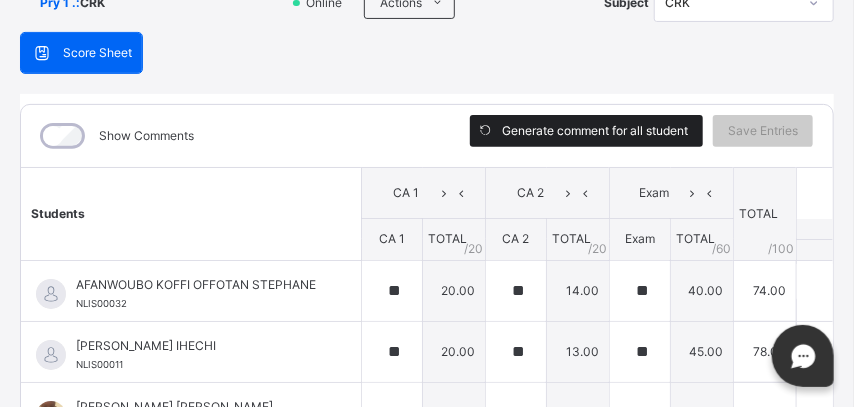 click on "Generate comment for all student" at bounding box center (595, 131) 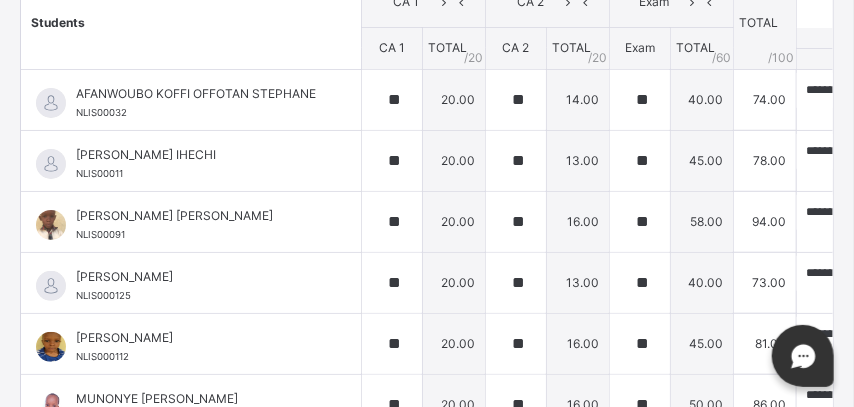 scroll, scrollTop: 513, scrollLeft: 0, axis: vertical 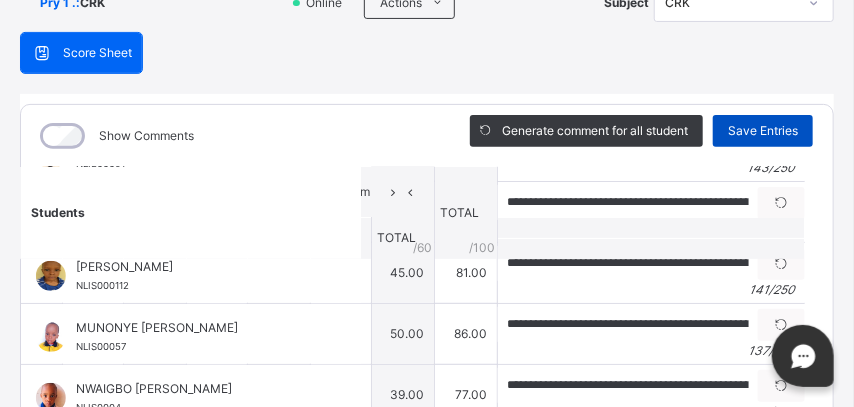 click on "Save Entries" at bounding box center [763, 131] 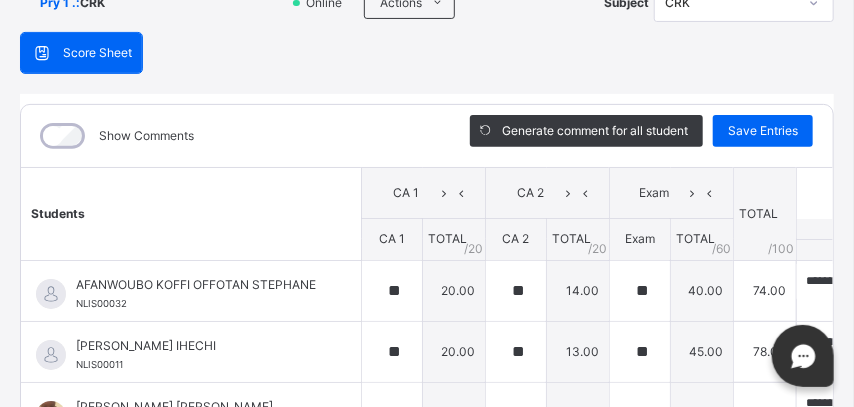 click on "**********" at bounding box center [427, 203] 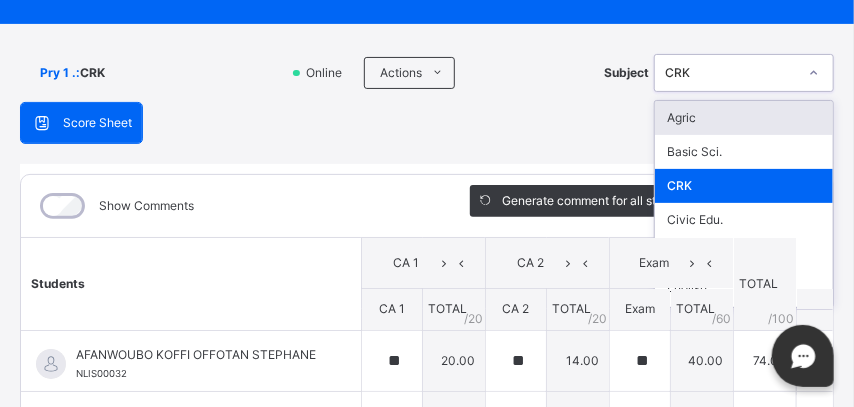 scroll, scrollTop: 95, scrollLeft: 0, axis: vertical 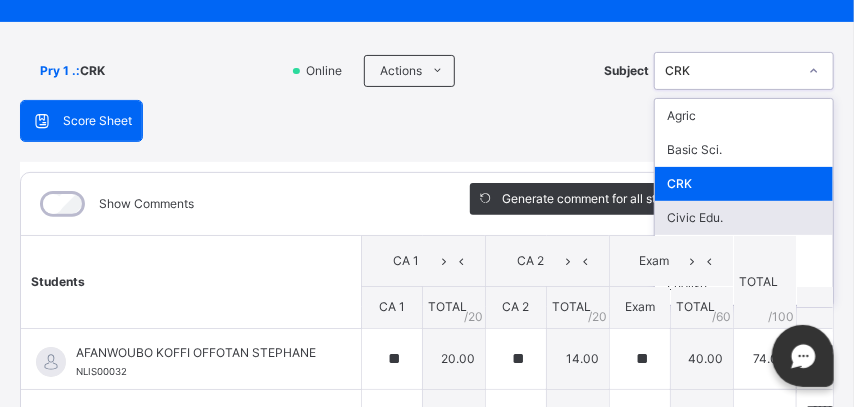 click on "Civic Edu." at bounding box center (744, 218) 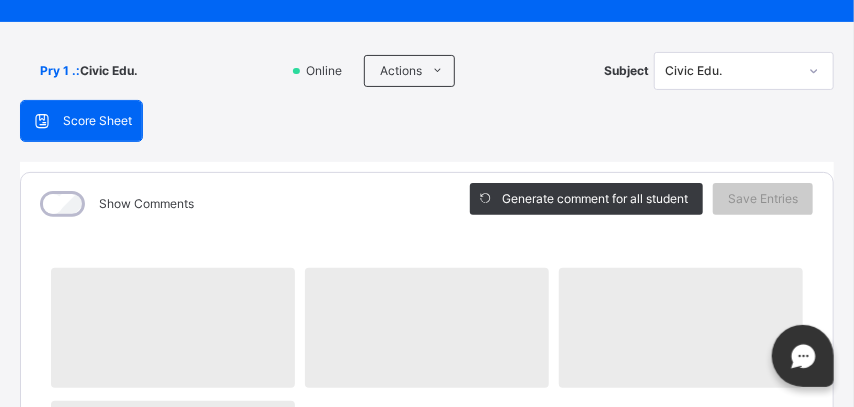 click on "‌" at bounding box center [173, 328] 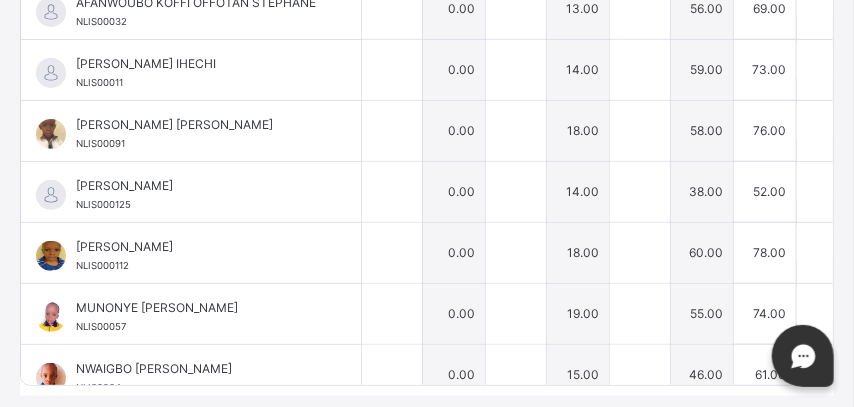 scroll, scrollTop: 175, scrollLeft: 0, axis: vertical 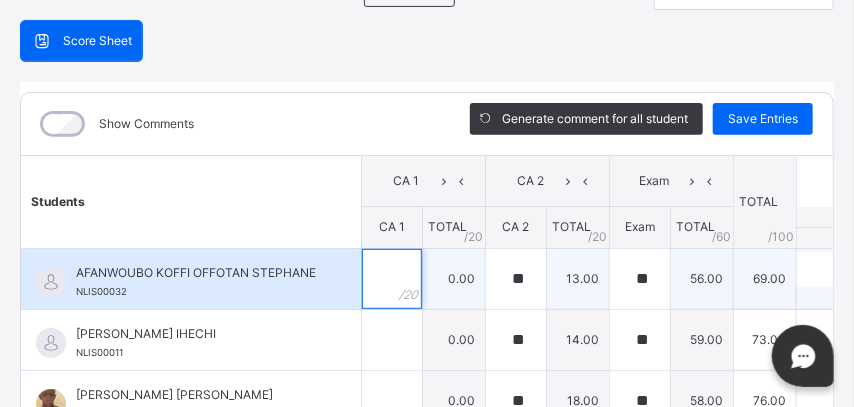 click at bounding box center (392, 279) 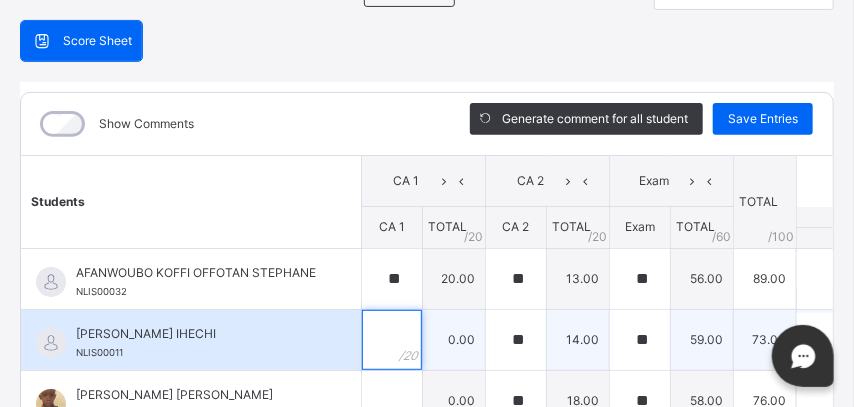 click at bounding box center (392, 340) 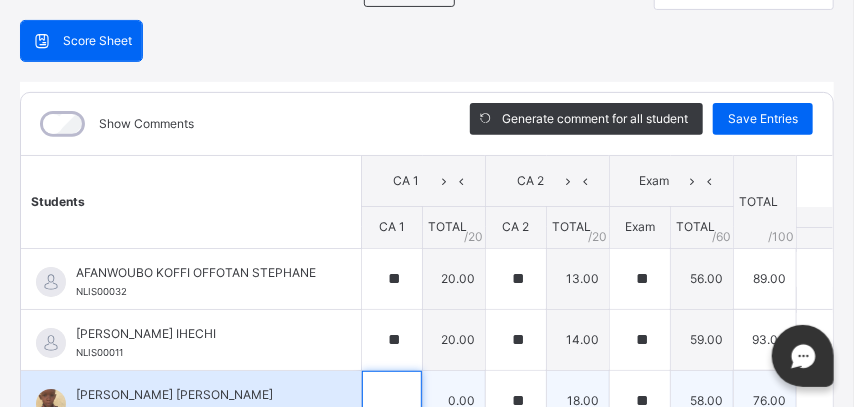 click at bounding box center (392, 401) 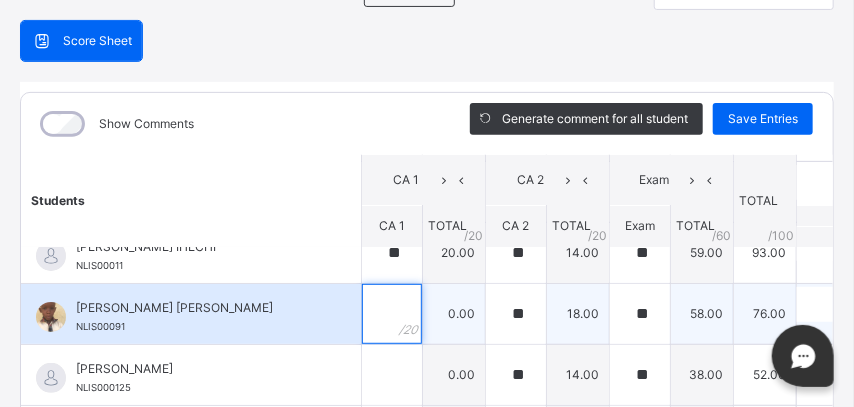 click at bounding box center [392, 314] 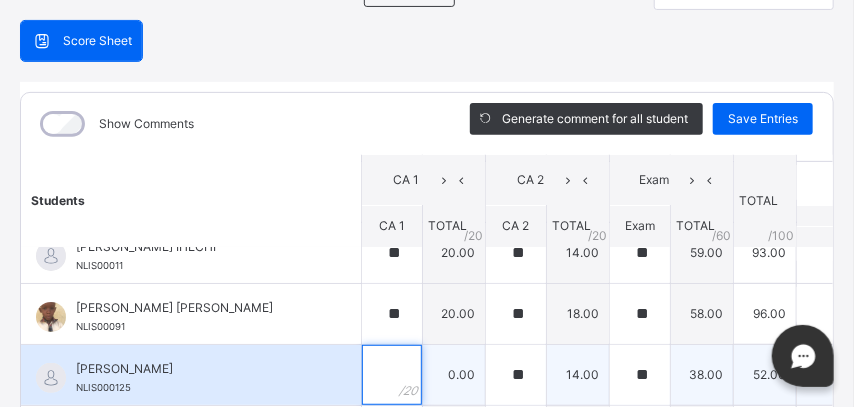 click at bounding box center [392, 375] 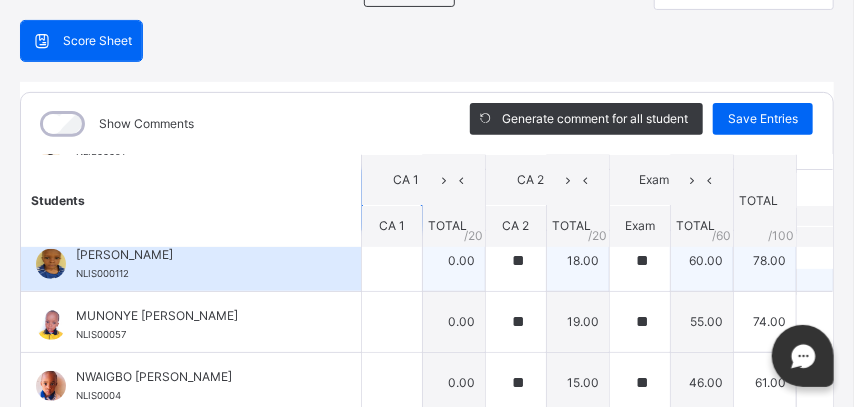 scroll, scrollTop: 175, scrollLeft: 0, axis: vertical 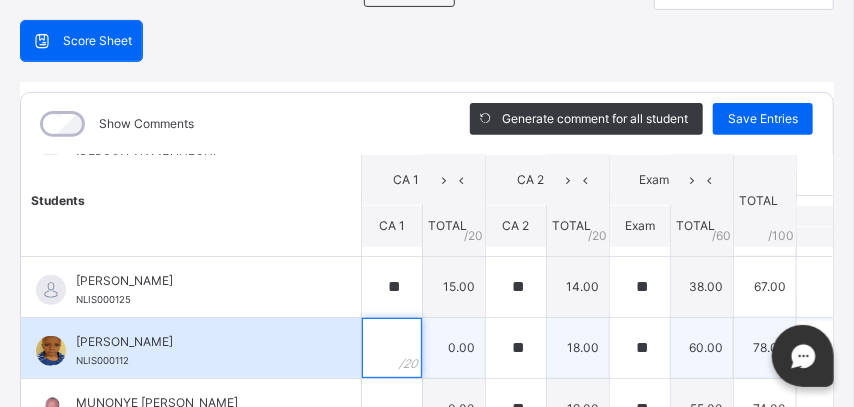 click at bounding box center (392, 348) 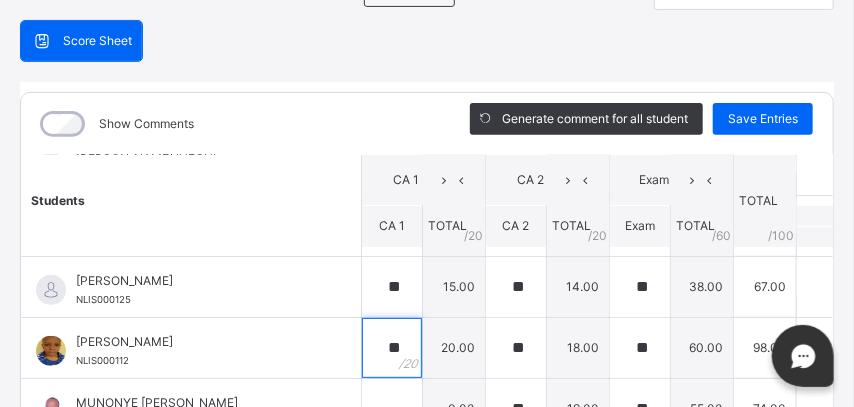 scroll, scrollTop: 207, scrollLeft: 0, axis: vertical 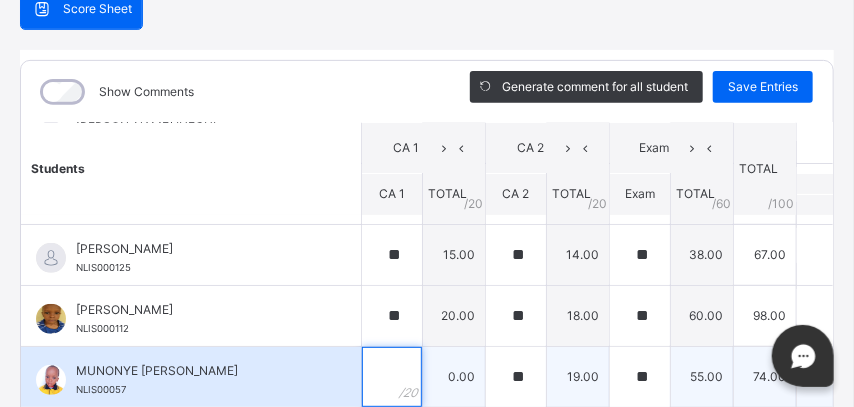 click at bounding box center [392, 377] 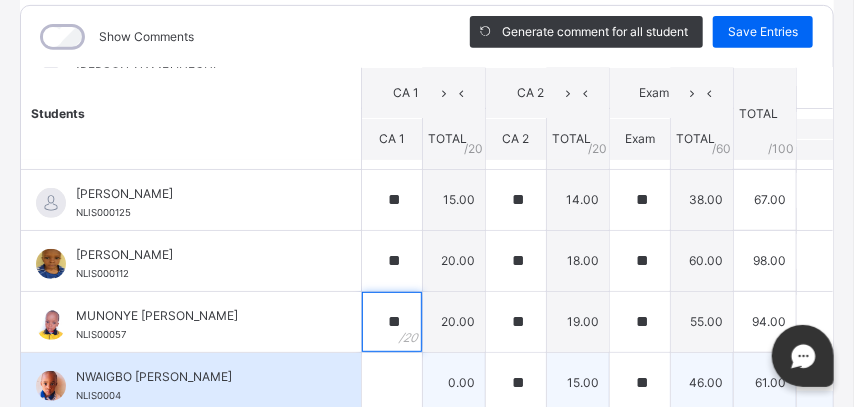 scroll, scrollTop: 262, scrollLeft: 0, axis: vertical 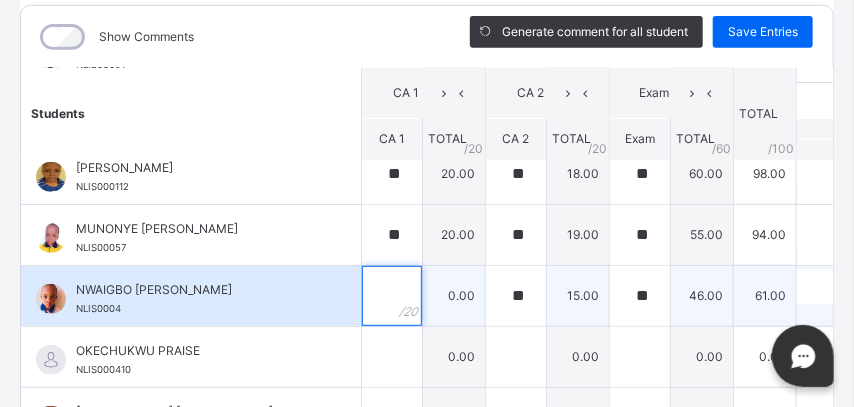 click at bounding box center (392, 296) 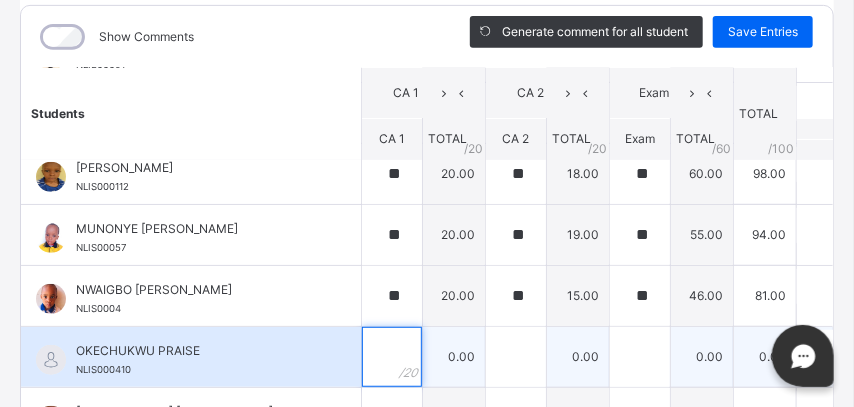 click at bounding box center (392, 357) 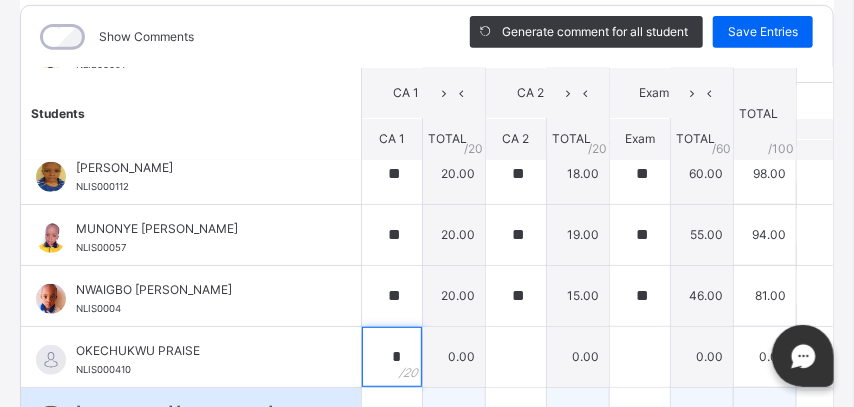scroll, scrollTop: 350, scrollLeft: 0, axis: vertical 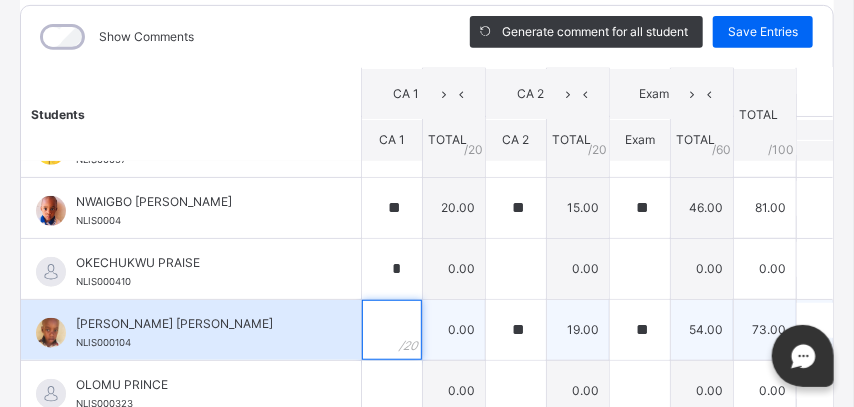 click at bounding box center [392, 330] 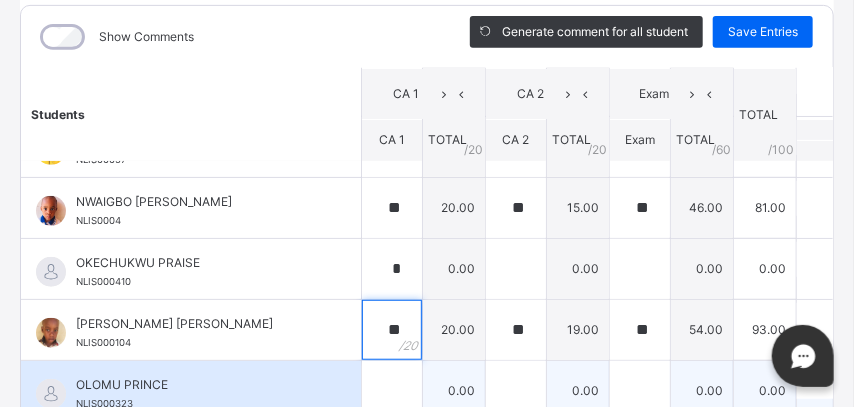 scroll, scrollTop: 437, scrollLeft: 0, axis: vertical 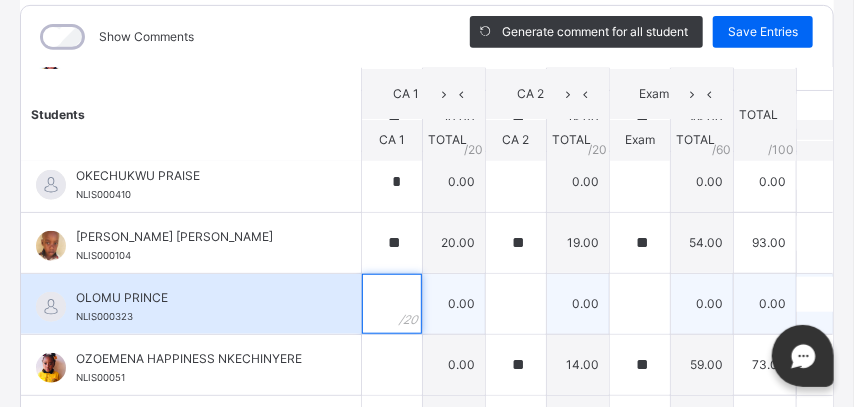 click at bounding box center (392, 304) 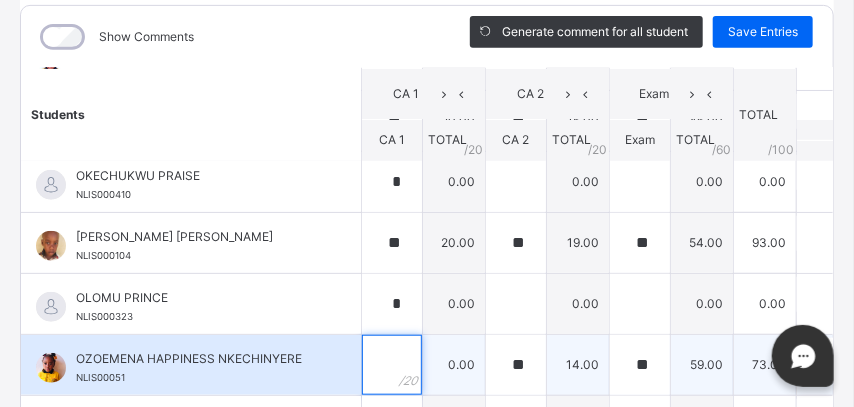 click at bounding box center [392, 365] 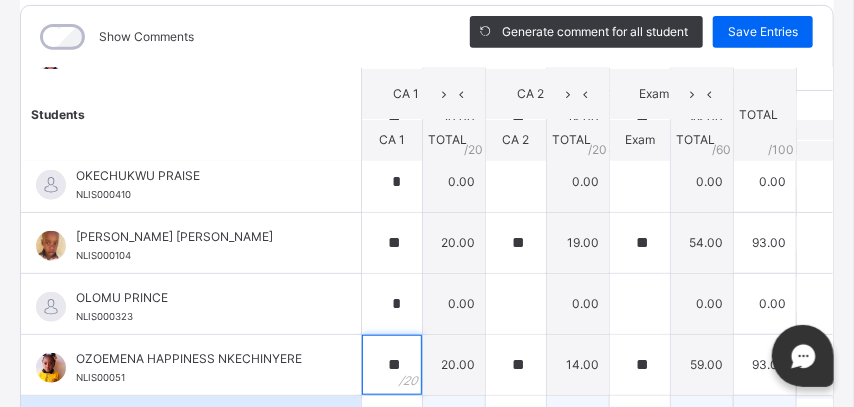 scroll, scrollTop: 512, scrollLeft: 0, axis: vertical 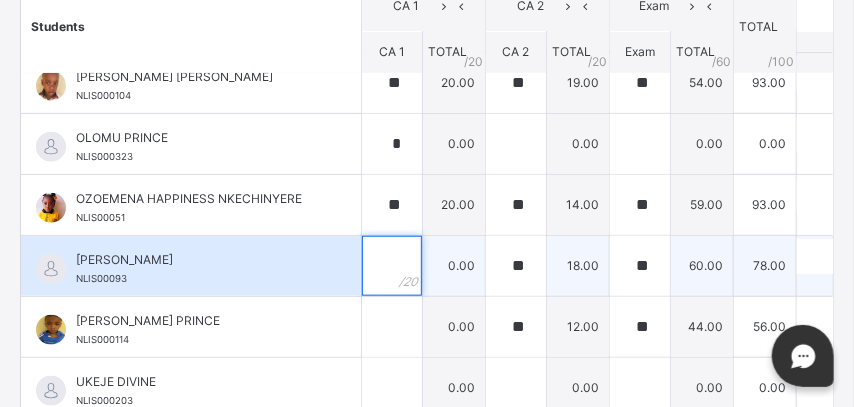 click at bounding box center (392, 266) 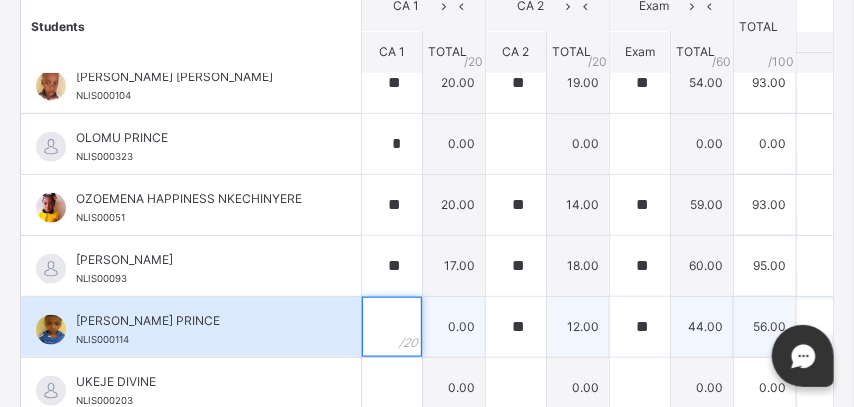 click at bounding box center (392, 327) 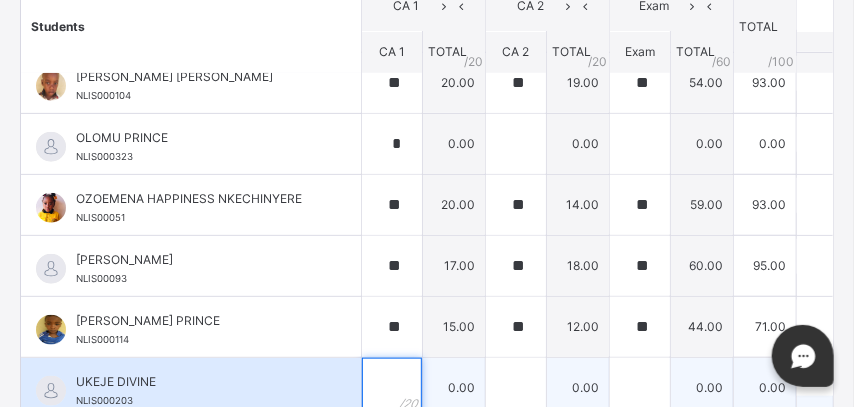 click at bounding box center (392, 388) 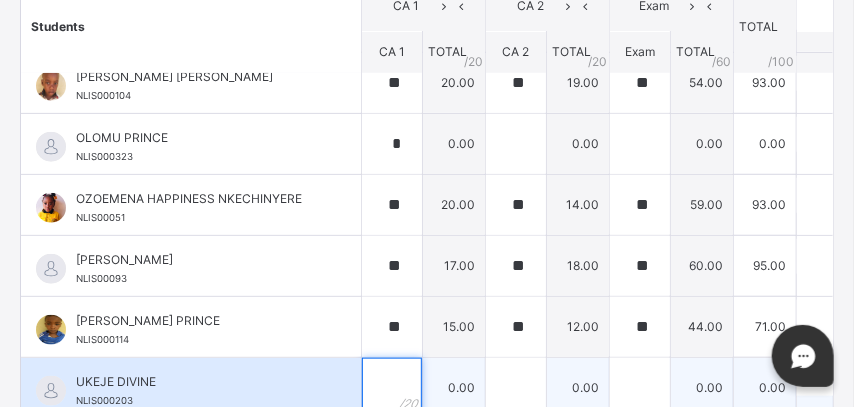 scroll, scrollTop: 437, scrollLeft: 0, axis: vertical 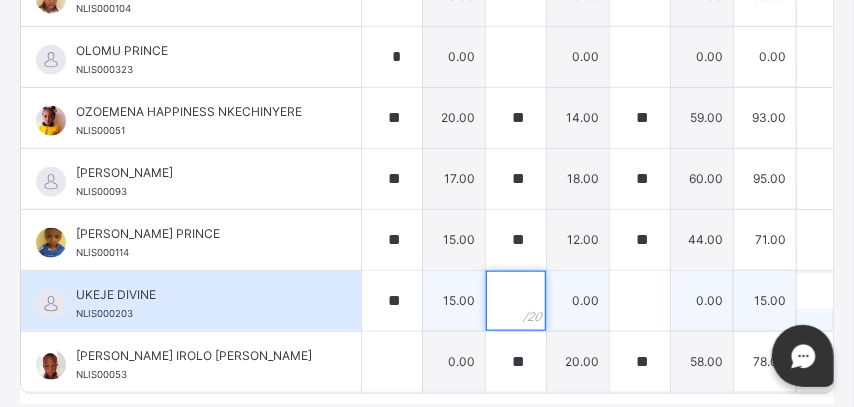 click at bounding box center [516, 301] 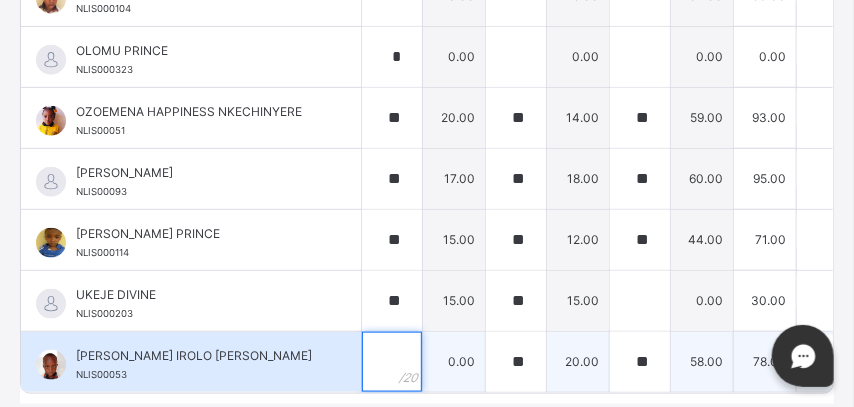 click at bounding box center [392, 362] 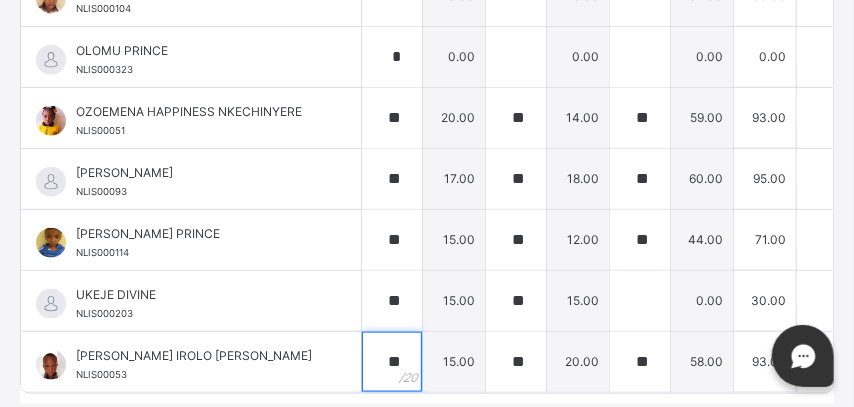 scroll, scrollTop: 1062, scrollLeft: 0, axis: vertical 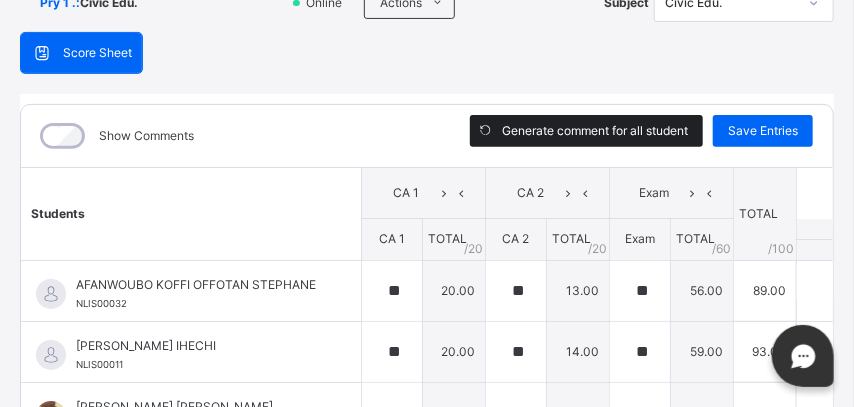 click on "Generate comment for all student" at bounding box center (595, 131) 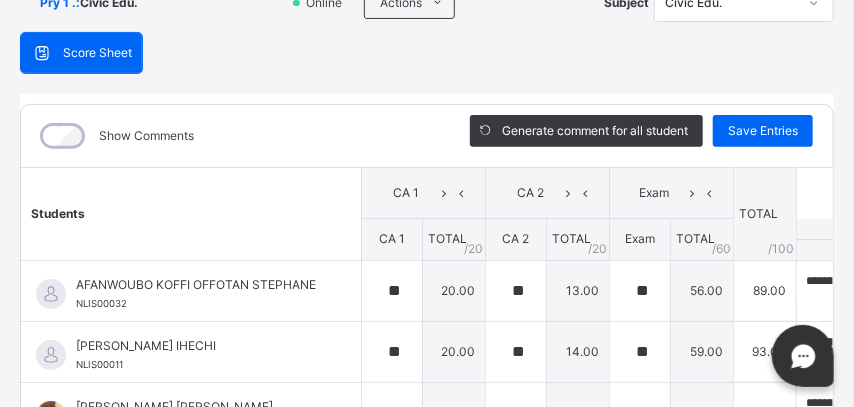 scroll, scrollTop: 163, scrollLeft: 22, axis: both 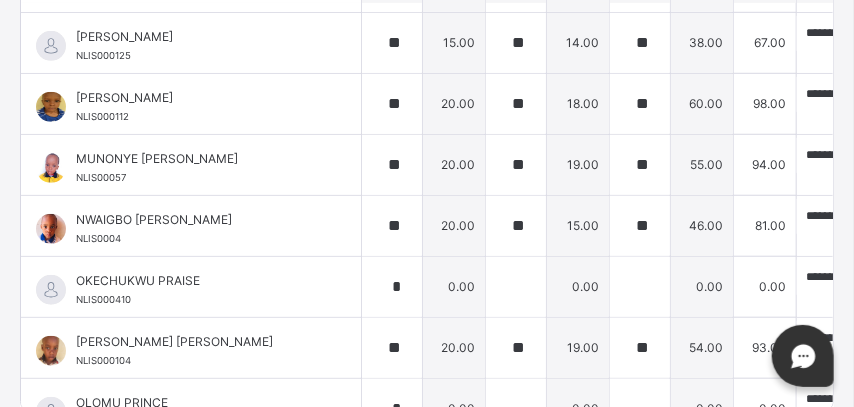 drag, startPoint x: 835, startPoint y: 401, endPoint x: 813, endPoint y: 405, distance: 22.36068 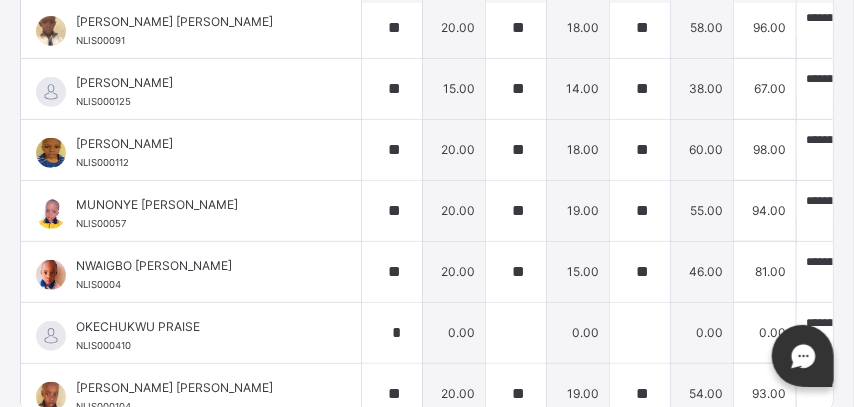 scroll, scrollTop: 130, scrollLeft: 0, axis: vertical 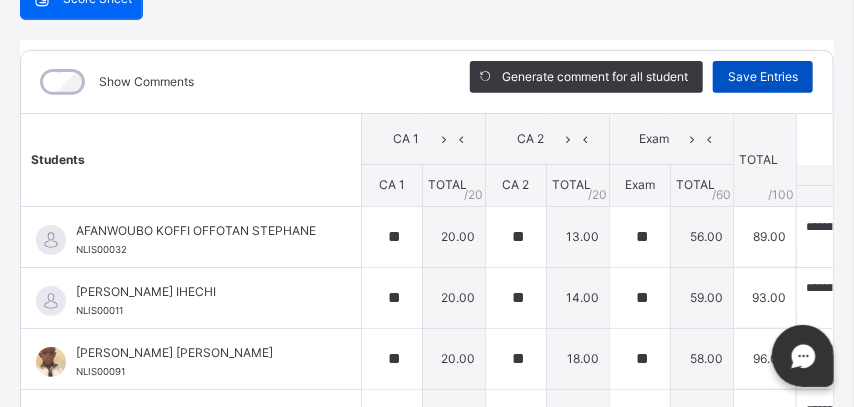 click on "Save Entries" at bounding box center (763, 77) 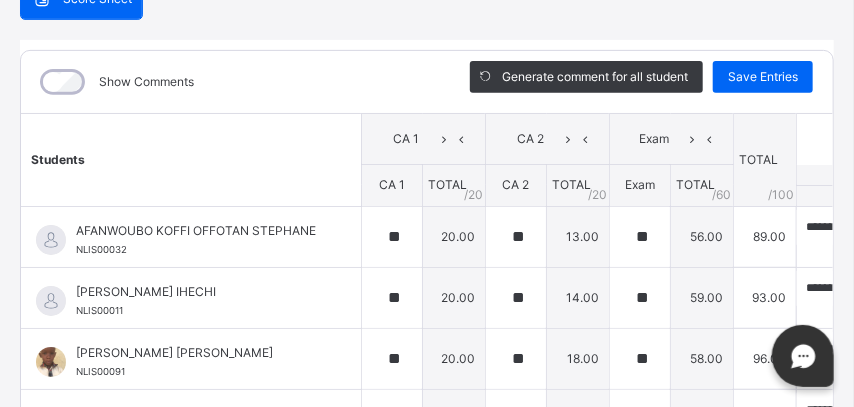 scroll, scrollTop: 42, scrollLeft: 0, axis: vertical 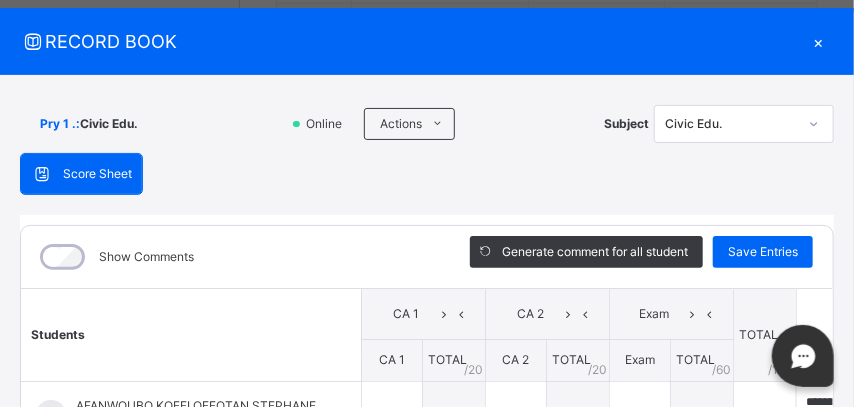 click at bounding box center [814, 124] 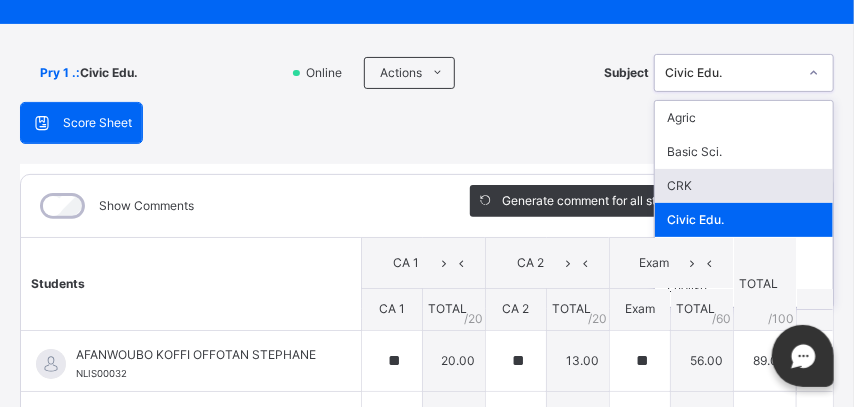 scroll, scrollTop: 95, scrollLeft: 0, axis: vertical 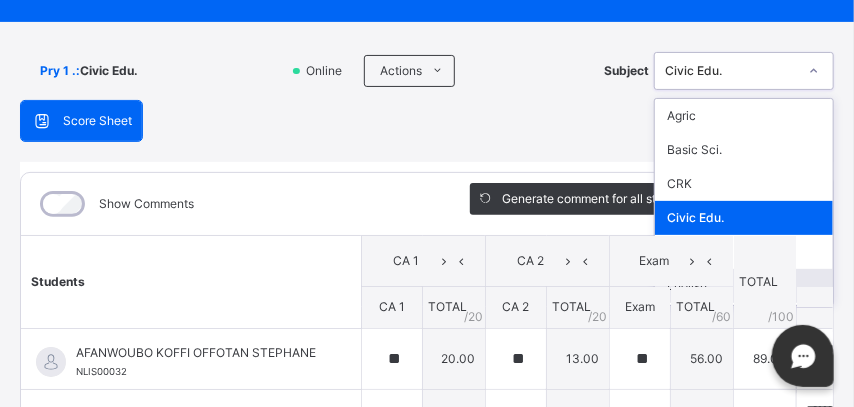 click on "Computer" at bounding box center (744, 252) 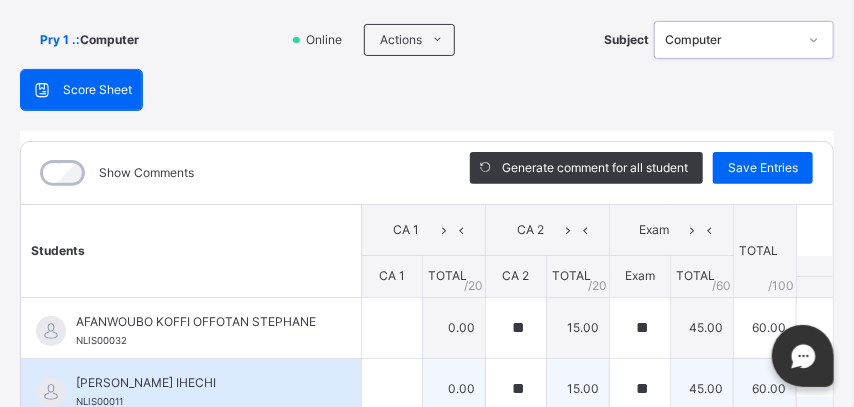 scroll, scrollTop: 270, scrollLeft: 0, axis: vertical 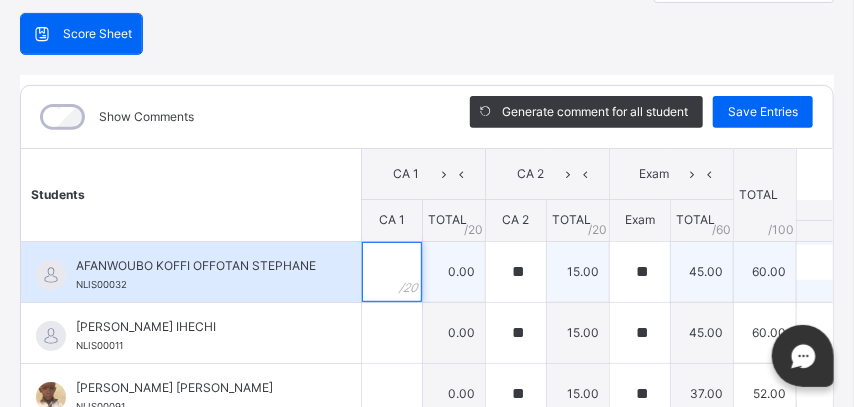 click at bounding box center [392, 272] 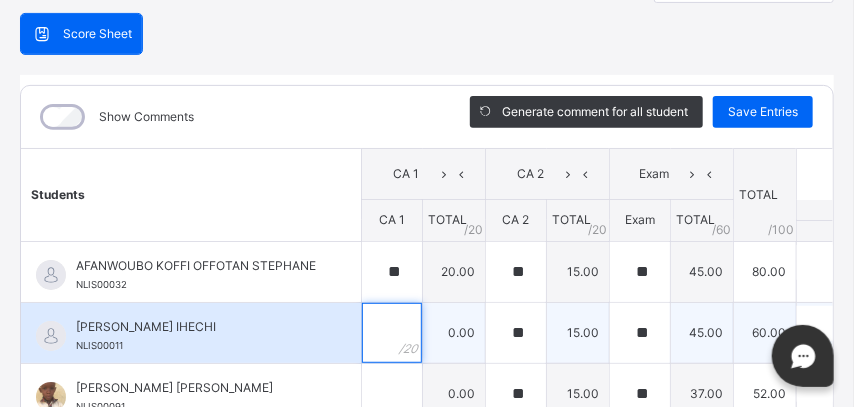 click at bounding box center [392, 333] 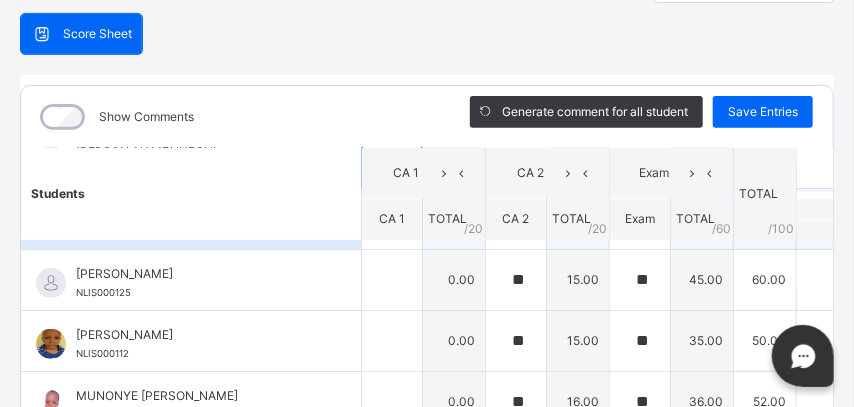scroll, scrollTop: 87, scrollLeft: 0, axis: vertical 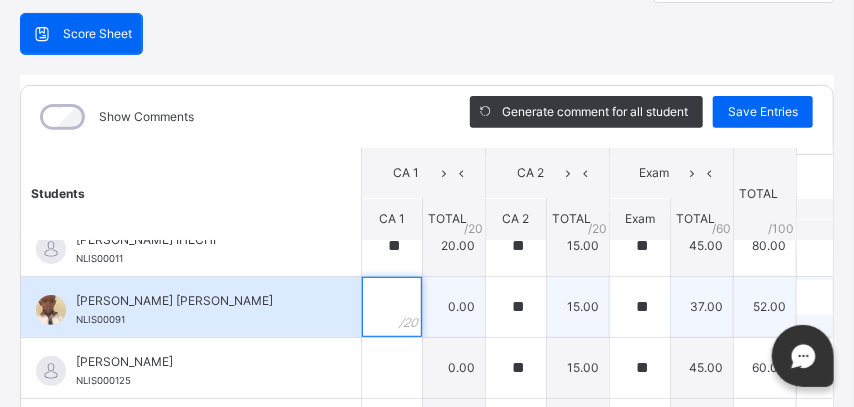 click at bounding box center (392, 307) 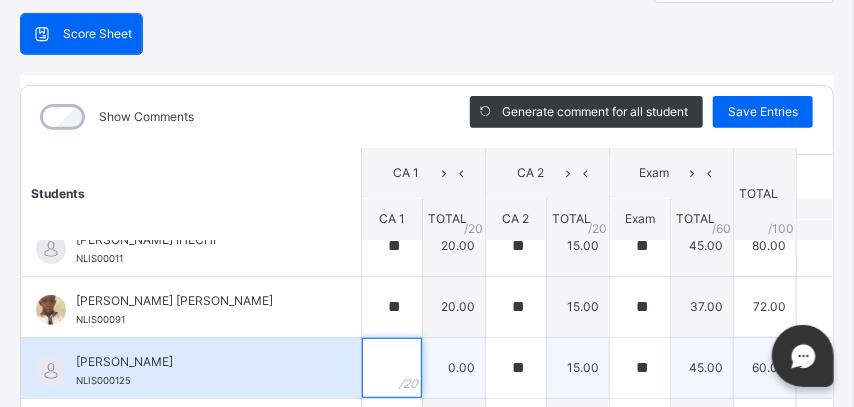 click at bounding box center (392, 368) 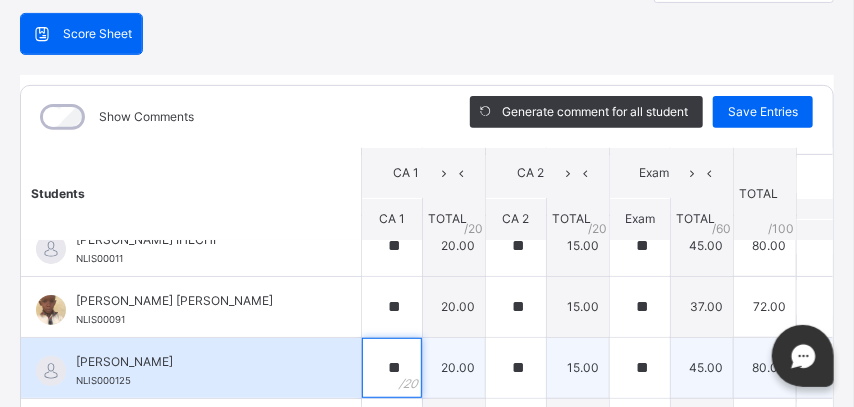 scroll, scrollTop: 175, scrollLeft: 0, axis: vertical 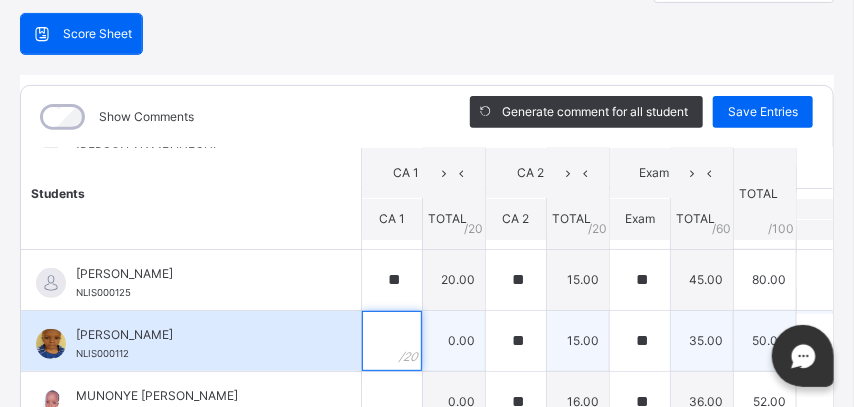 click at bounding box center (392, 341) 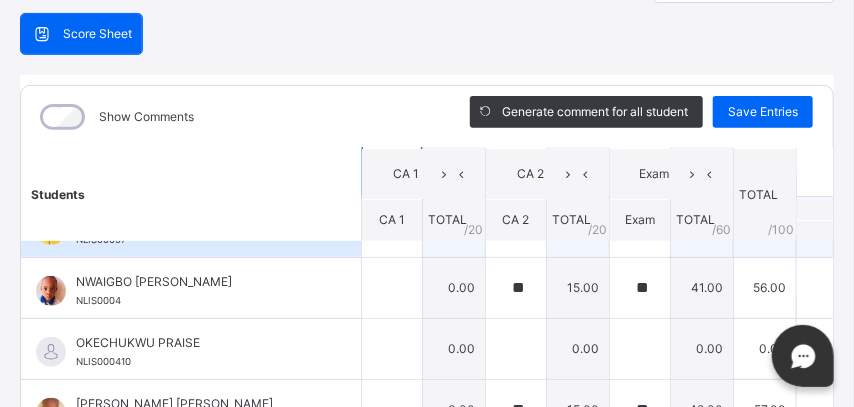 scroll, scrollTop: 262, scrollLeft: 0, axis: vertical 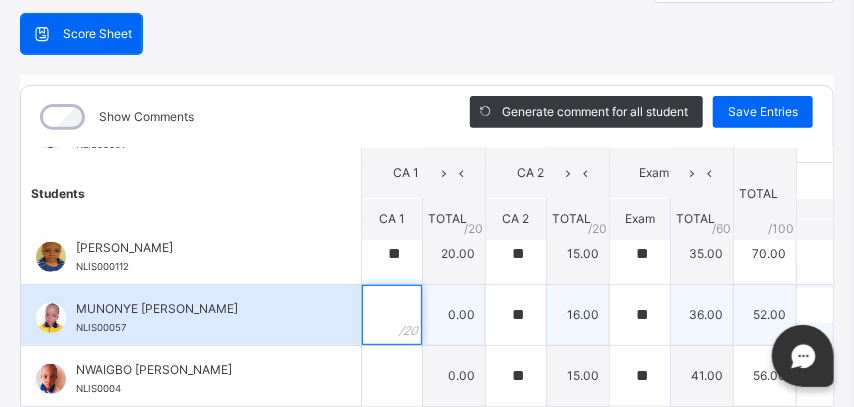 click at bounding box center (392, 315) 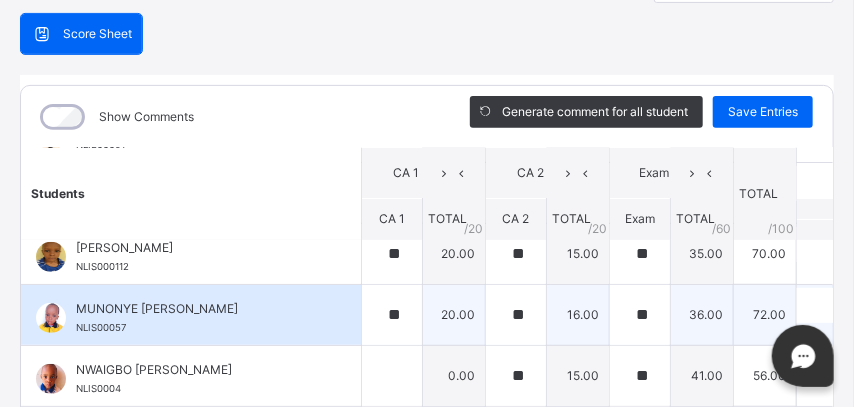 click on "**" at bounding box center [392, 315] 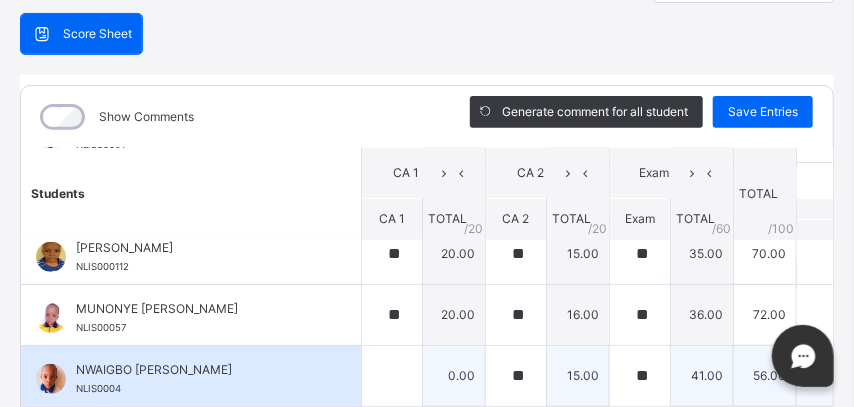 scroll, scrollTop: 350, scrollLeft: 0, axis: vertical 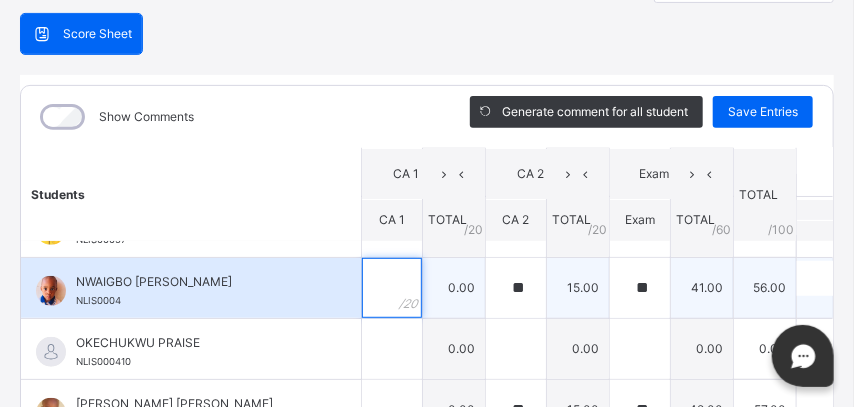 click at bounding box center [392, 288] 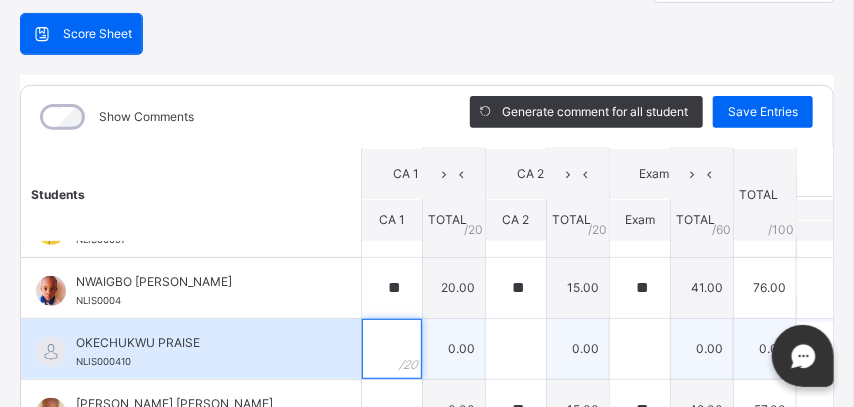 click at bounding box center [392, 349] 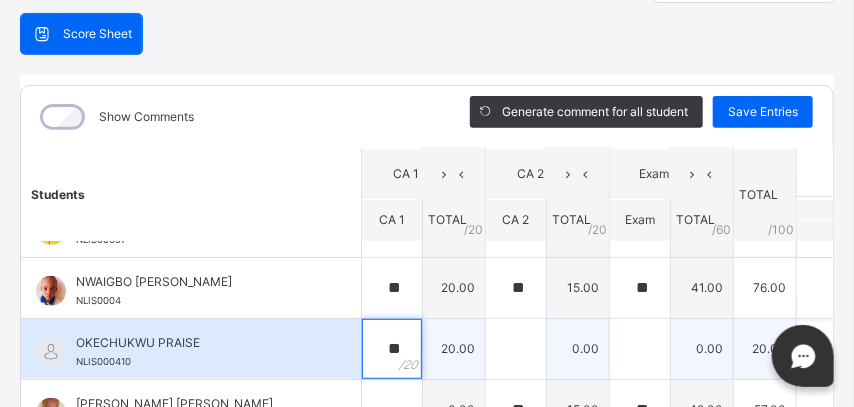 scroll, scrollTop: 437, scrollLeft: 0, axis: vertical 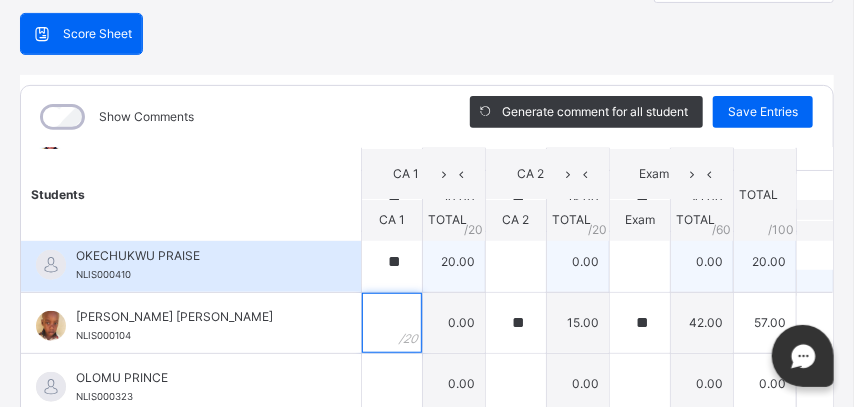click at bounding box center (392, 323) 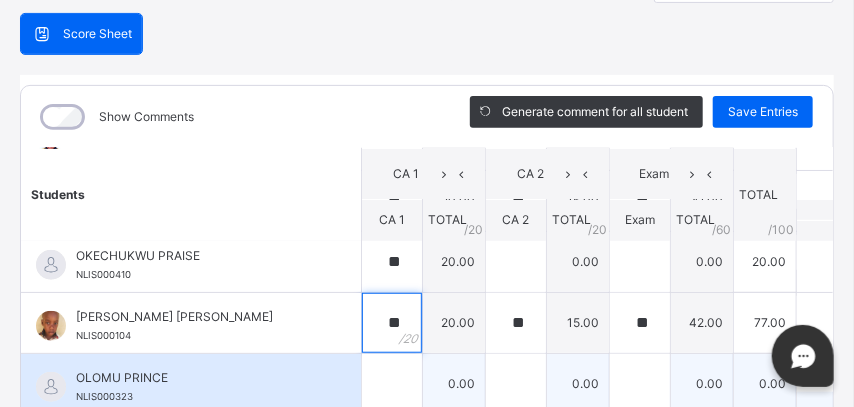 scroll, scrollTop: 512, scrollLeft: 0, axis: vertical 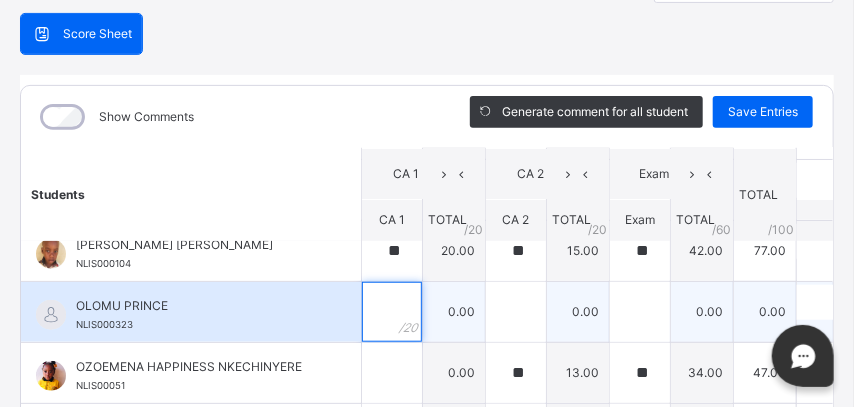 click at bounding box center [392, 312] 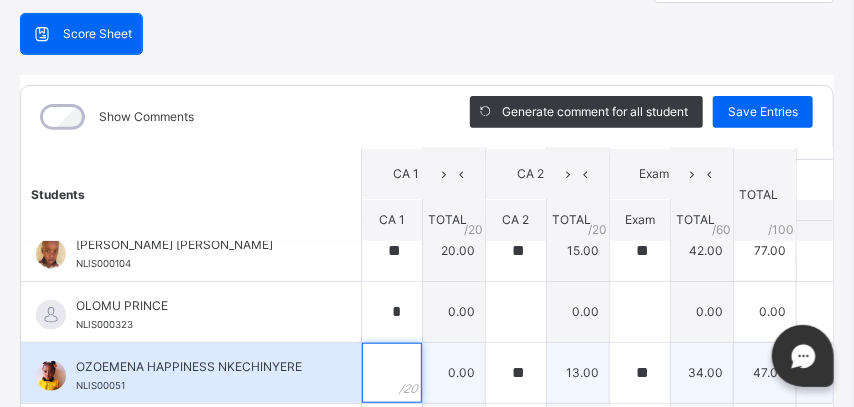 click at bounding box center (392, 373) 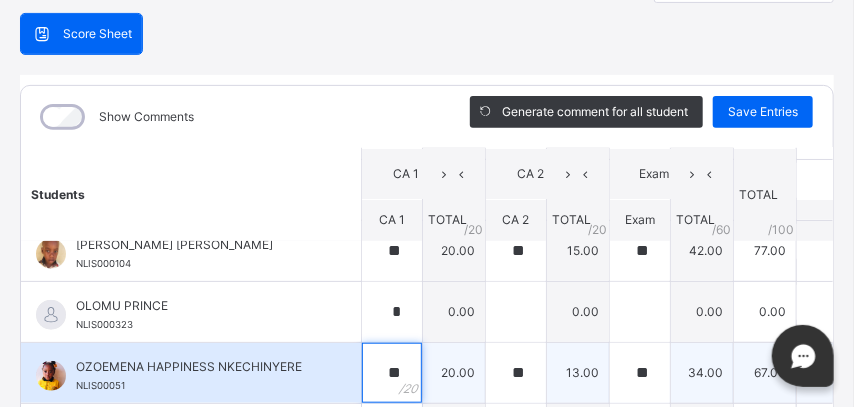 scroll, scrollTop: 270, scrollLeft: 0, axis: vertical 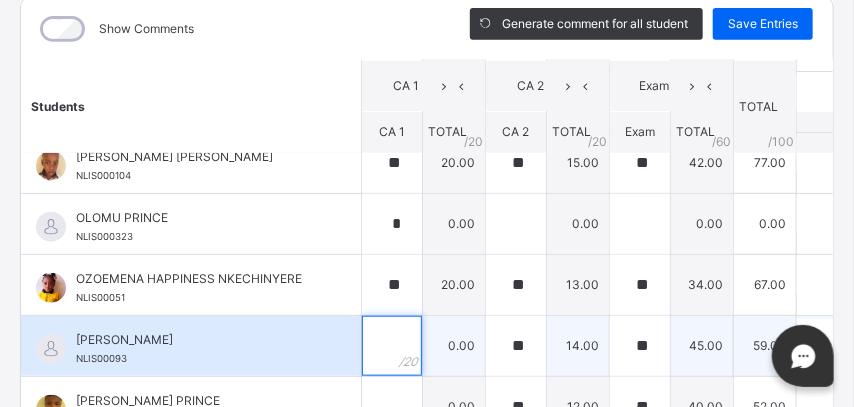 click at bounding box center (392, 346) 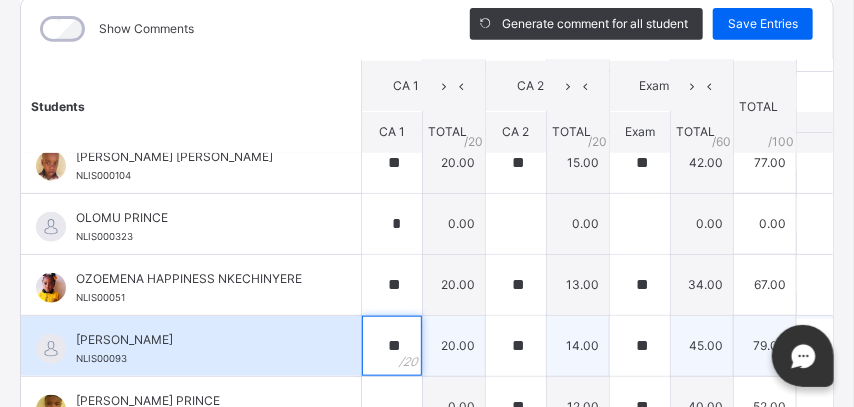 scroll, scrollTop: 357, scrollLeft: 0, axis: vertical 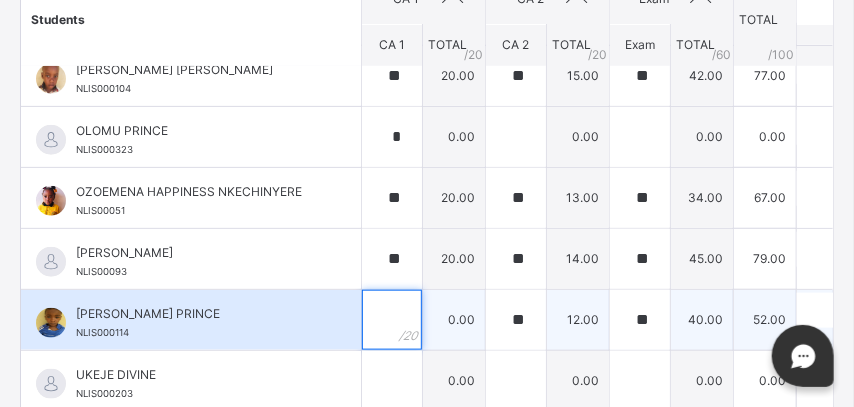 click at bounding box center [392, 320] 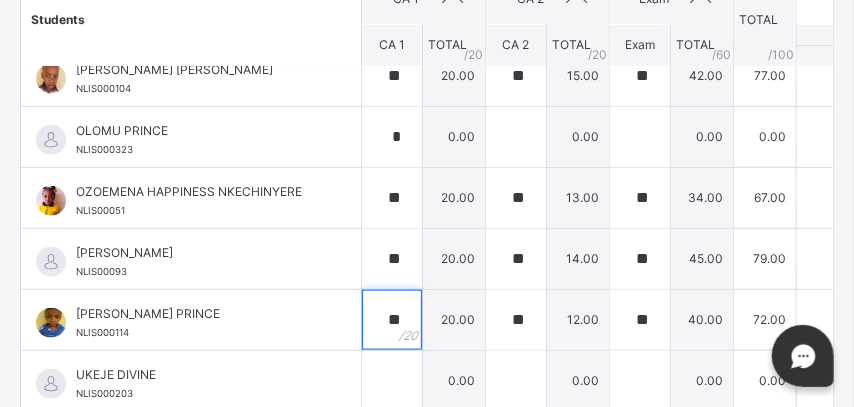 scroll, scrollTop: 445, scrollLeft: 0, axis: vertical 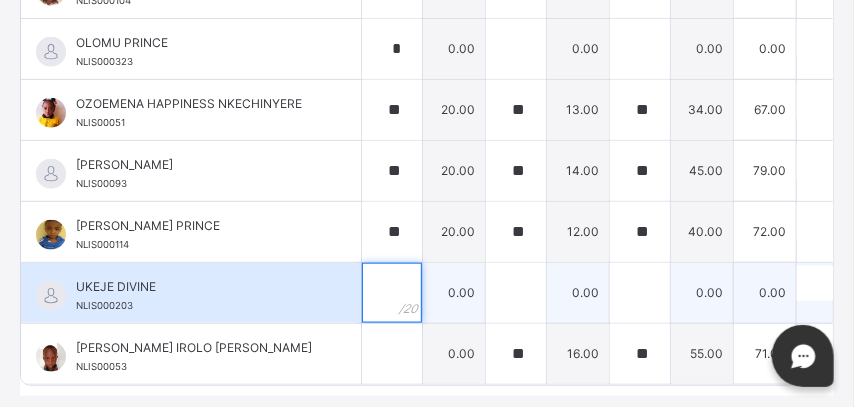 click at bounding box center [392, 293] 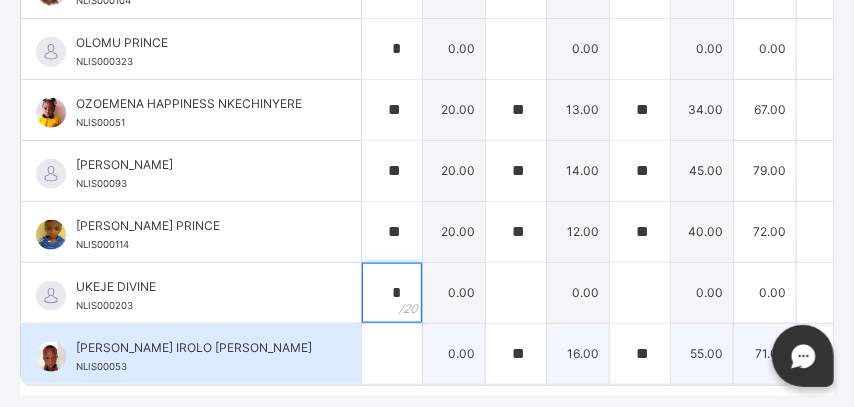 scroll, scrollTop: 513, scrollLeft: 0, axis: vertical 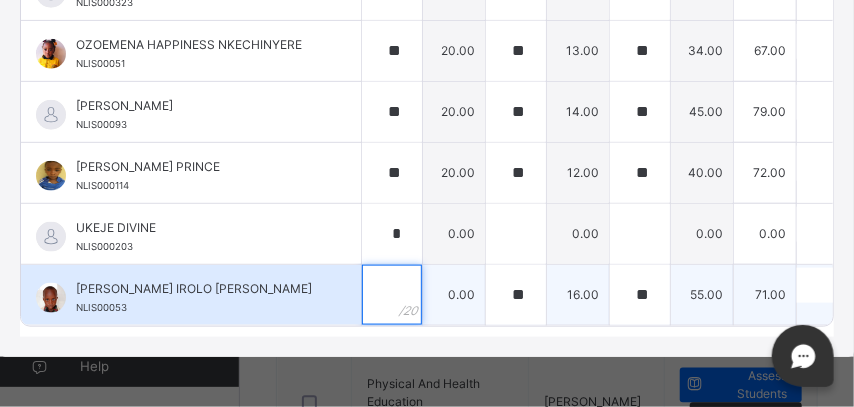 click at bounding box center [392, 295] 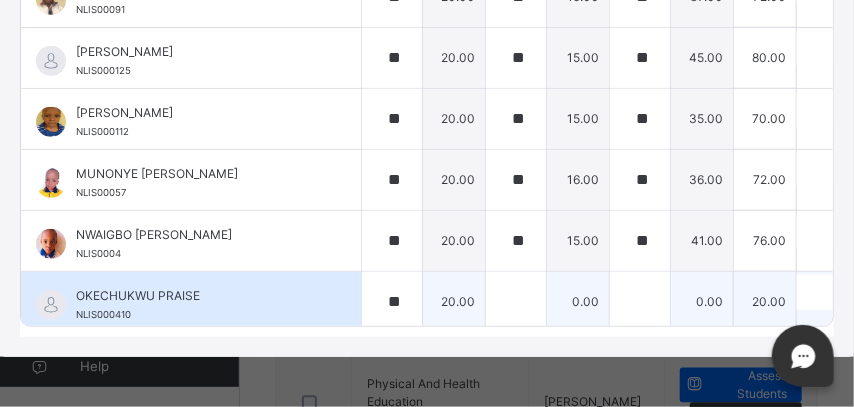scroll, scrollTop: 0, scrollLeft: 0, axis: both 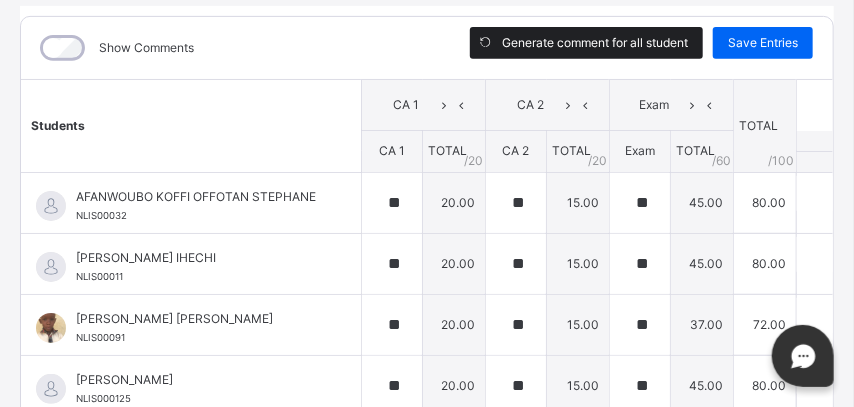 click on "Generate comment for all student" at bounding box center (595, 43) 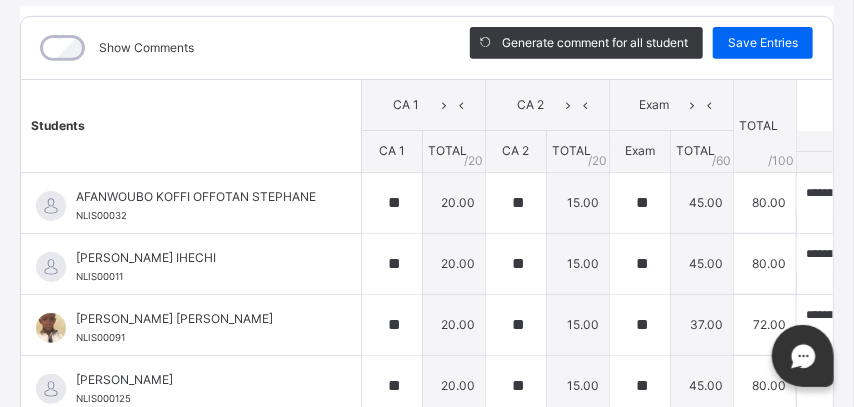 scroll, scrollTop: 251, scrollLeft: 22, axis: both 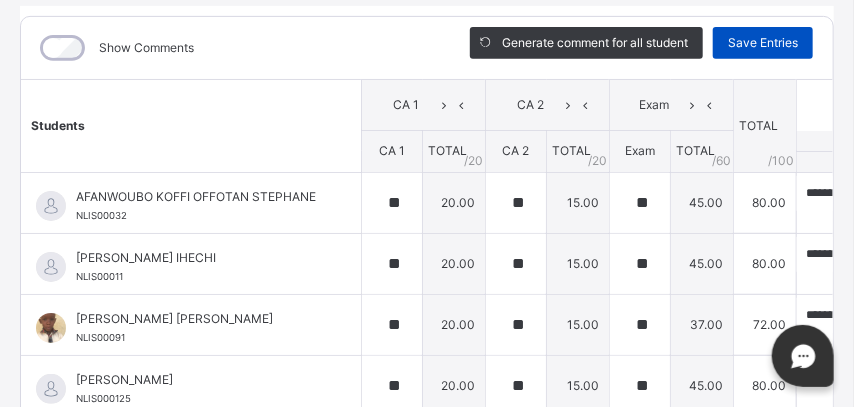 click on "Save Entries" at bounding box center (763, 43) 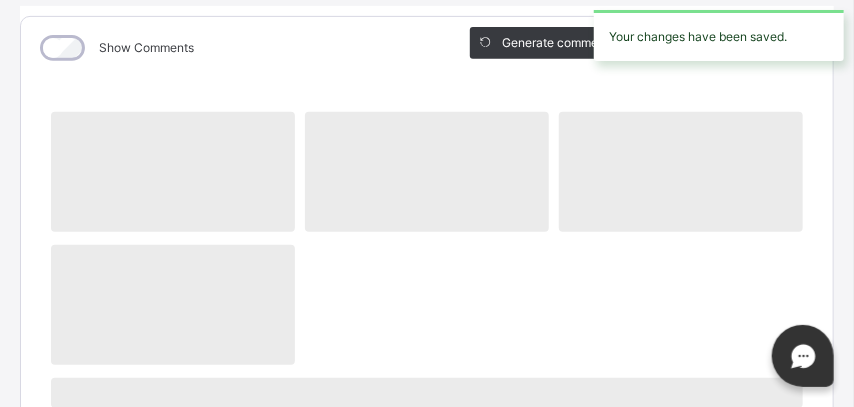 scroll, scrollTop: 251, scrollLeft: 0, axis: vertical 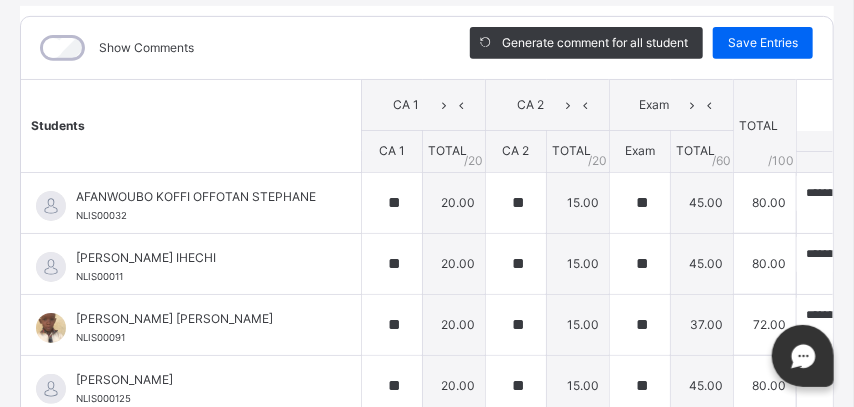 drag, startPoint x: 839, startPoint y: 400, endPoint x: 849, endPoint y: 402, distance: 10.198039 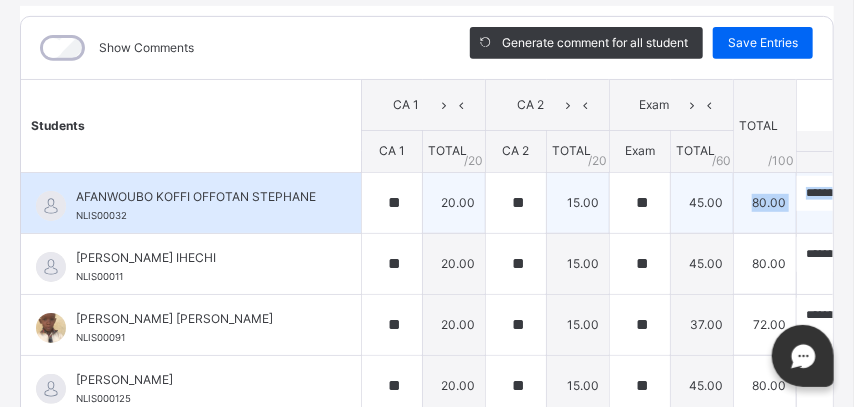 drag, startPoint x: 776, startPoint y: 224, endPoint x: 749, endPoint y: 220, distance: 27.294687 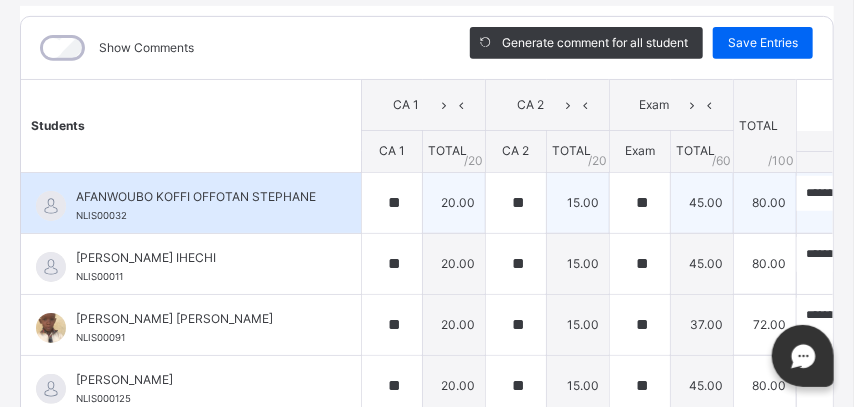 click on "**********" at bounding box center (950, 202) 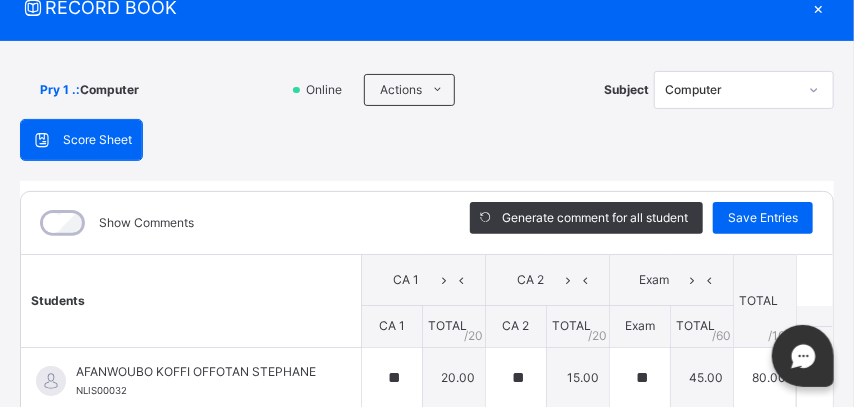 scroll, scrollTop: 0, scrollLeft: 22, axis: horizontal 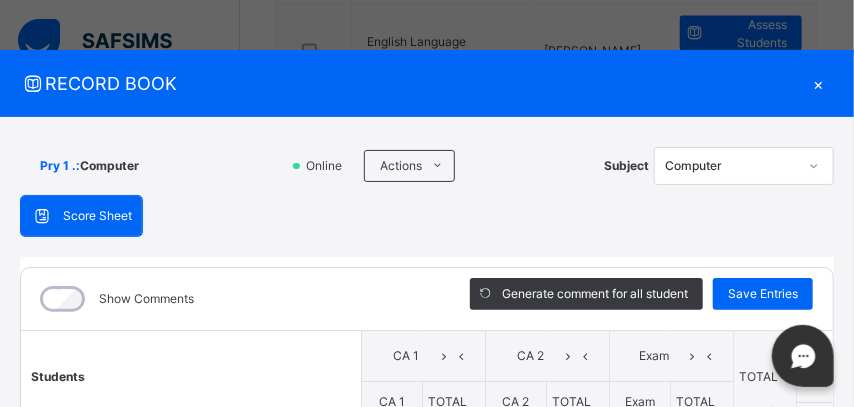 click on "Computer" at bounding box center (744, 166) 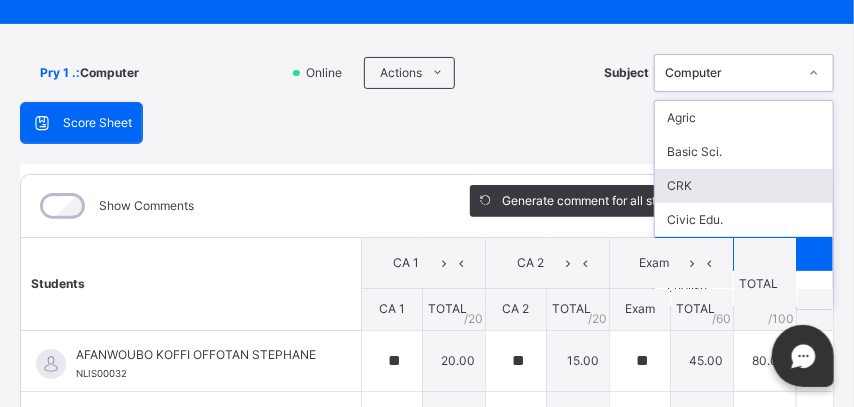 scroll, scrollTop: 95, scrollLeft: 22, axis: both 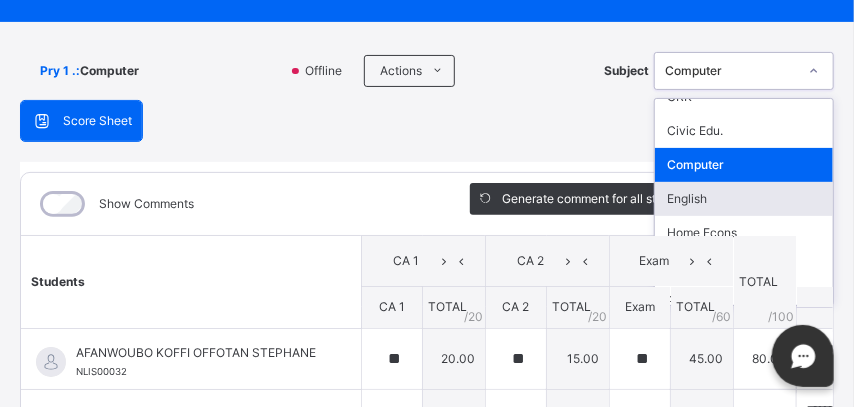 click on "English" at bounding box center [744, 199] 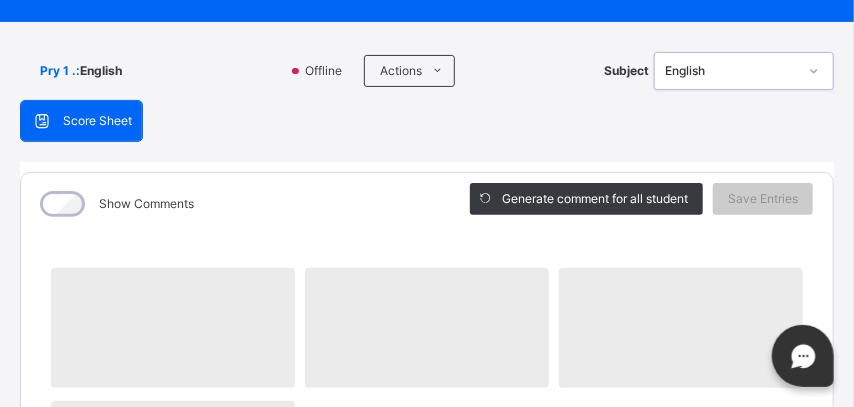 scroll, scrollTop: 95, scrollLeft: 0, axis: vertical 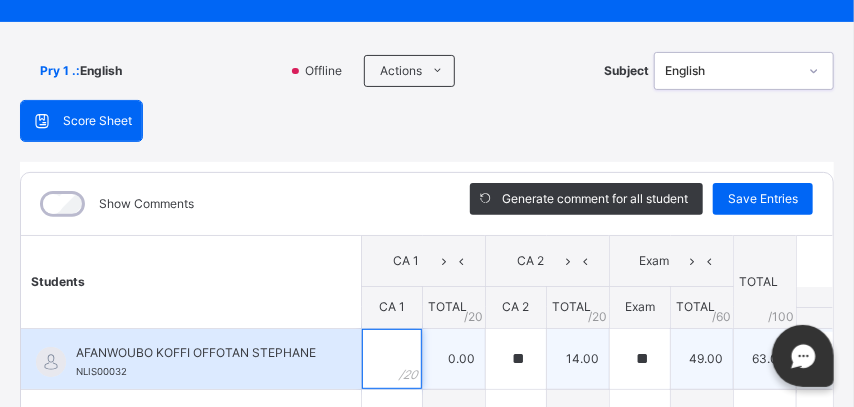 click at bounding box center (392, 359) 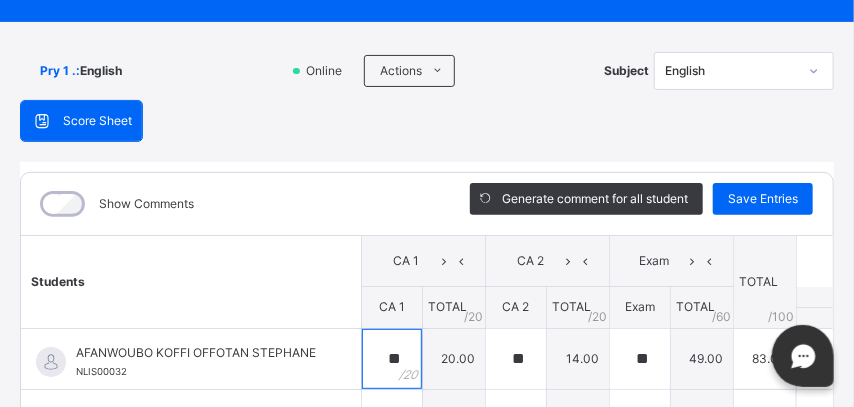 scroll, scrollTop: 0, scrollLeft: 0, axis: both 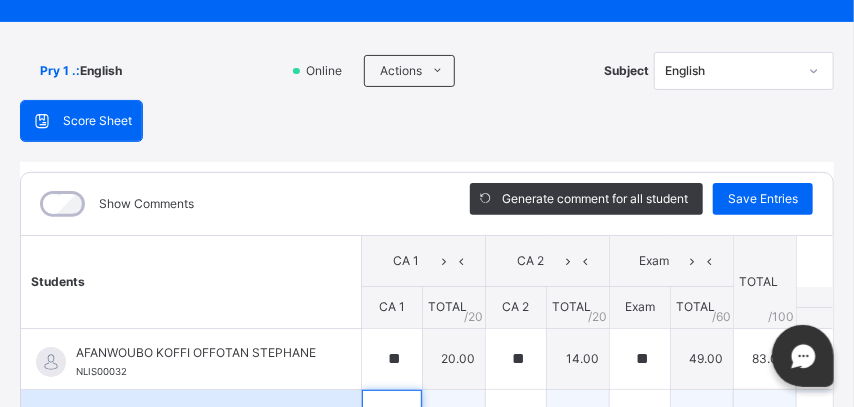 click at bounding box center [392, 420] 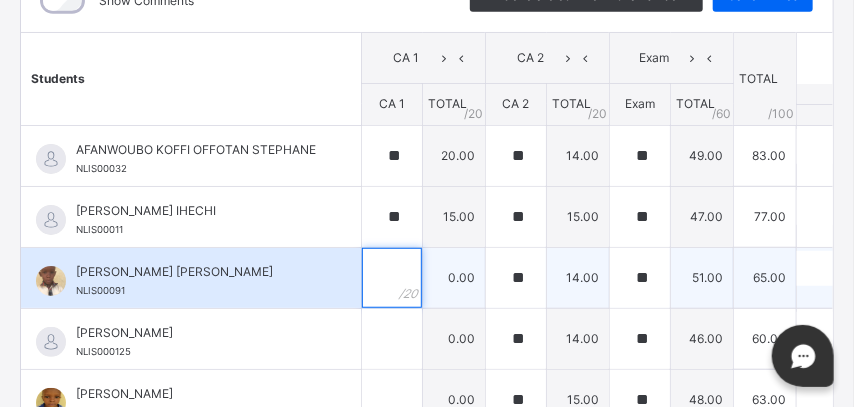click at bounding box center (392, 278) 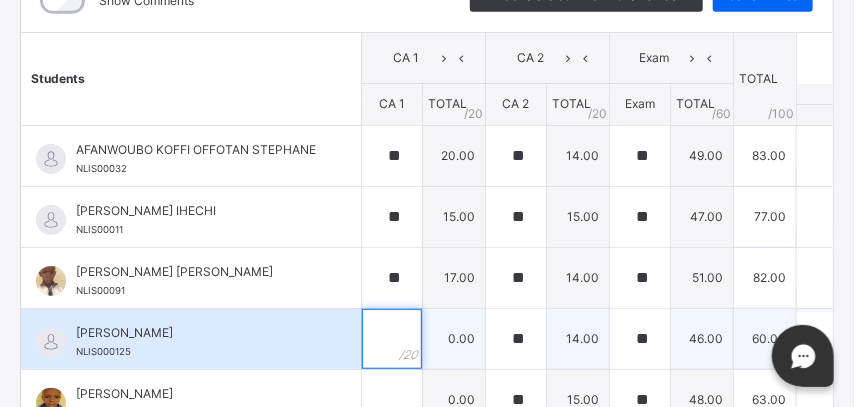 click at bounding box center (392, 339) 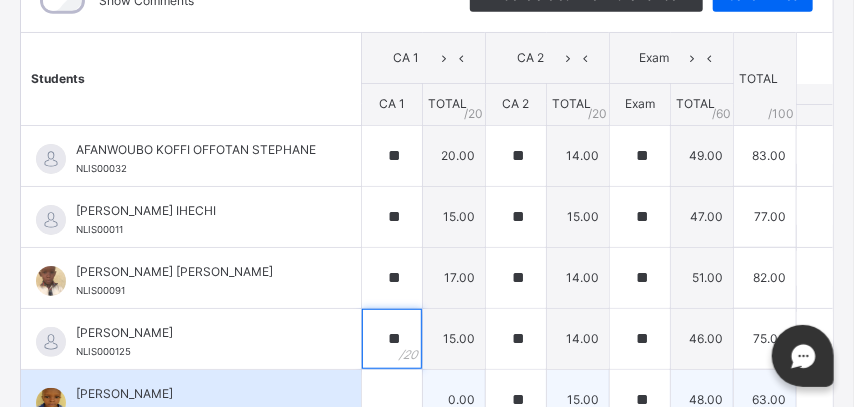 scroll, scrollTop: 211, scrollLeft: 0, axis: vertical 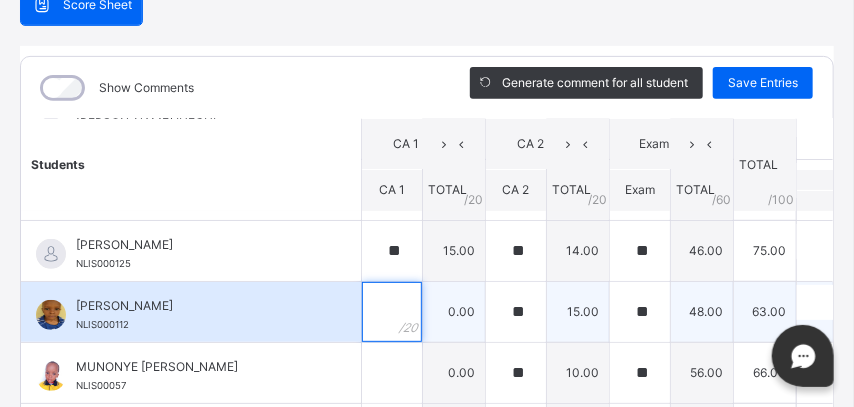click at bounding box center (392, 312) 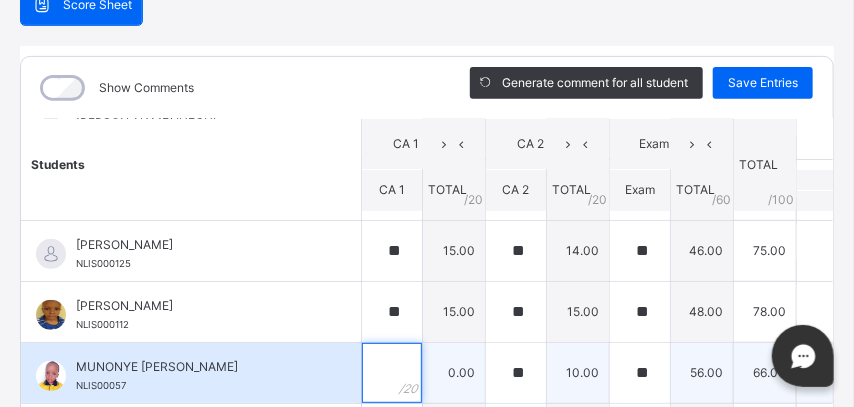 click at bounding box center (392, 373) 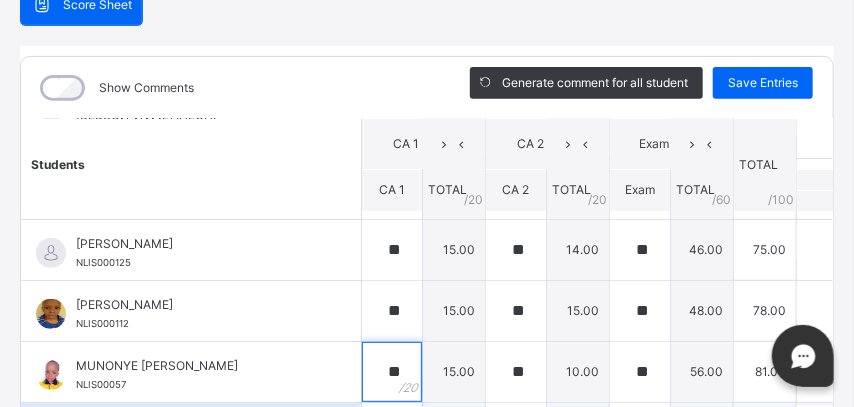 scroll, scrollTop: 262, scrollLeft: 0, axis: vertical 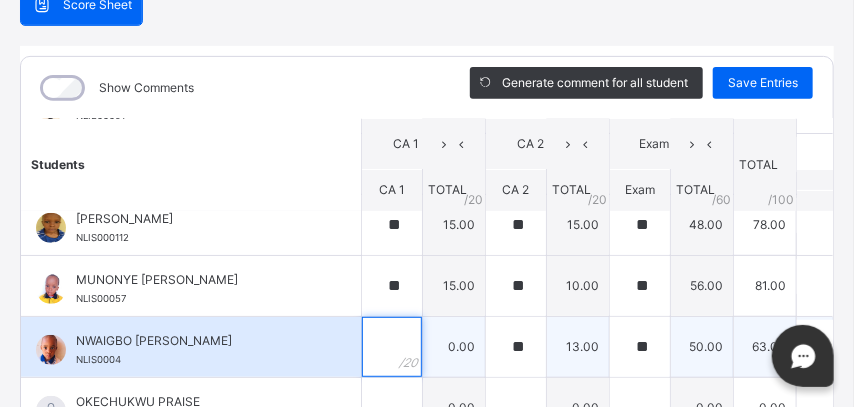 click at bounding box center (392, 347) 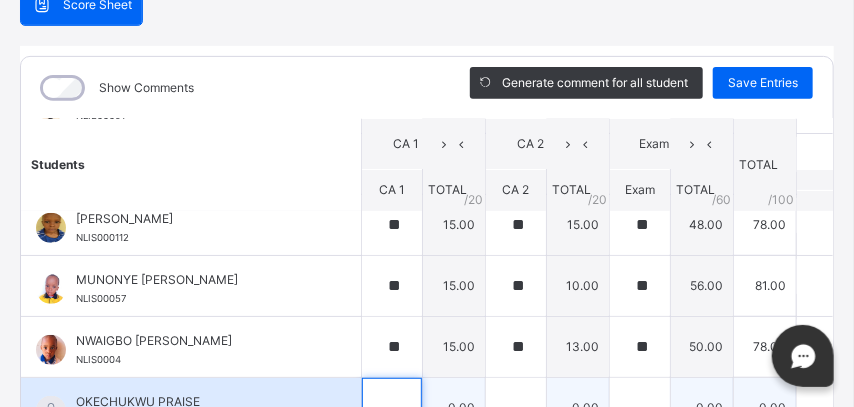 click at bounding box center (392, 408) 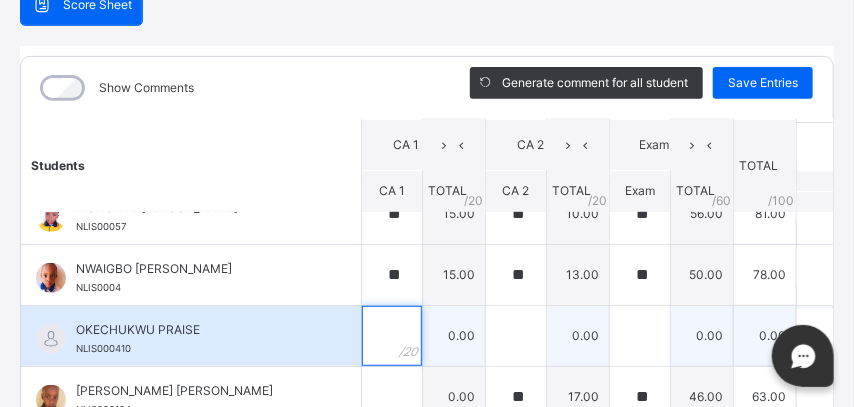 scroll, scrollTop: 350, scrollLeft: 0, axis: vertical 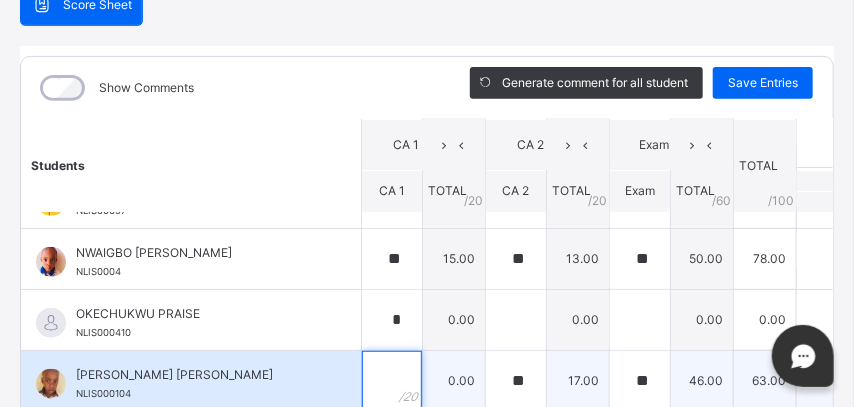 click at bounding box center [392, 381] 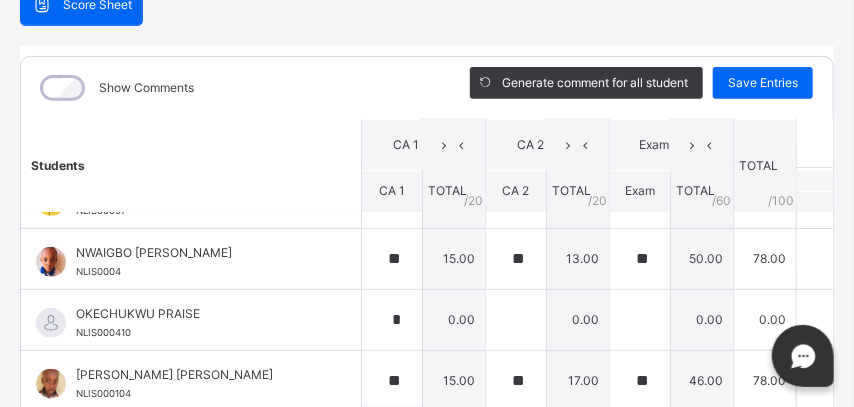click at bounding box center (392, 442) 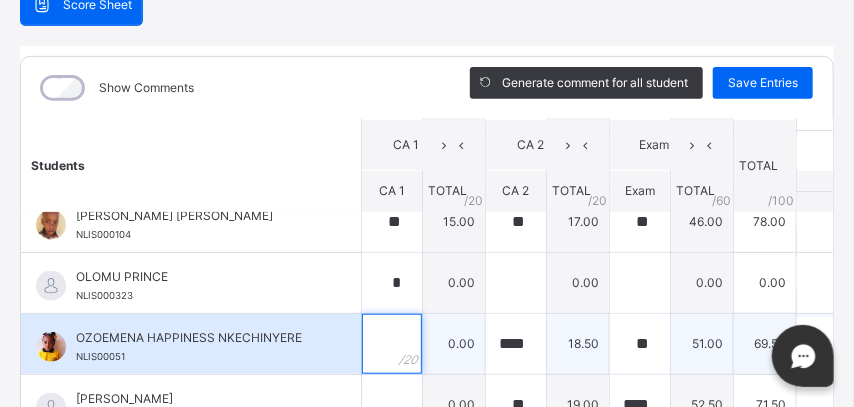click at bounding box center [392, 344] 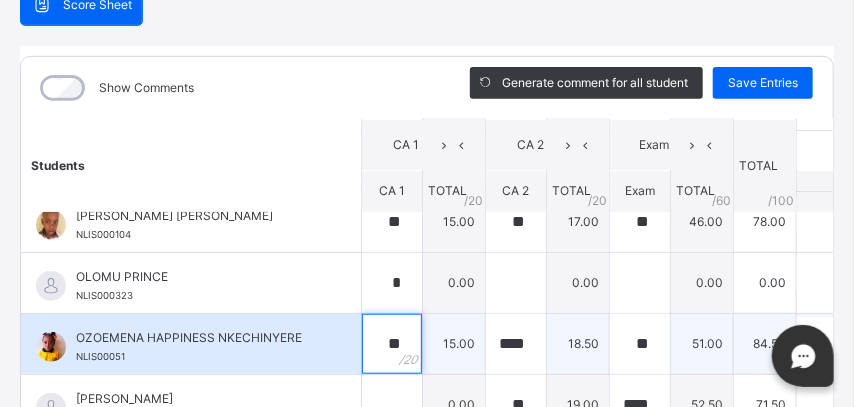 scroll, scrollTop: 298, scrollLeft: 0, axis: vertical 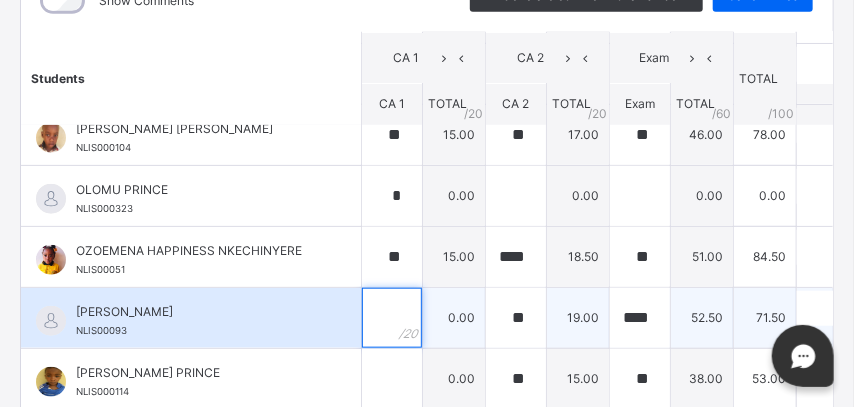 click at bounding box center [392, 318] 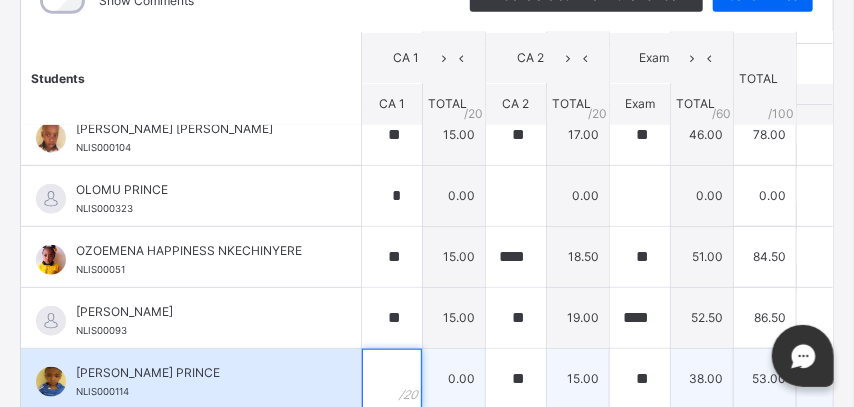 click at bounding box center (392, 379) 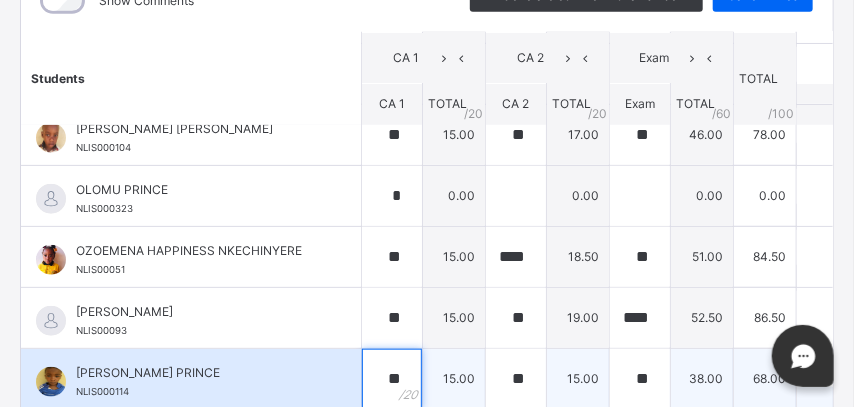 scroll, scrollTop: 473, scrollLeft: 0, axis: vertical 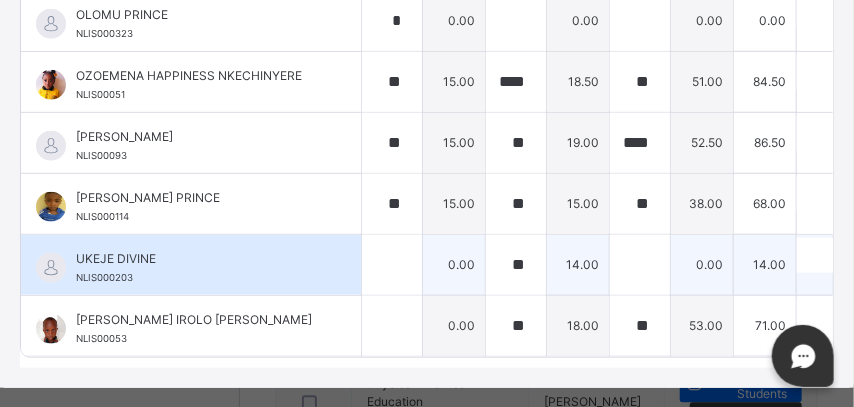 click at bounding box center [392, 264] 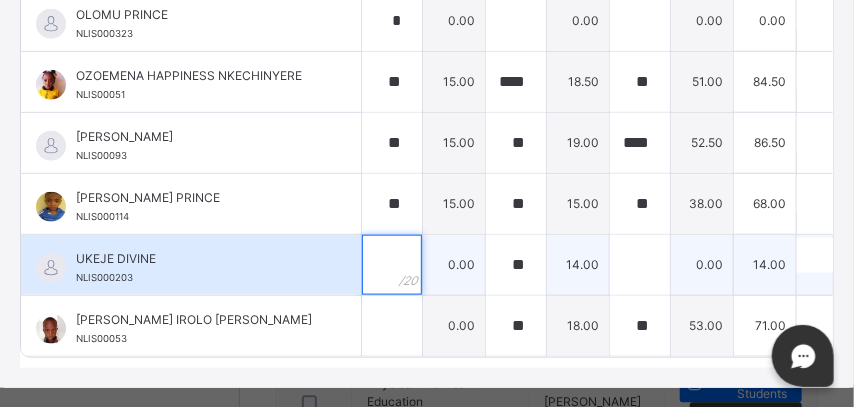 click at bounding box center (392, 265) 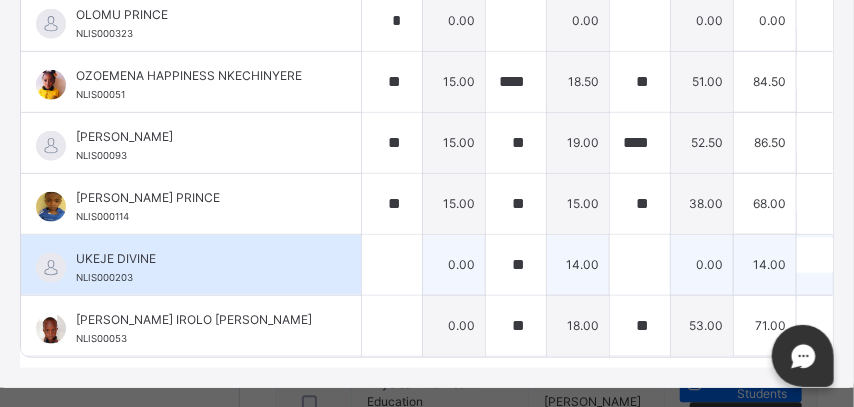 click at bounding box center [392, 265] 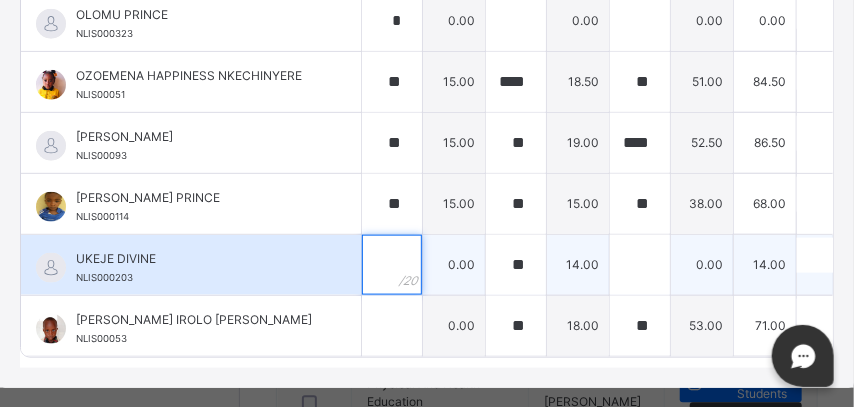 click at bounding box center (392, 265) 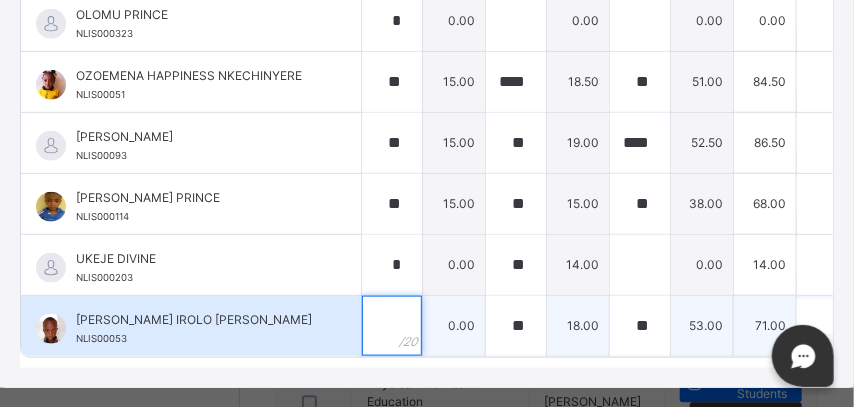 click at bounding box center [392, 326] 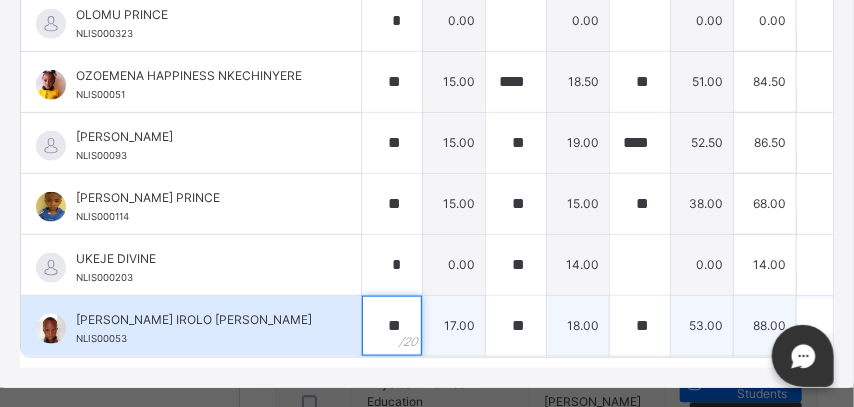 scroll, scrollTop: 513, scrollLeft: 0, axis: vertical 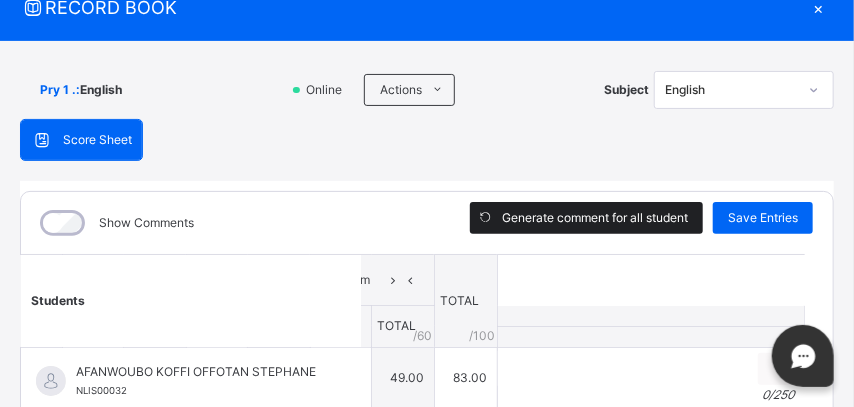 click on "Generate comment for all student" at bounding box center (595, 218) 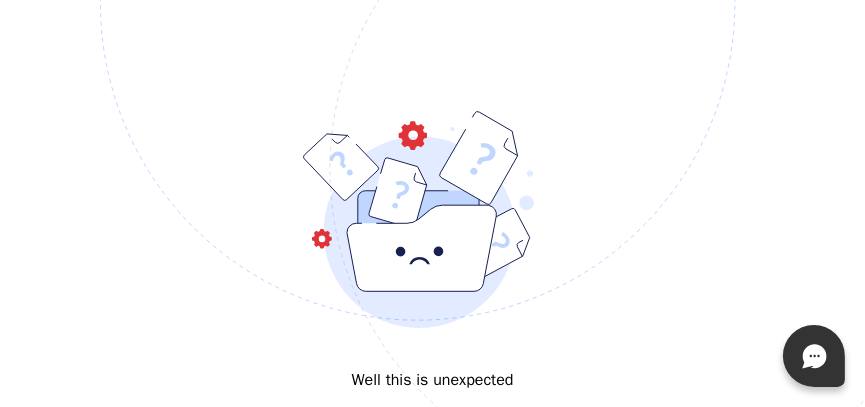 scroll, scrollTop: 0, scrollLeft: 0, axis: both 